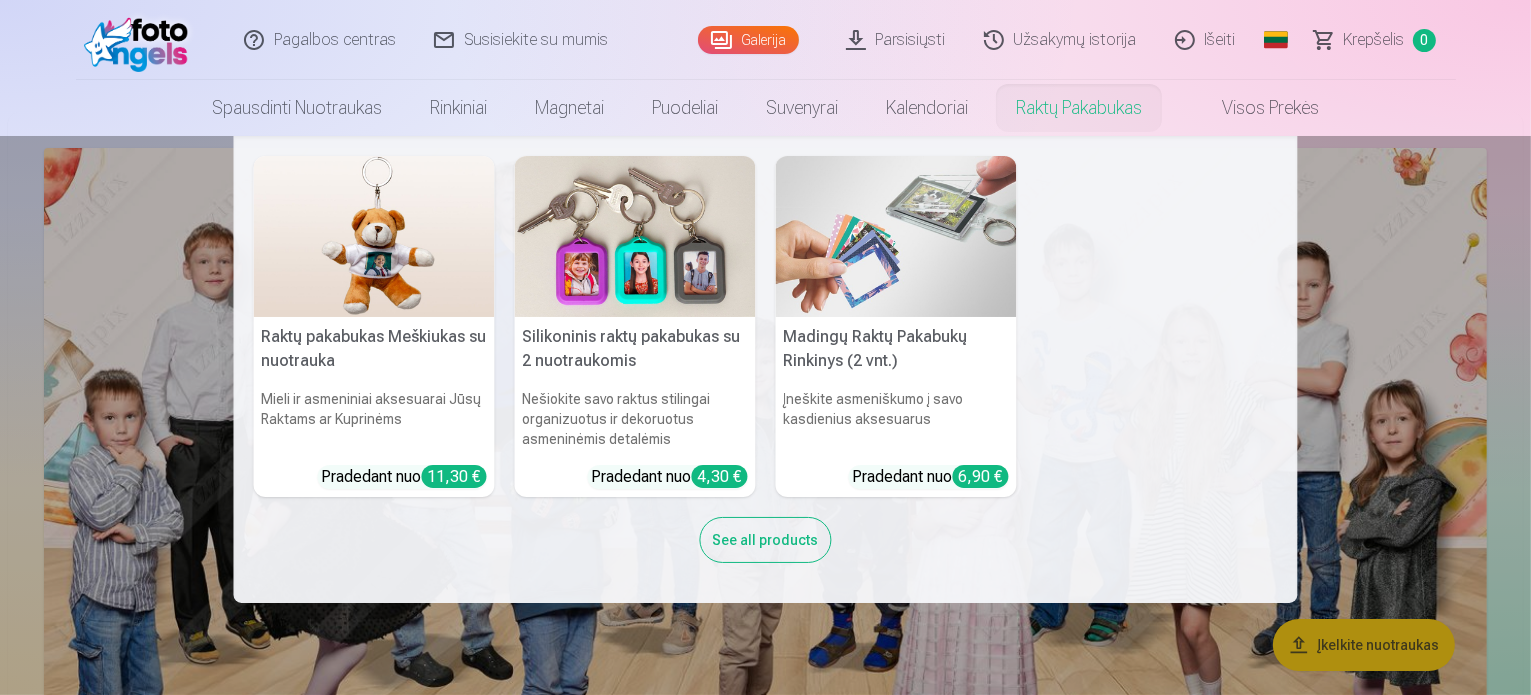 scroll, scrollTop: 0, scrollLeft: 0, axis: both 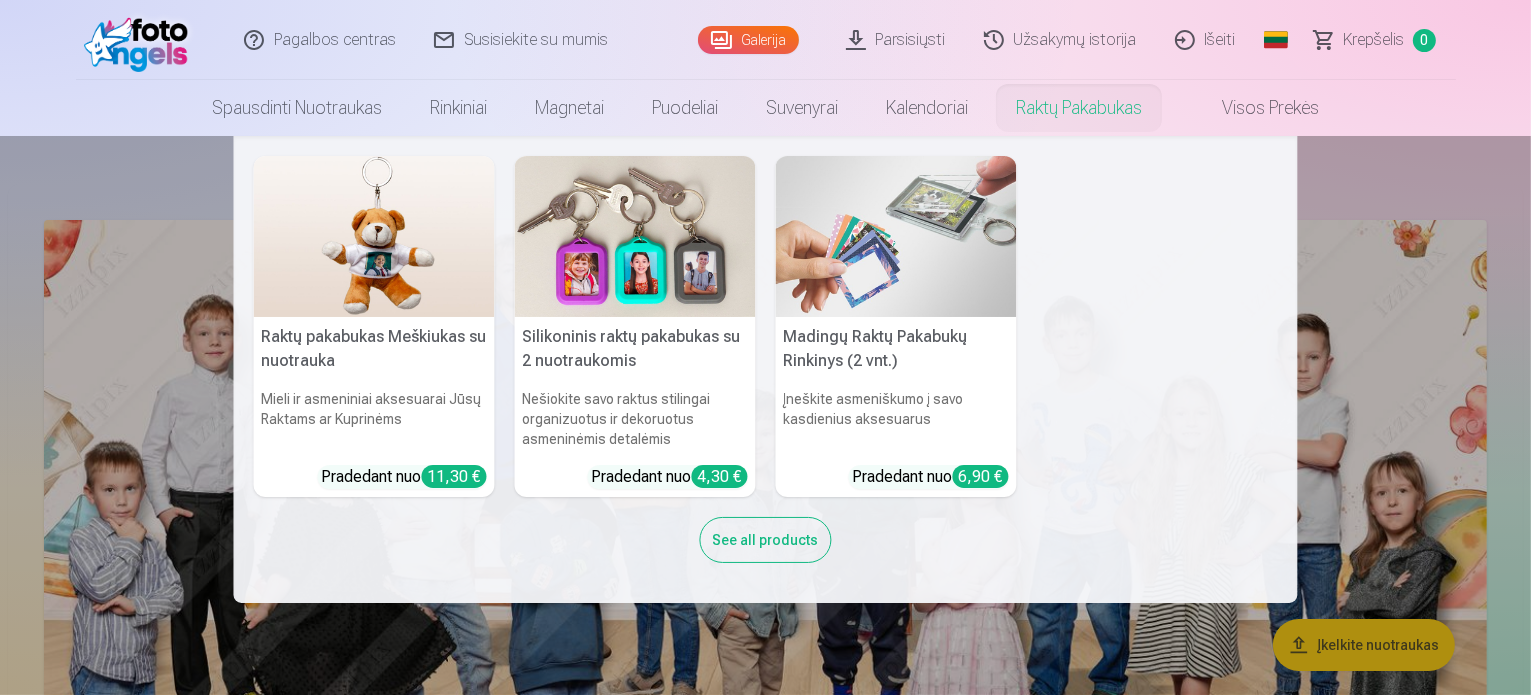 click on "Raktų pakabukas Meškiukas su nuotrauka Mieli ir asmeniniai aksesuarai Jūsų Raktams ar Kuprinėms  Pradedant nuo  11,30 € Silikoninis raktų pakabukas su 2 nuotraukomis Nešiokite savo raktus stilingai organizuotus ir dekoruotus asmeninėmis detalėmis Pradedant nuo  4,30 € Madingų Raktų Pakabukų Rinkinys (2 vnt.) Įneškite asmeniškumo į savo kasdienius aksesuarus Pradedant nuo  6,90 € See all products" at bounding box center [765, 369] 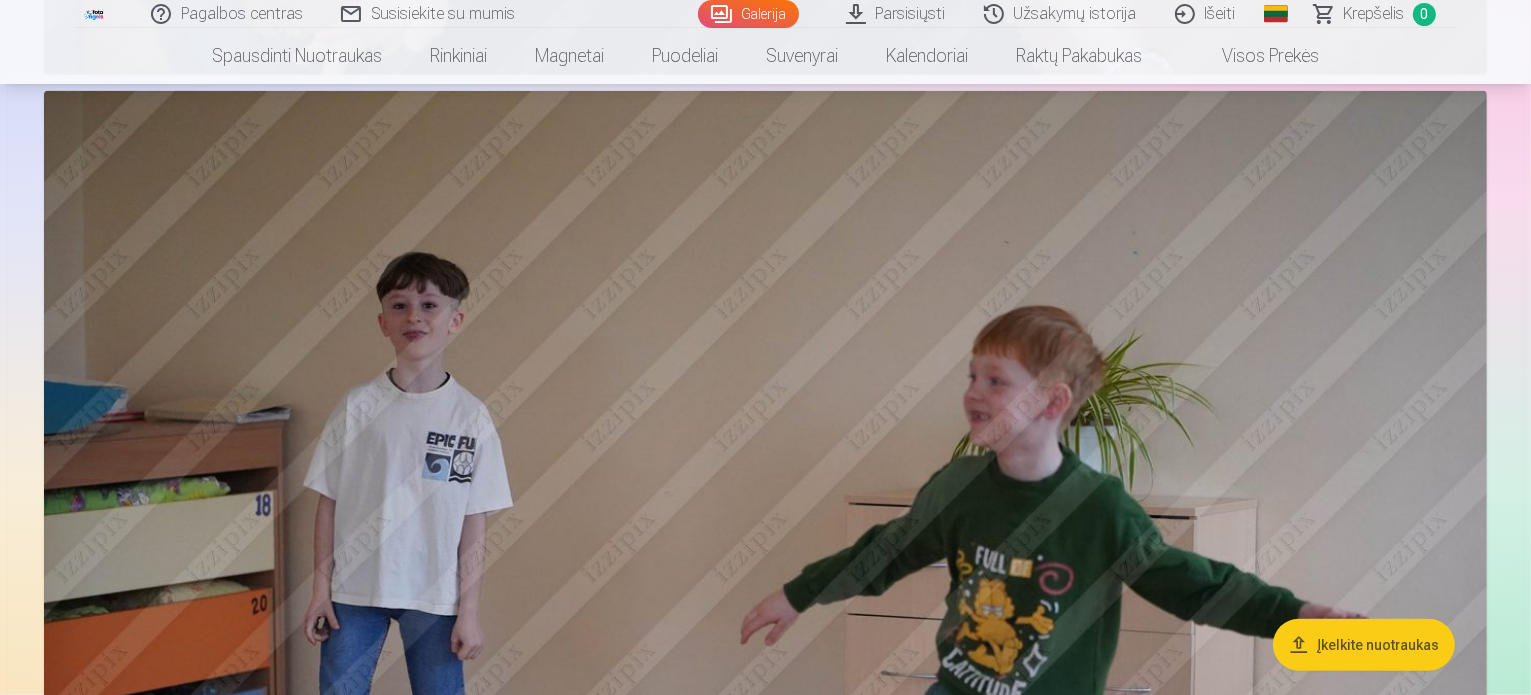 scroll, scrollTop: 1500, scrollLeft: 0, axis: vertical 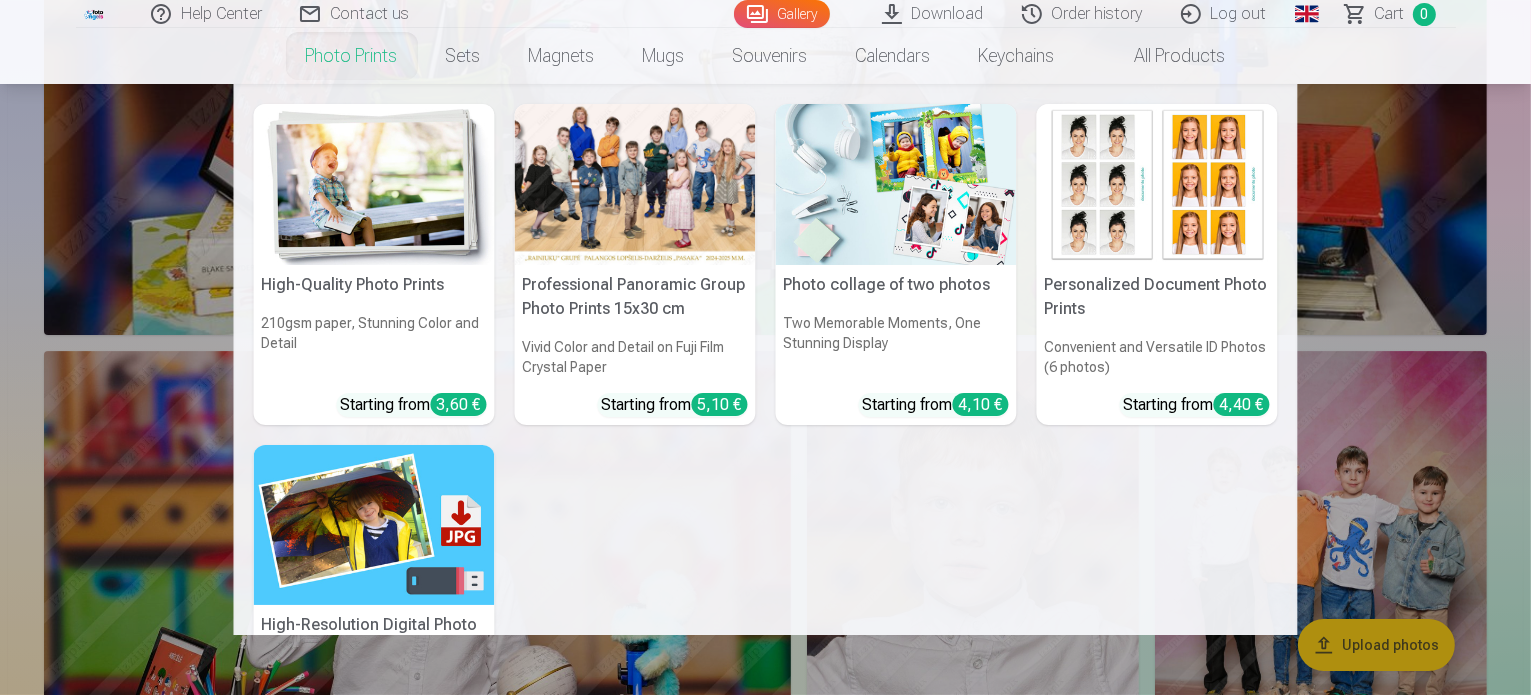 click at bounding box center (374, 184) 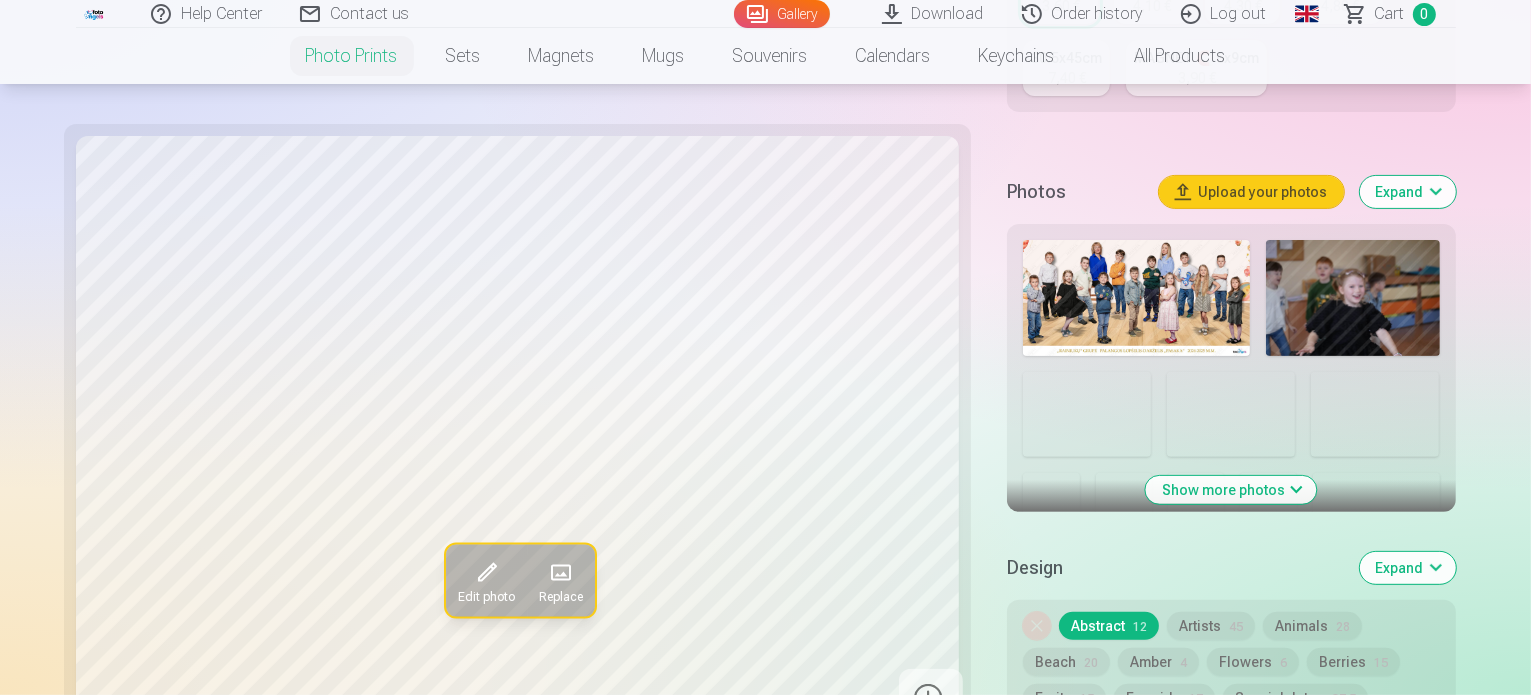 scroll, scrollTop: 800, scrollLeft: 0, axis: vertical 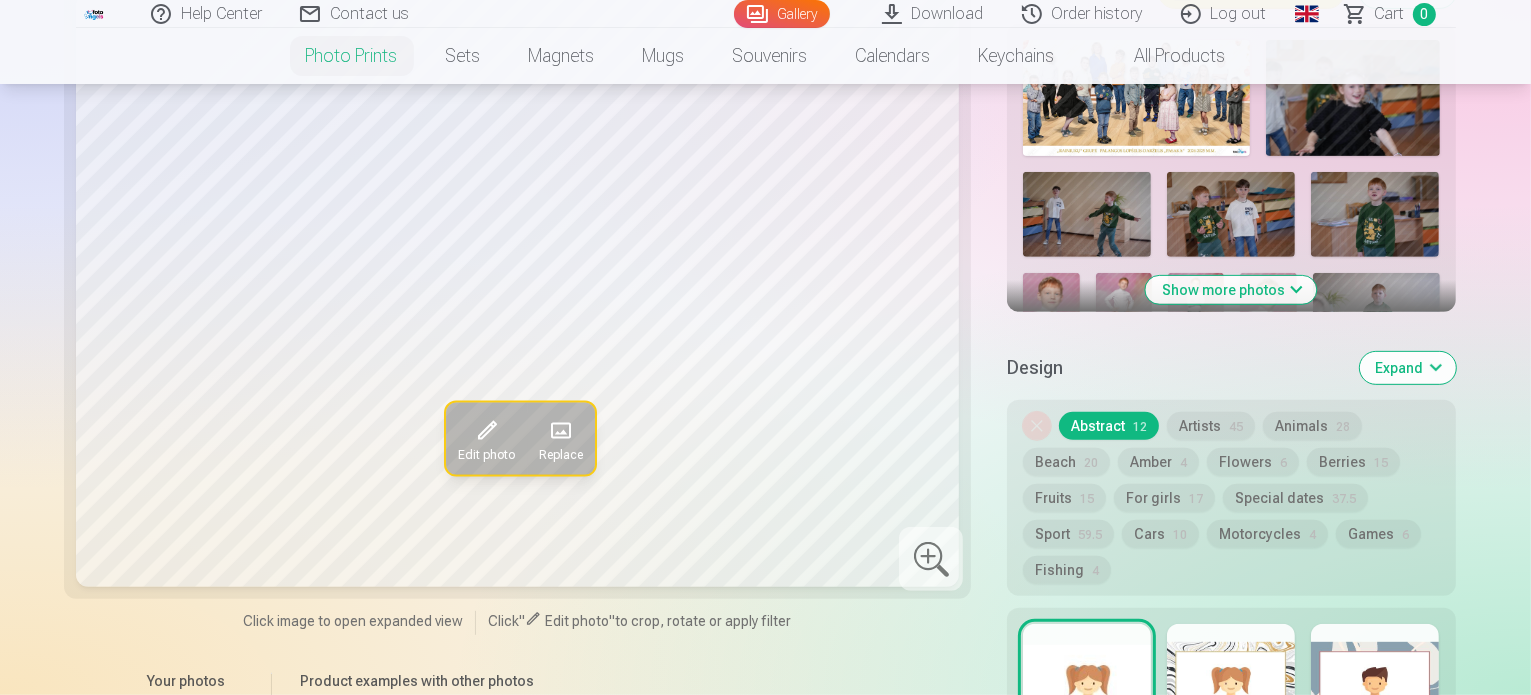 click on "Show more photos" at bounding box center [1231, 290] 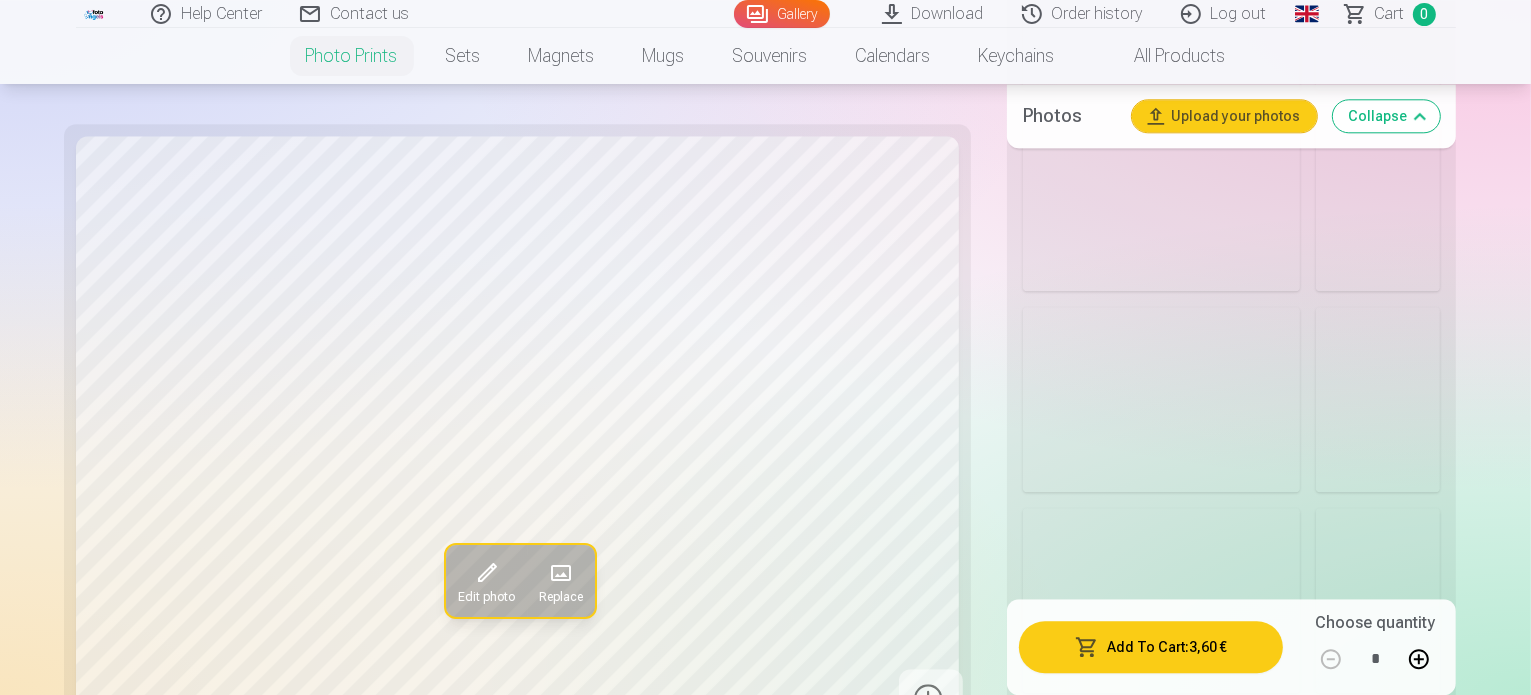 scroll, scrollTop: 5200, scrollLeft: 0, axis: vertical 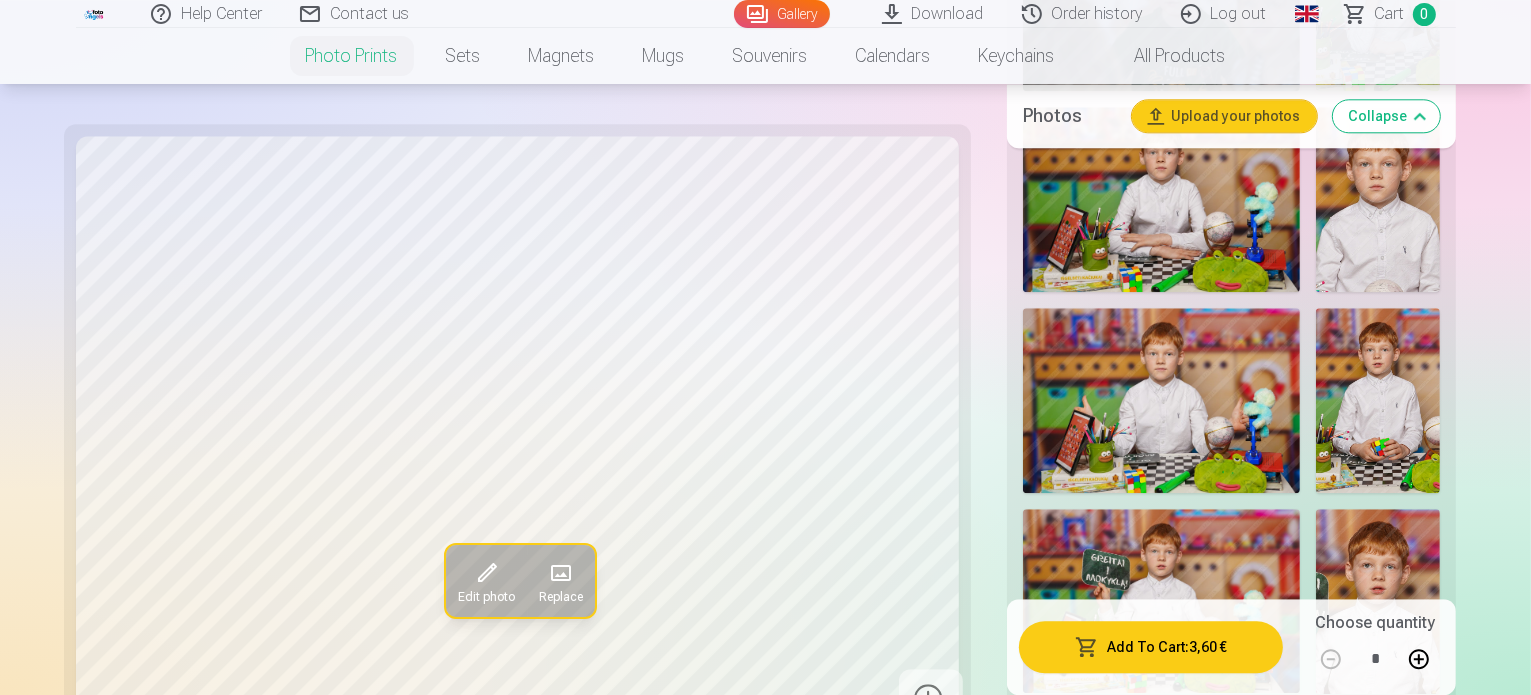 click at bounding box center (1231, 8495) 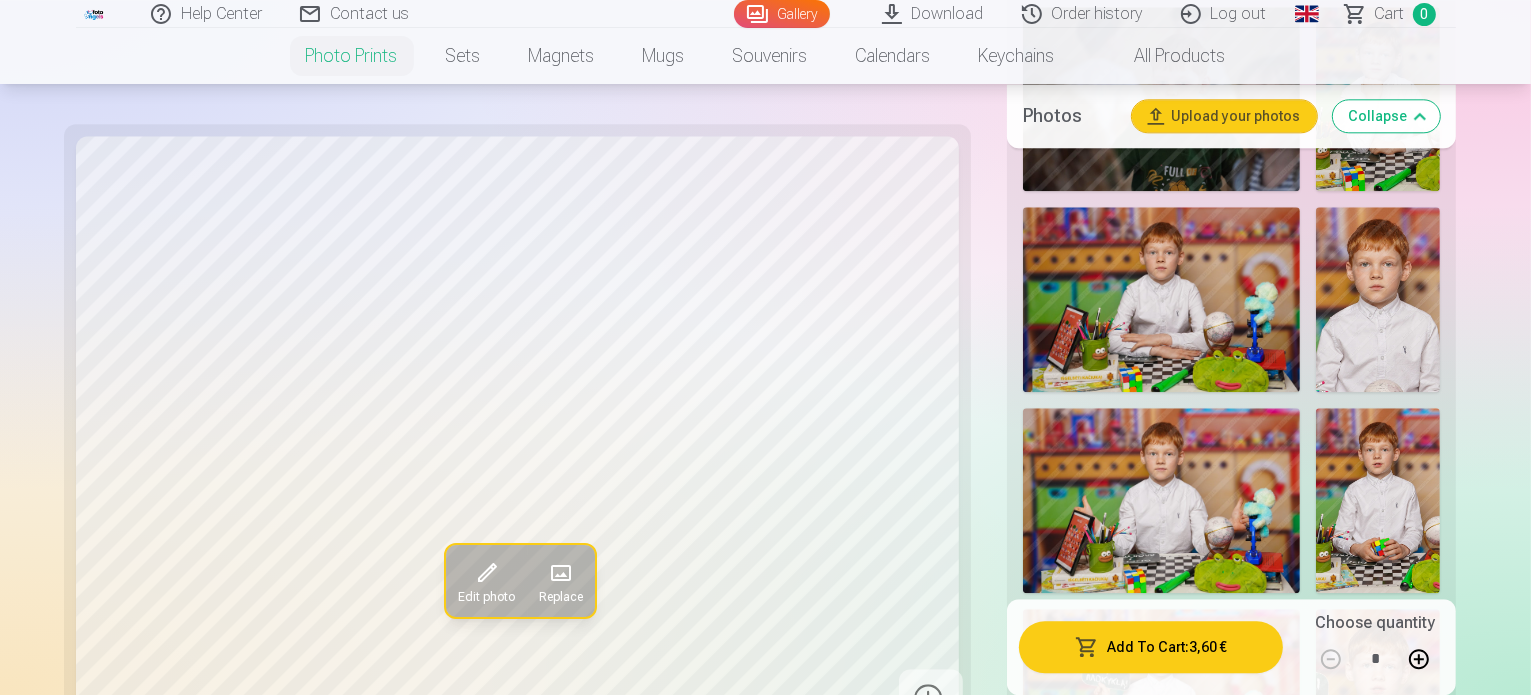 click at bounding box center (1339, 7997) 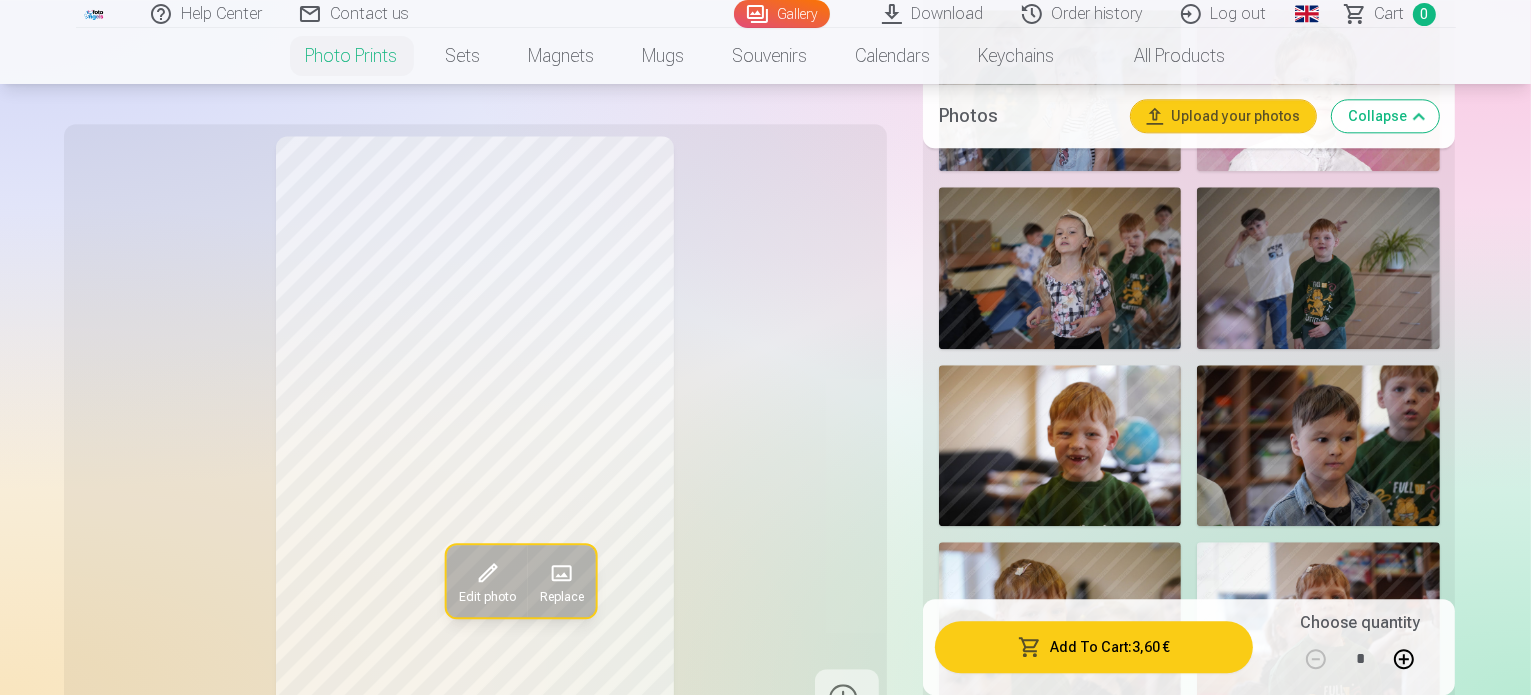 click at bounding box center [1189, 2160] 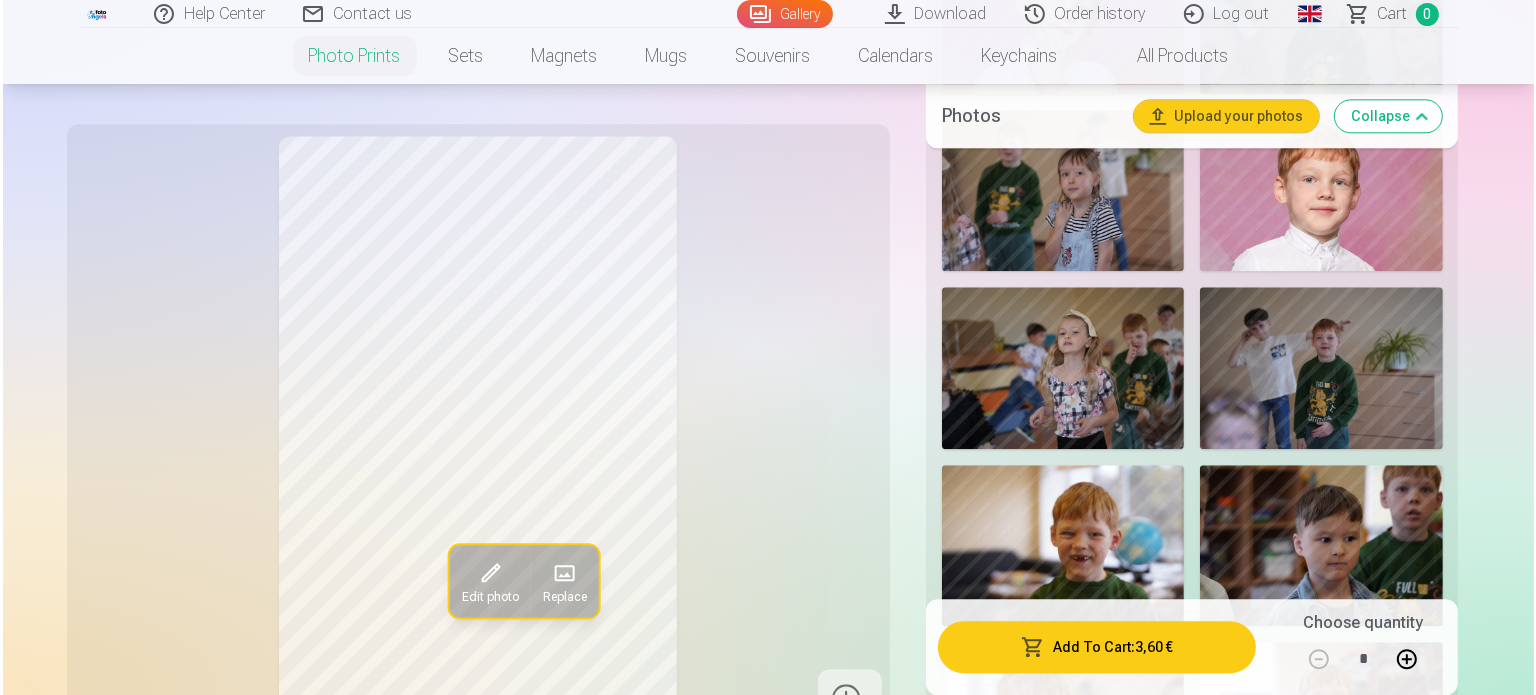 scroll, scrollTop: 5100, scrollLeft: 0, axis: vertical 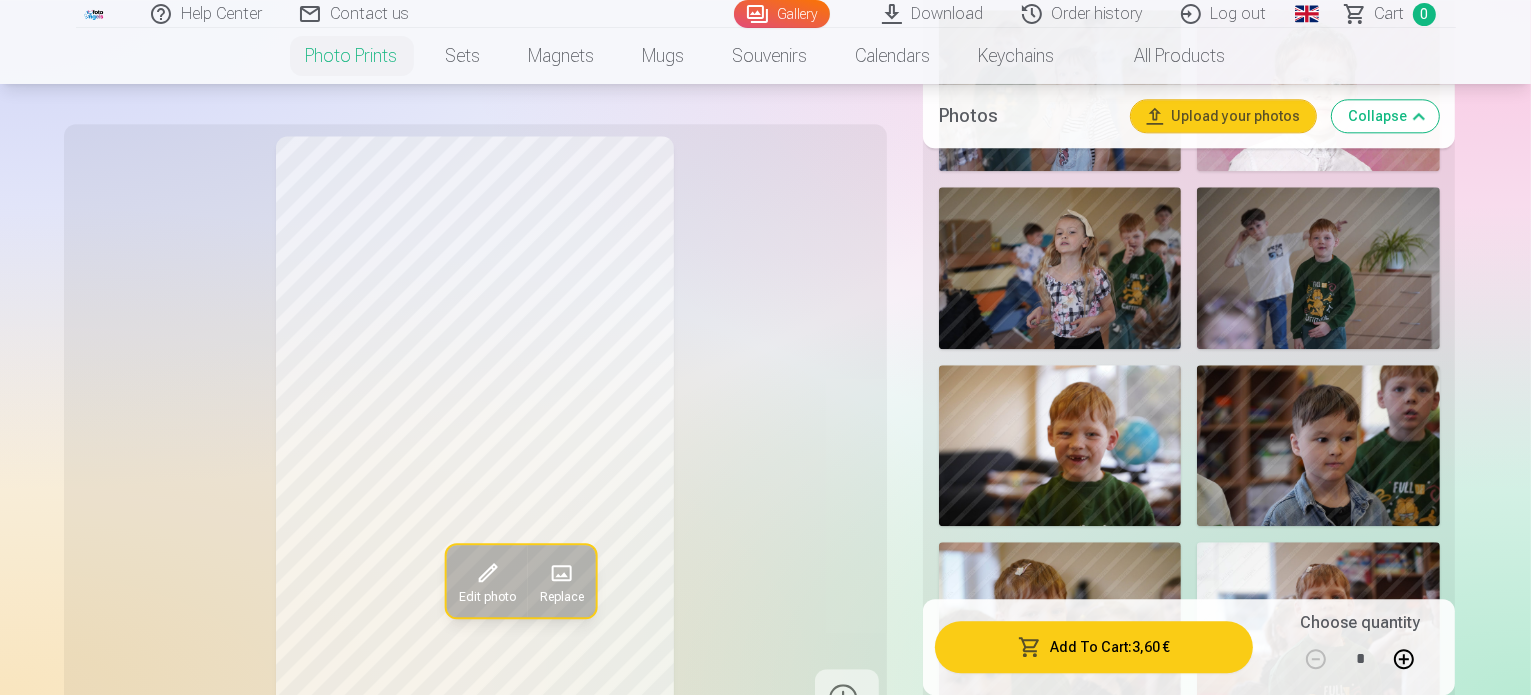 click on "Add To Cart :  3,60 €" at bounding box center [1094, 647] 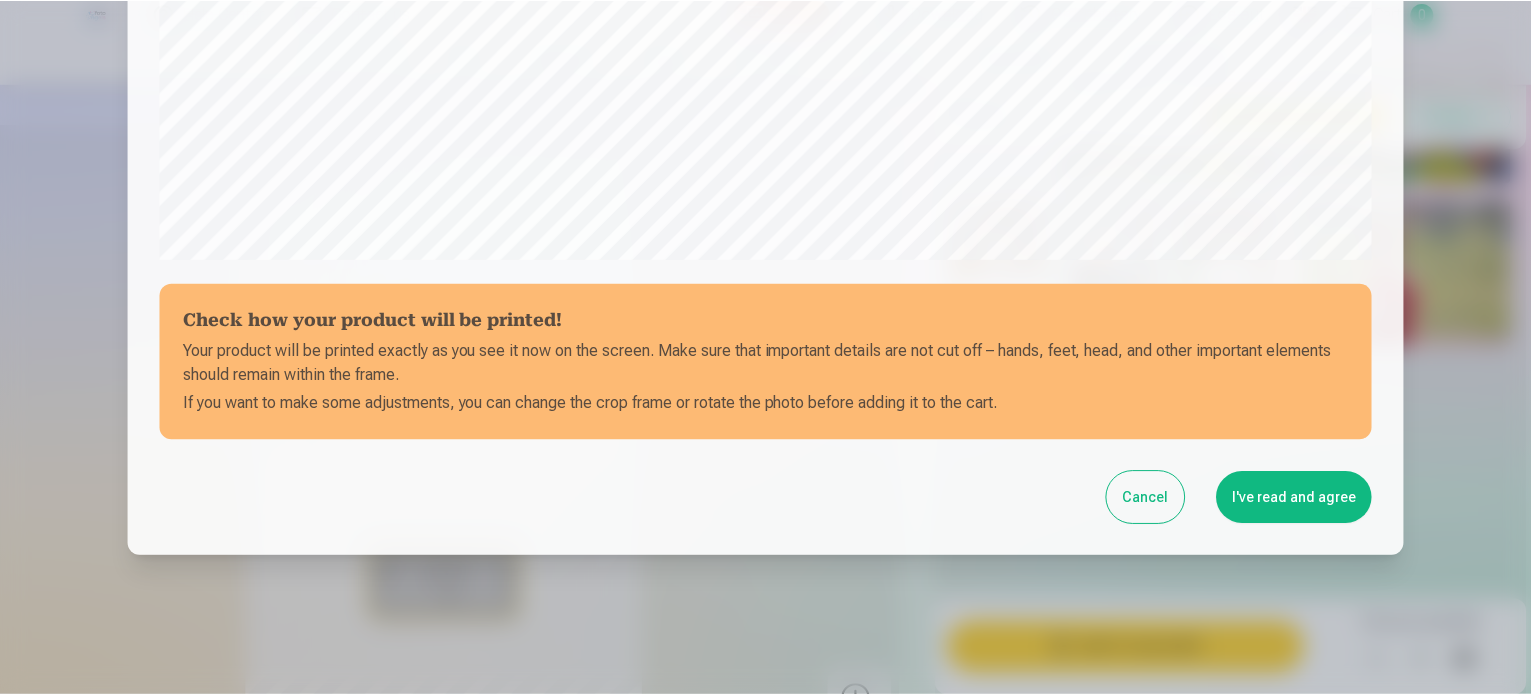 scroll, scrollTop: 744, scrollLeft: 0, axis: vertical 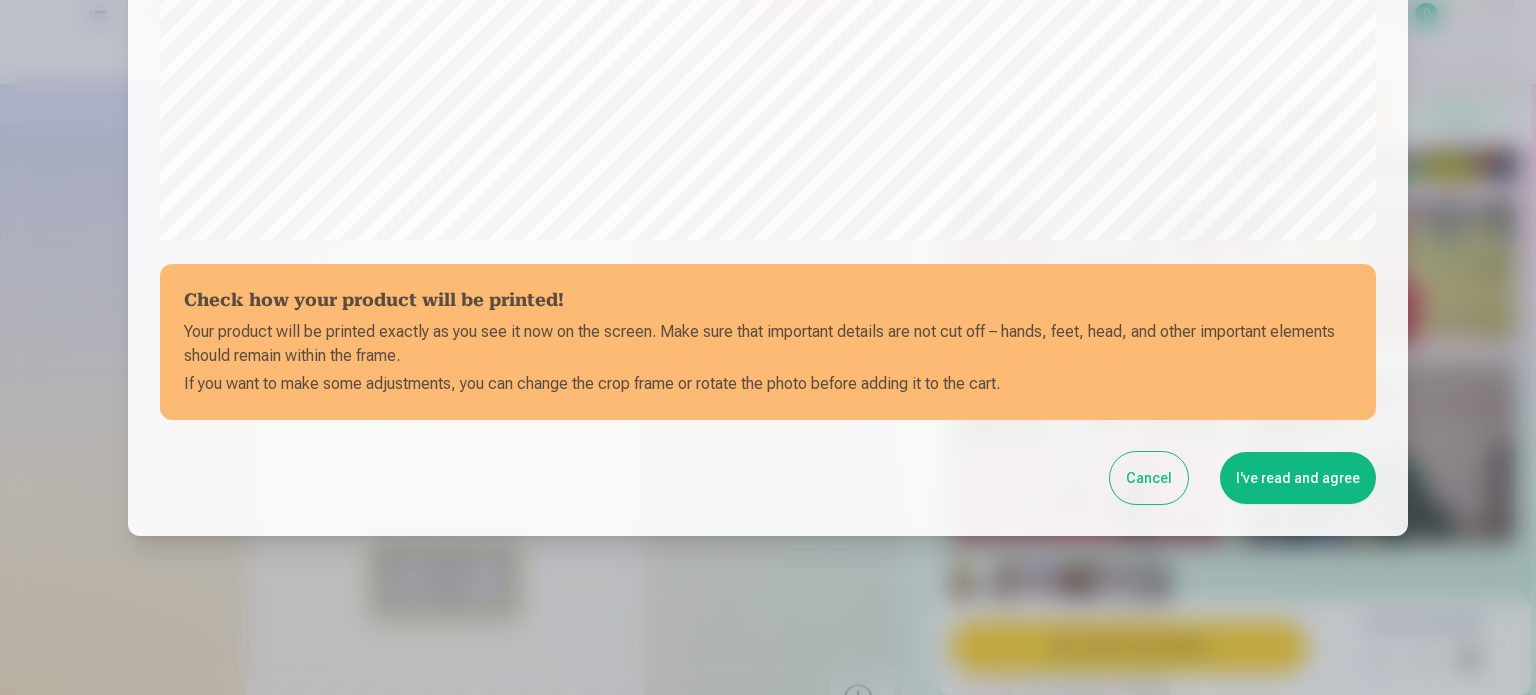 click on "I've read and agree" at bounding box center [1298, 478] 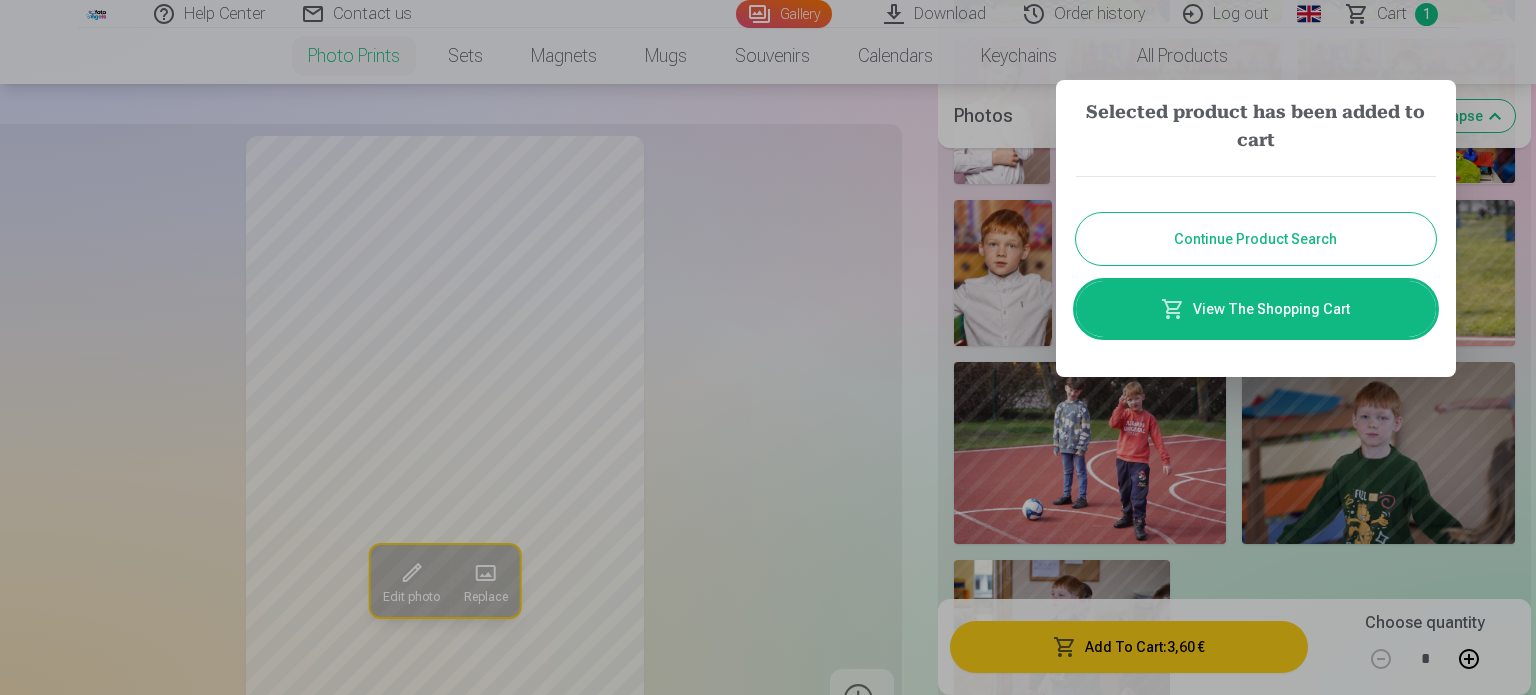 click on "Continue Product Search" at bounding box center (1256, 239) 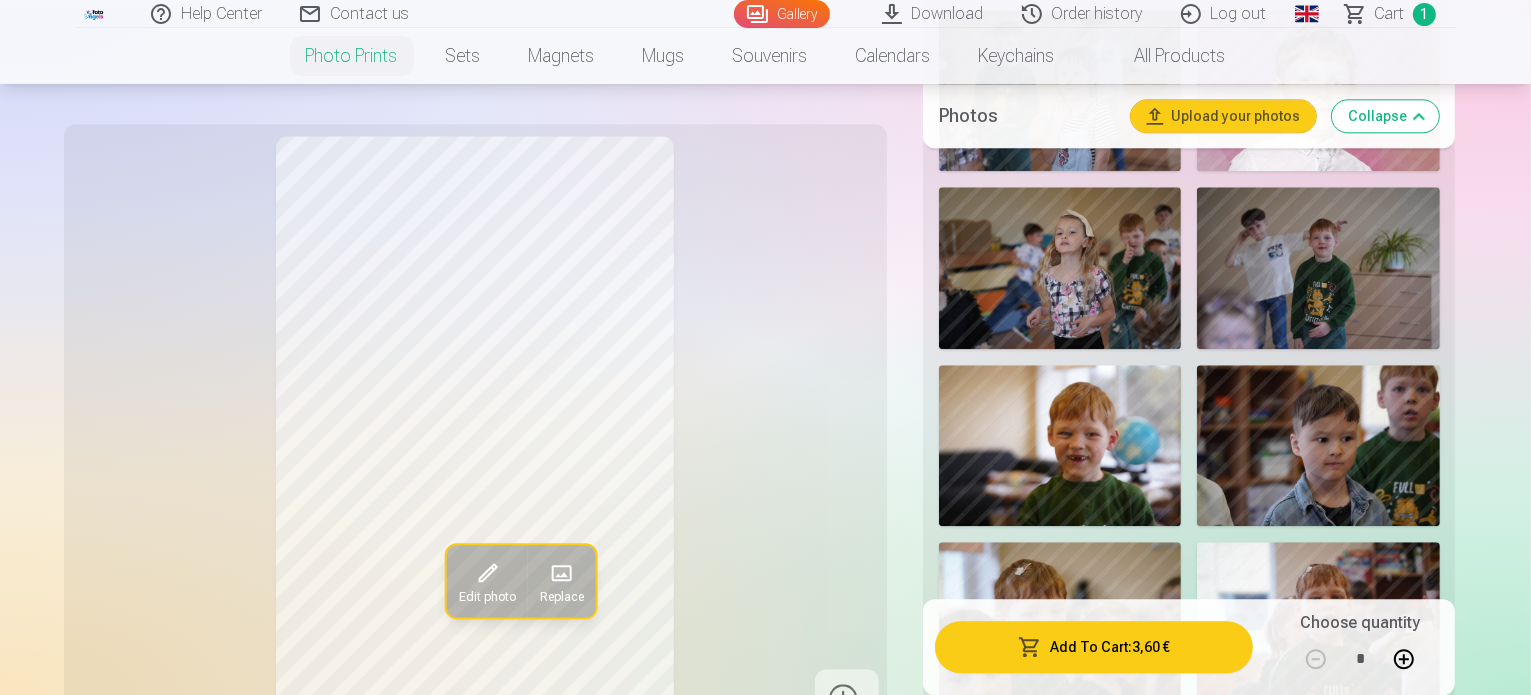 click on "Global" at bounding box center (1307, 14) 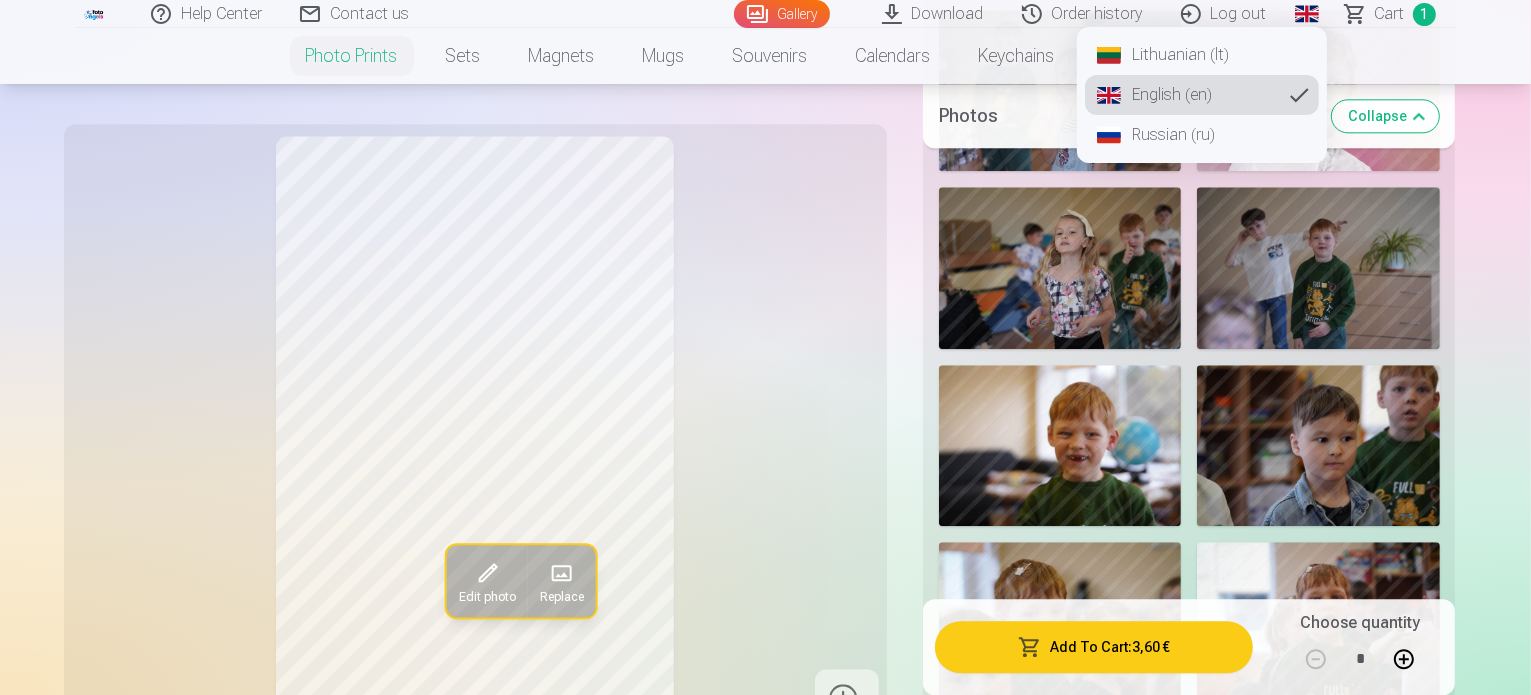 click on "Lithuanian (lt)" at bounding box center (1202, 55) 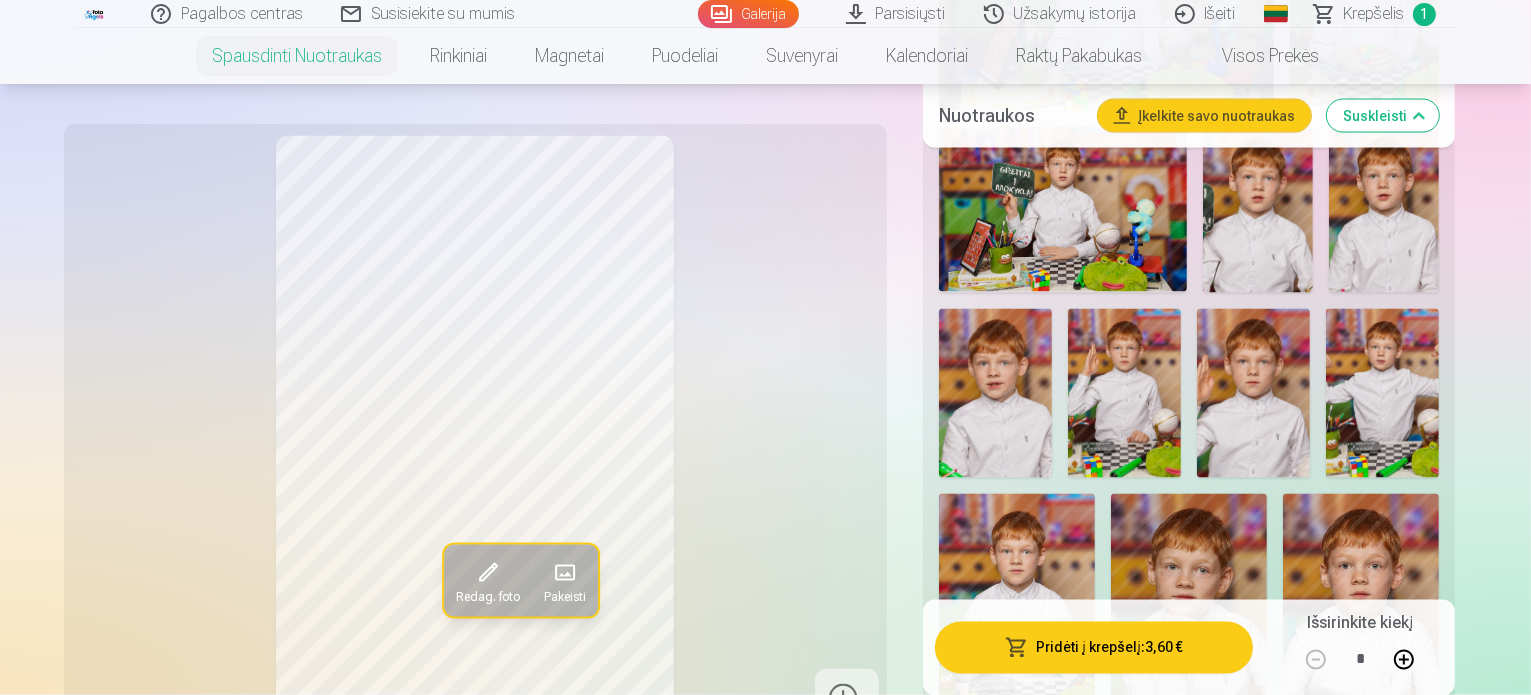 scroll, scrollTop: 3400, scrollLeft: 0, axis: vertical 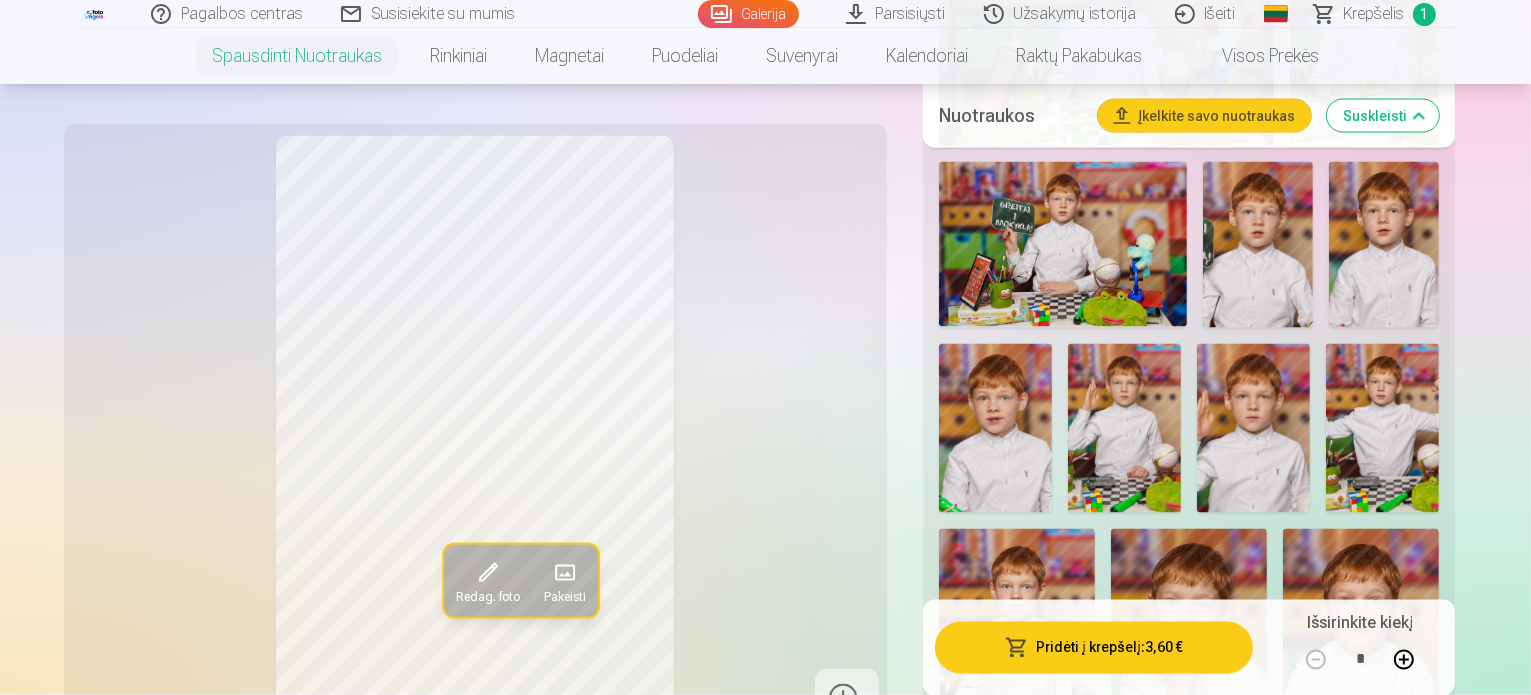 click at bounding box center (1013, 1425) 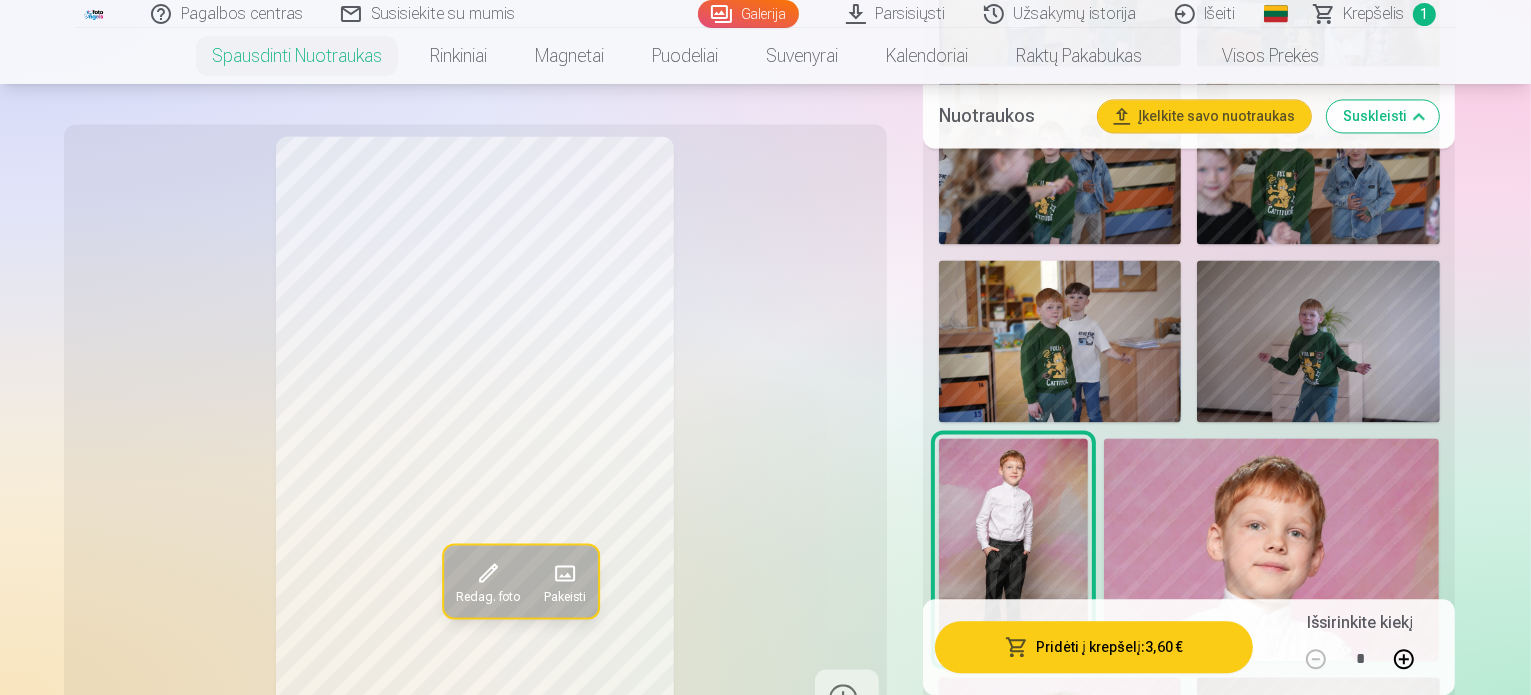 scroll, scrollTop: 4300, scrollLeft: 0, axis: vertical 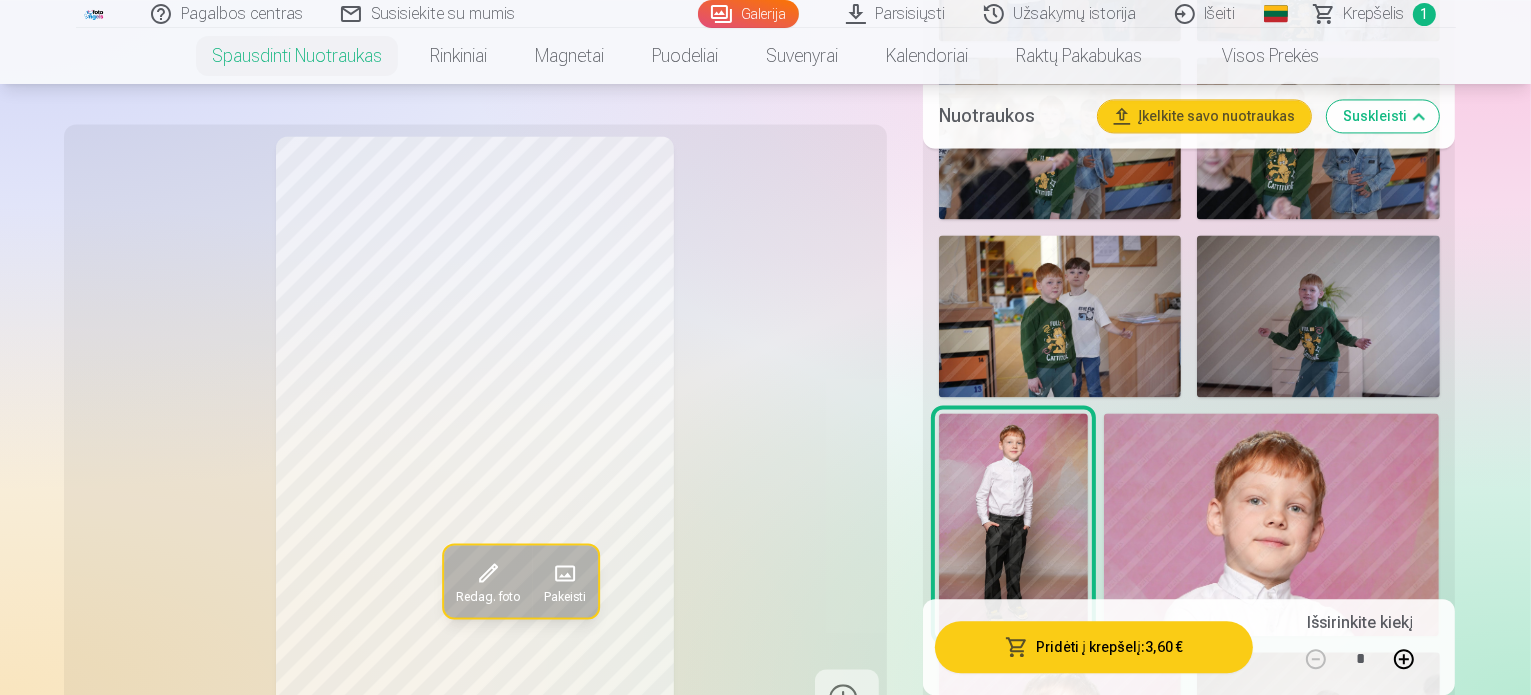 click at bounding box center [1013, 1652] 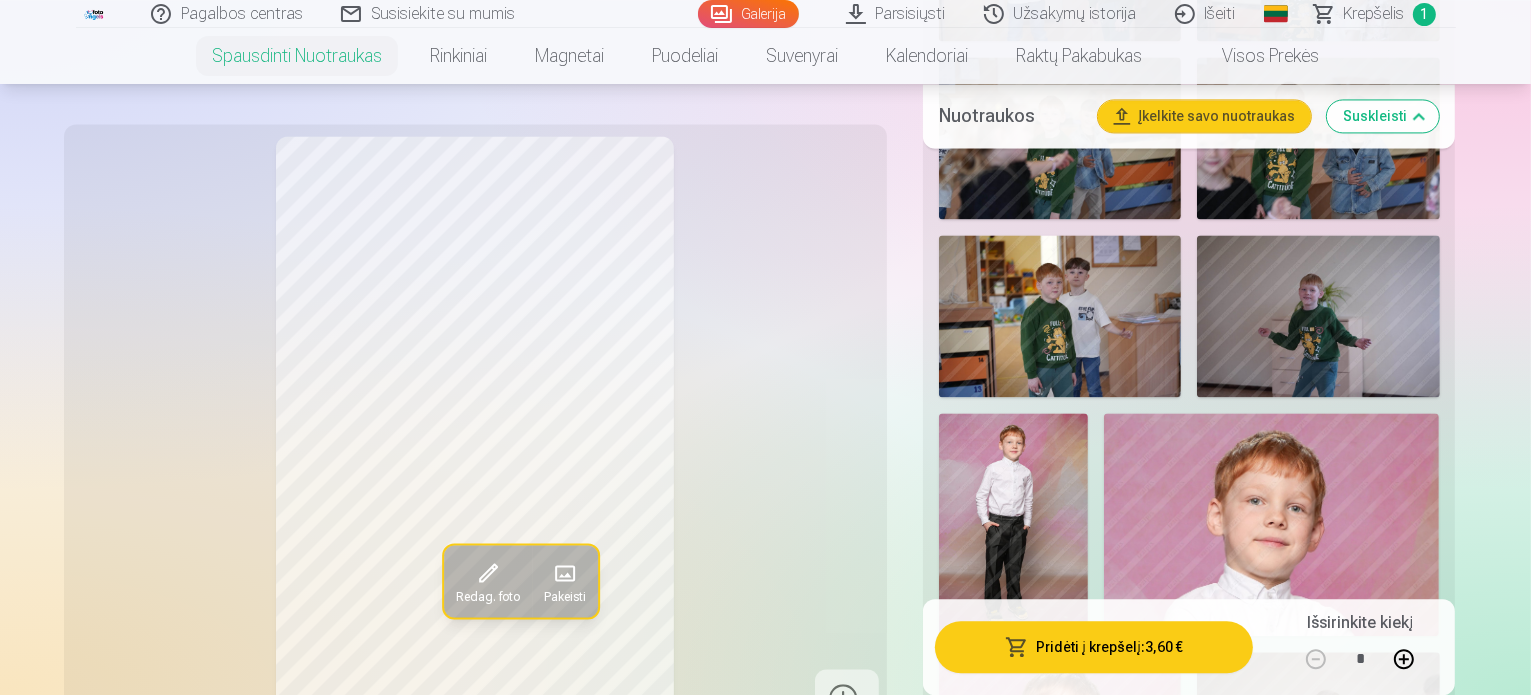 click at bounding box center [1272, 1652] 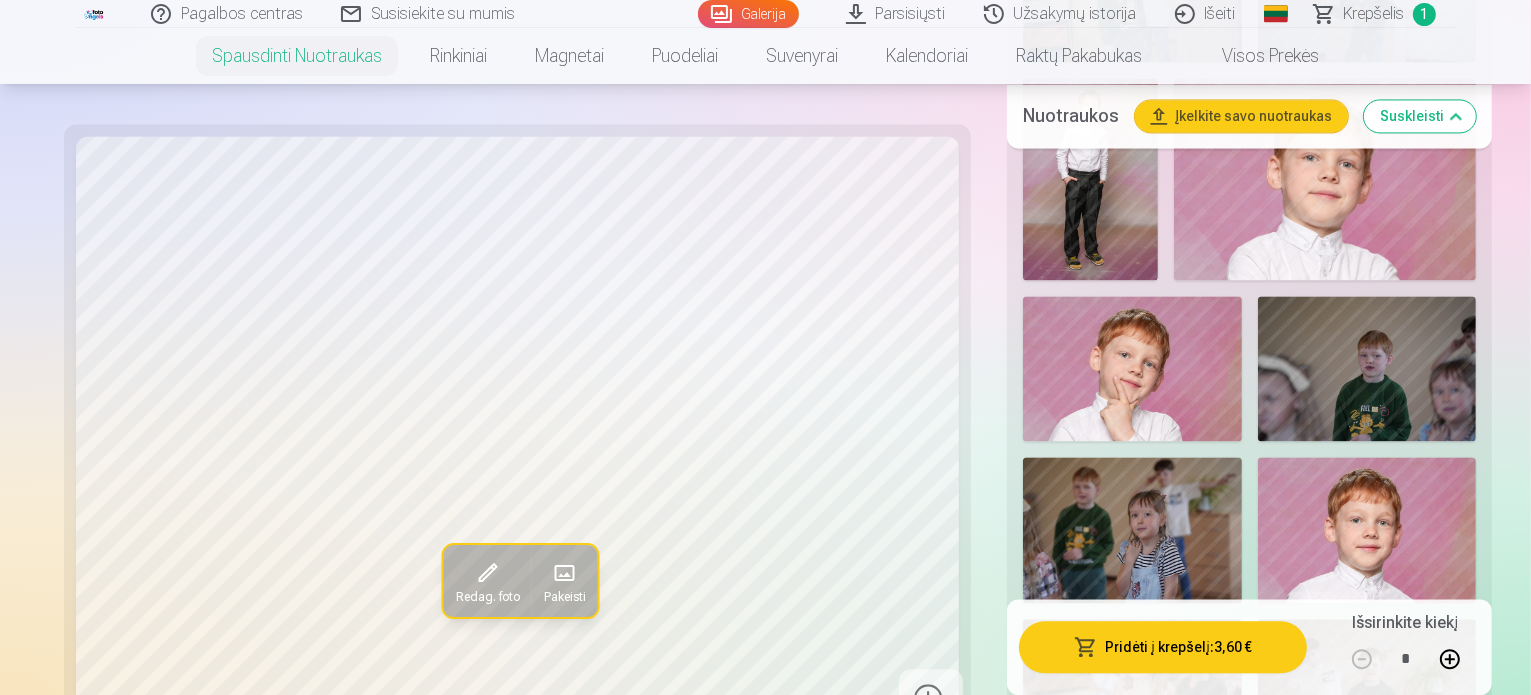 click at bounding box center [1090, 1205] 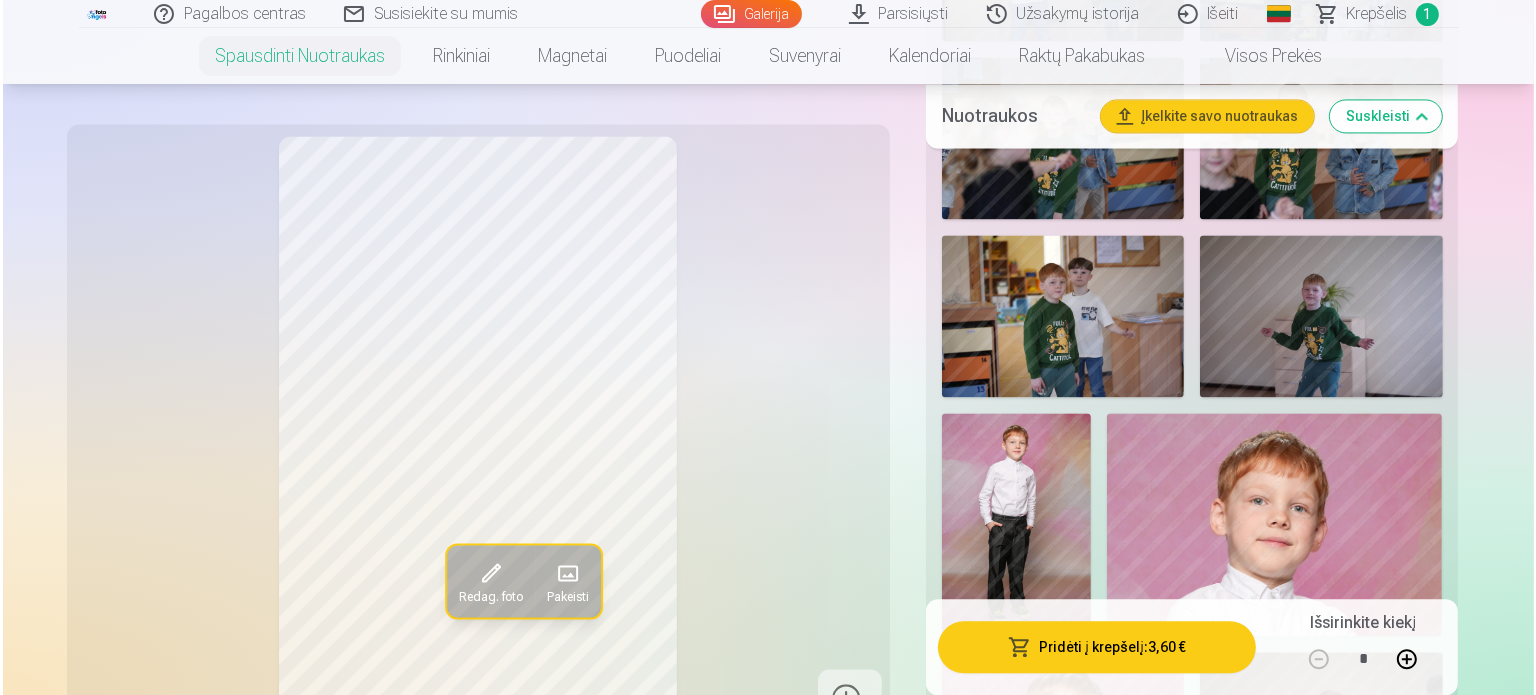scroll, scrollTop: 4400, scrollLeft: 0, axis: vertical 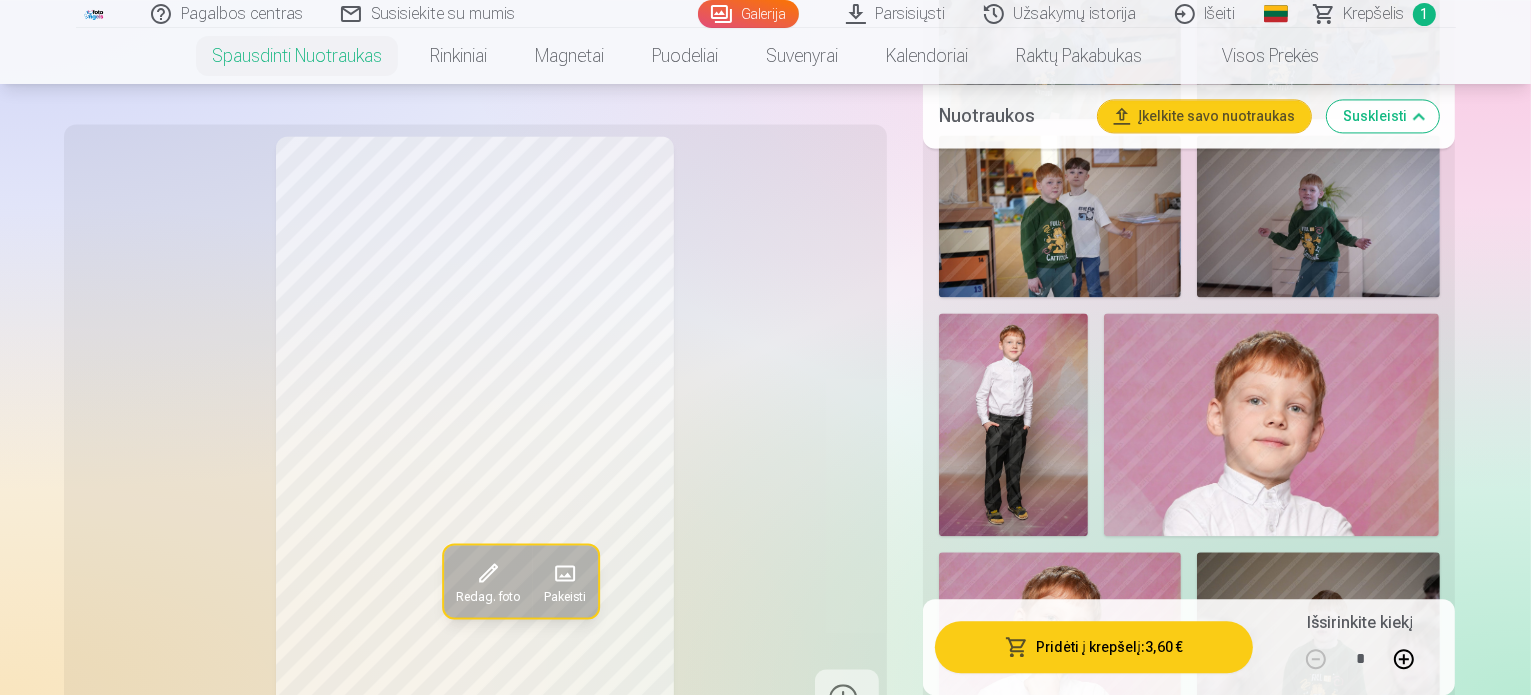 click at bounding box center [1384, 1762] 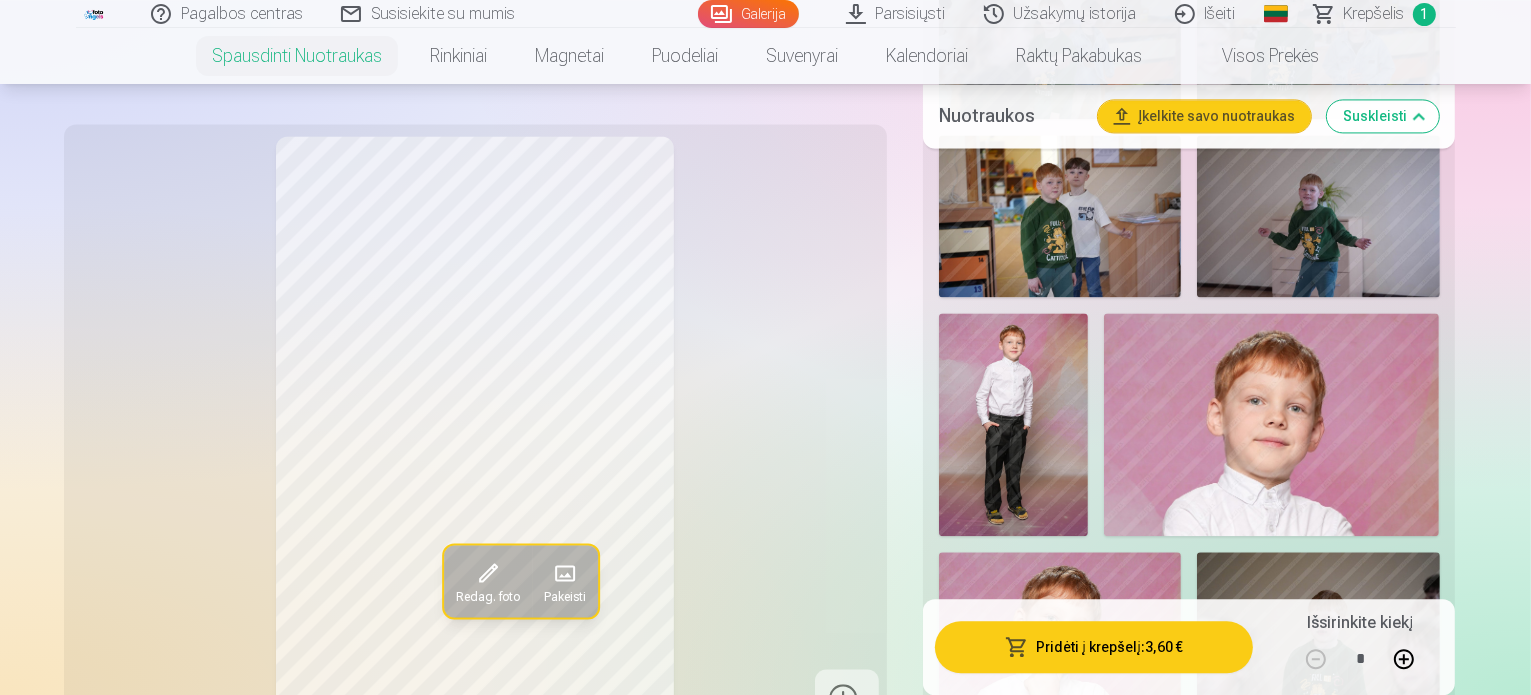 click at bounding box center [1258, 1763] 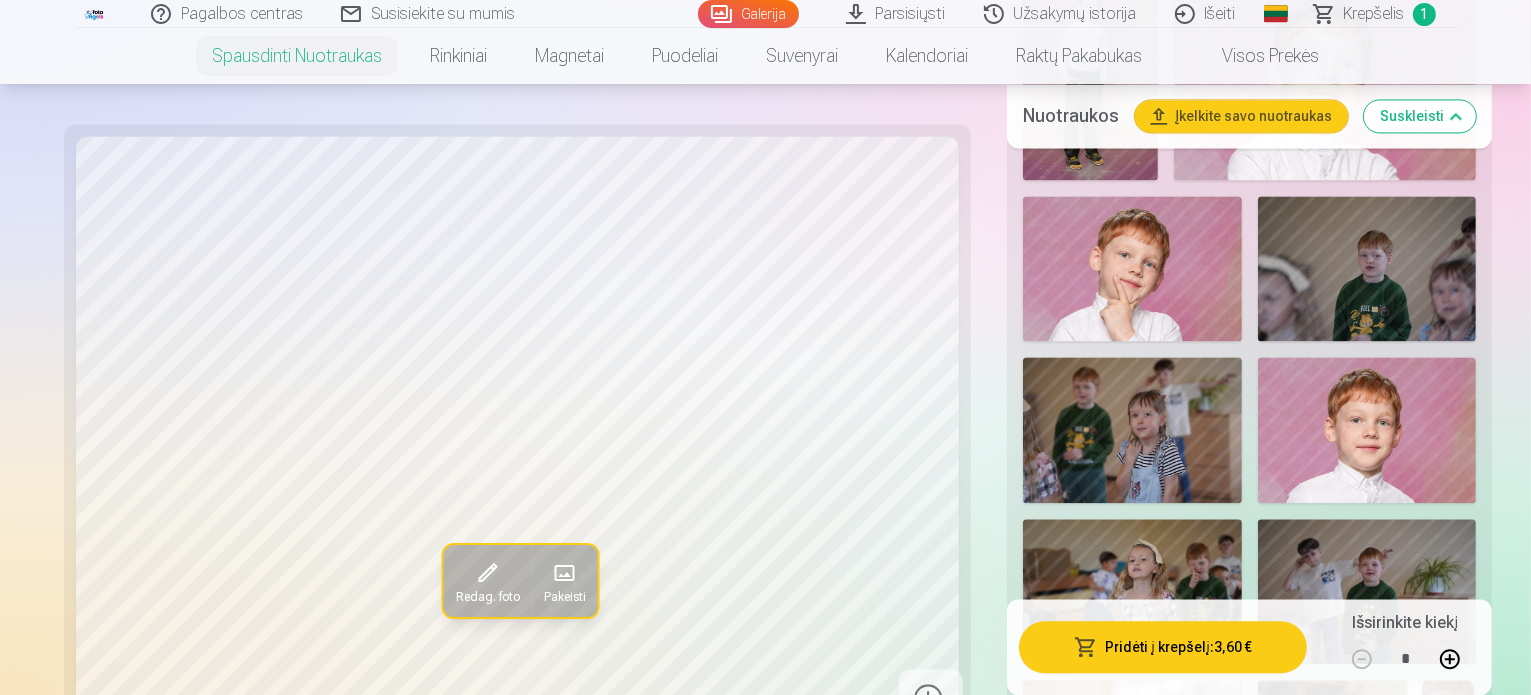 click at bounding box center (1325, 1105) 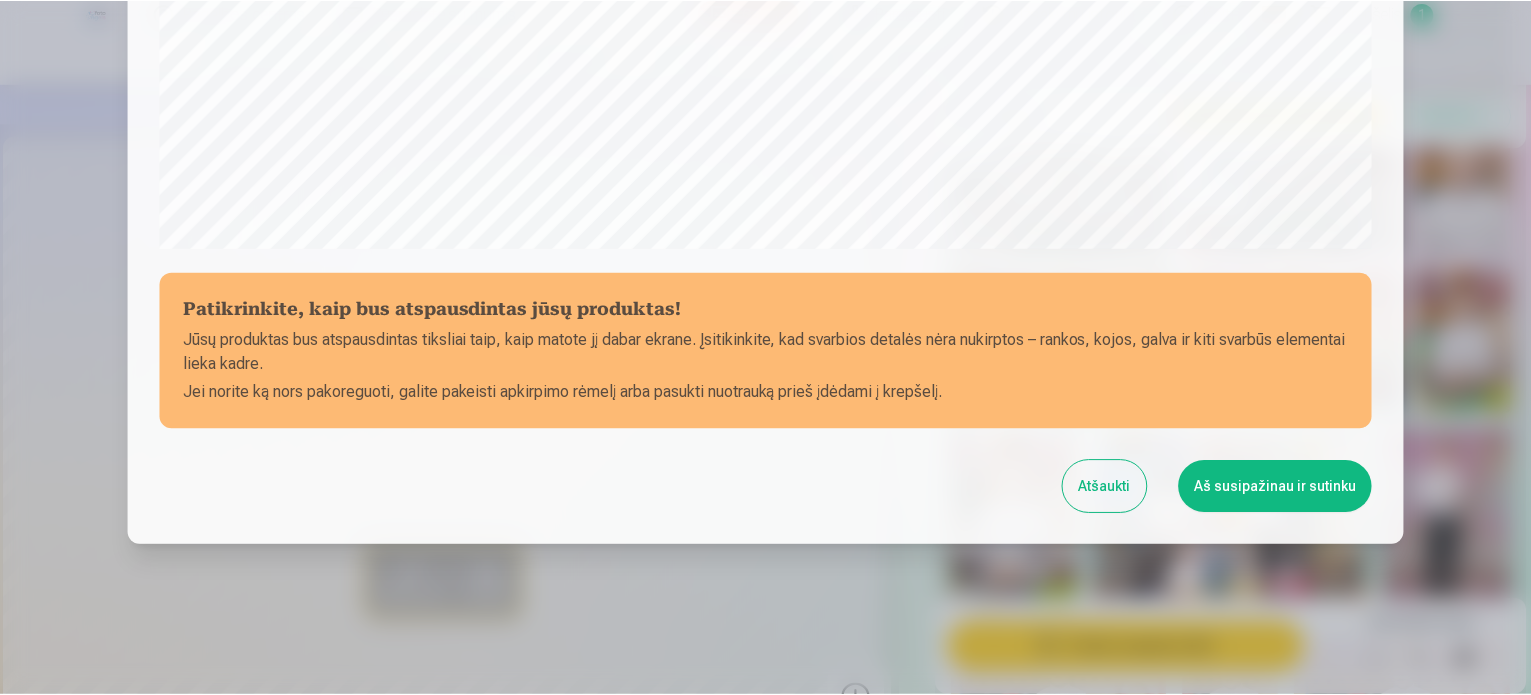 scroll, scrollTop: 744, scrollLeft: 0, axis: vertical 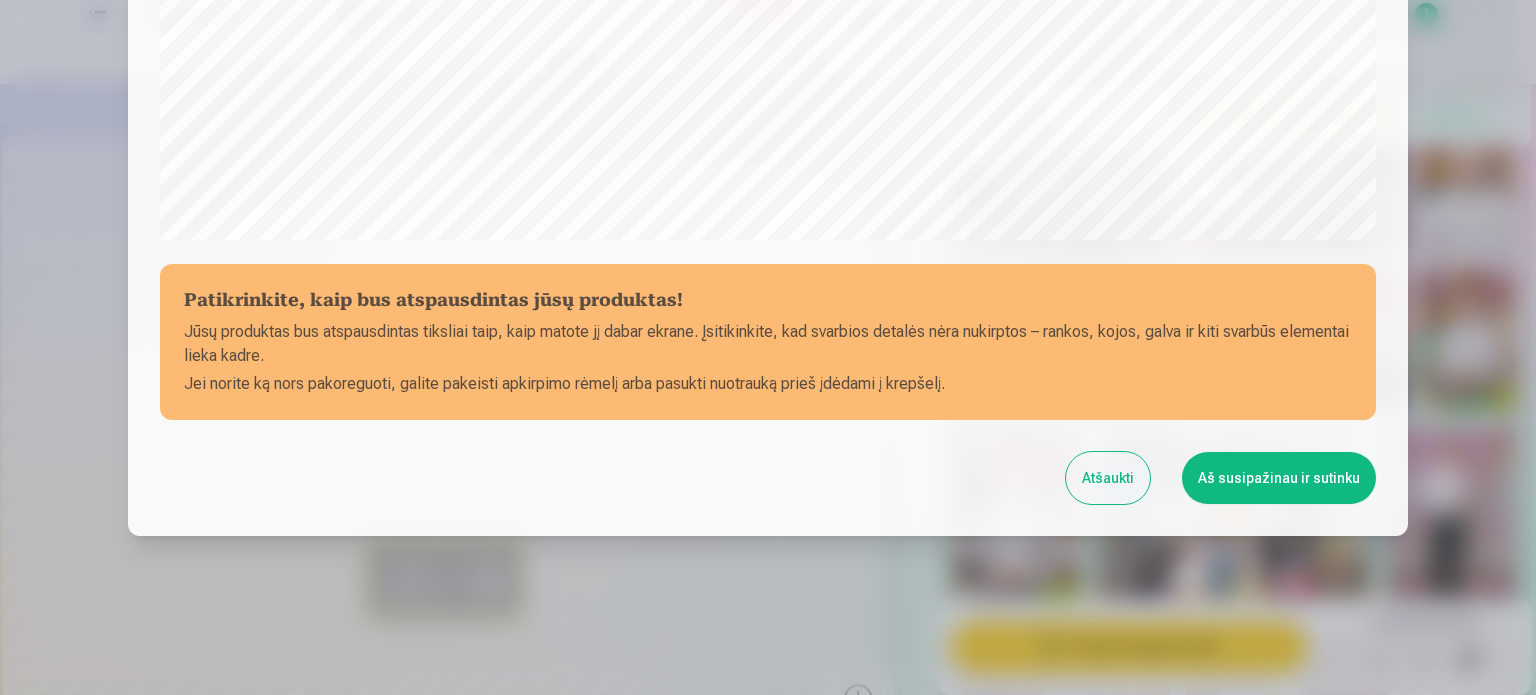 click on "Aš susipažinau ir sutinku" at bounding box center [1279, 478] 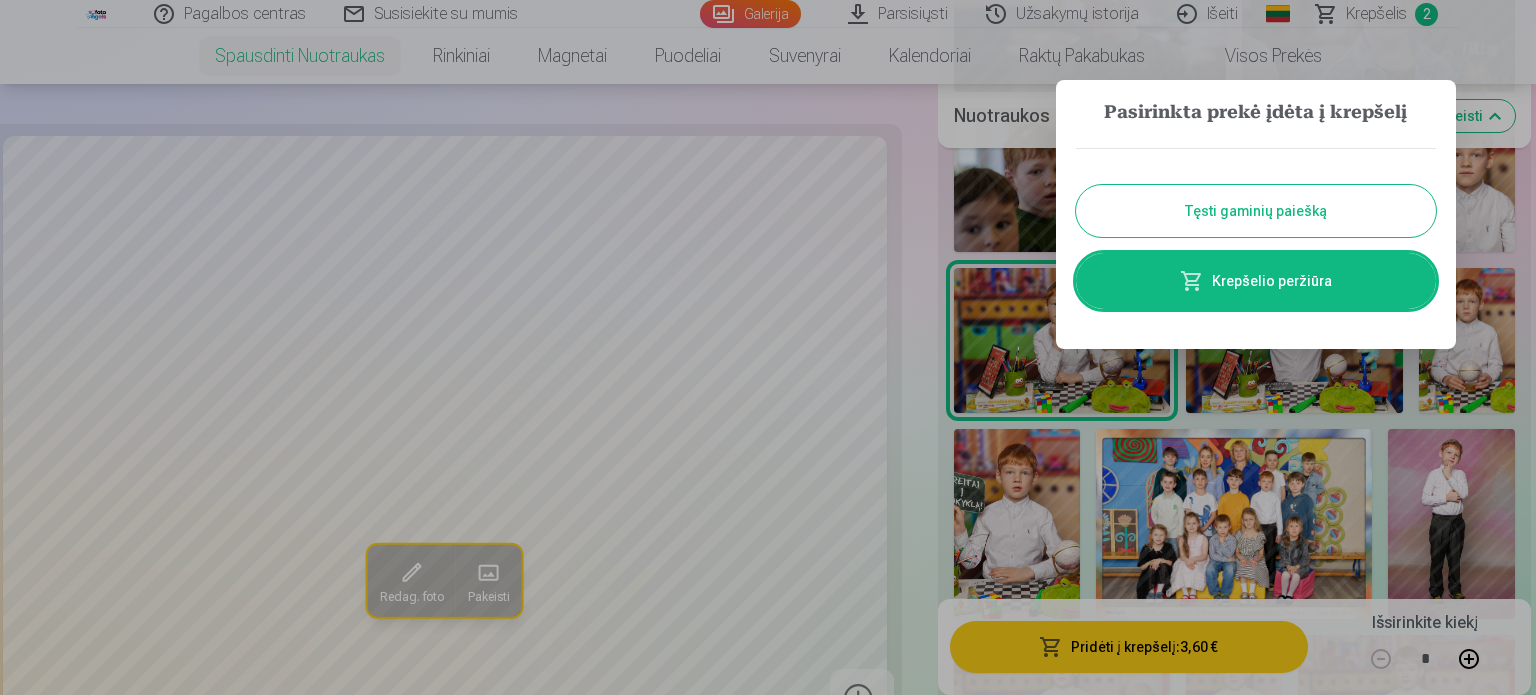 click on "Tęsti gaminių paiešką" at bounding box center (1256, 211) 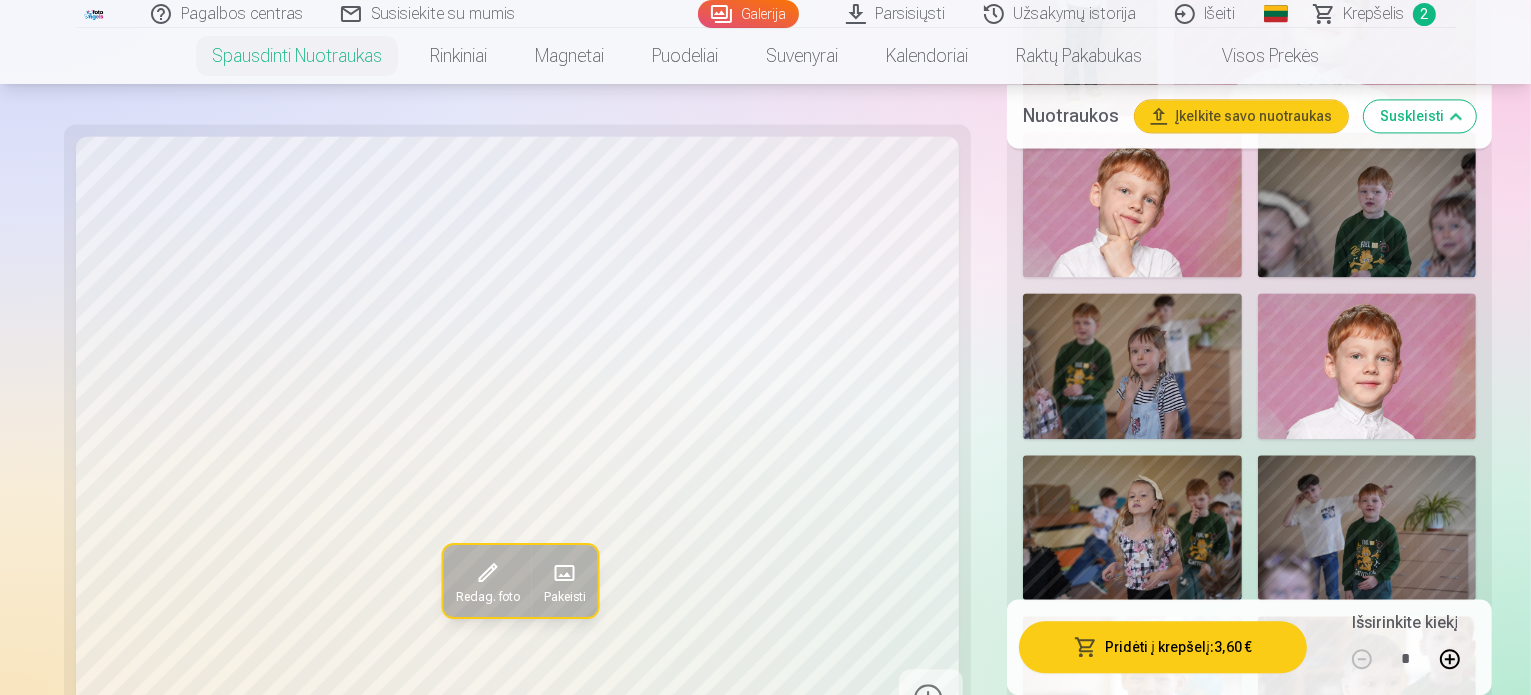 scroll, scrollTop: 4500, scrollLeft: 0, axis: vertical 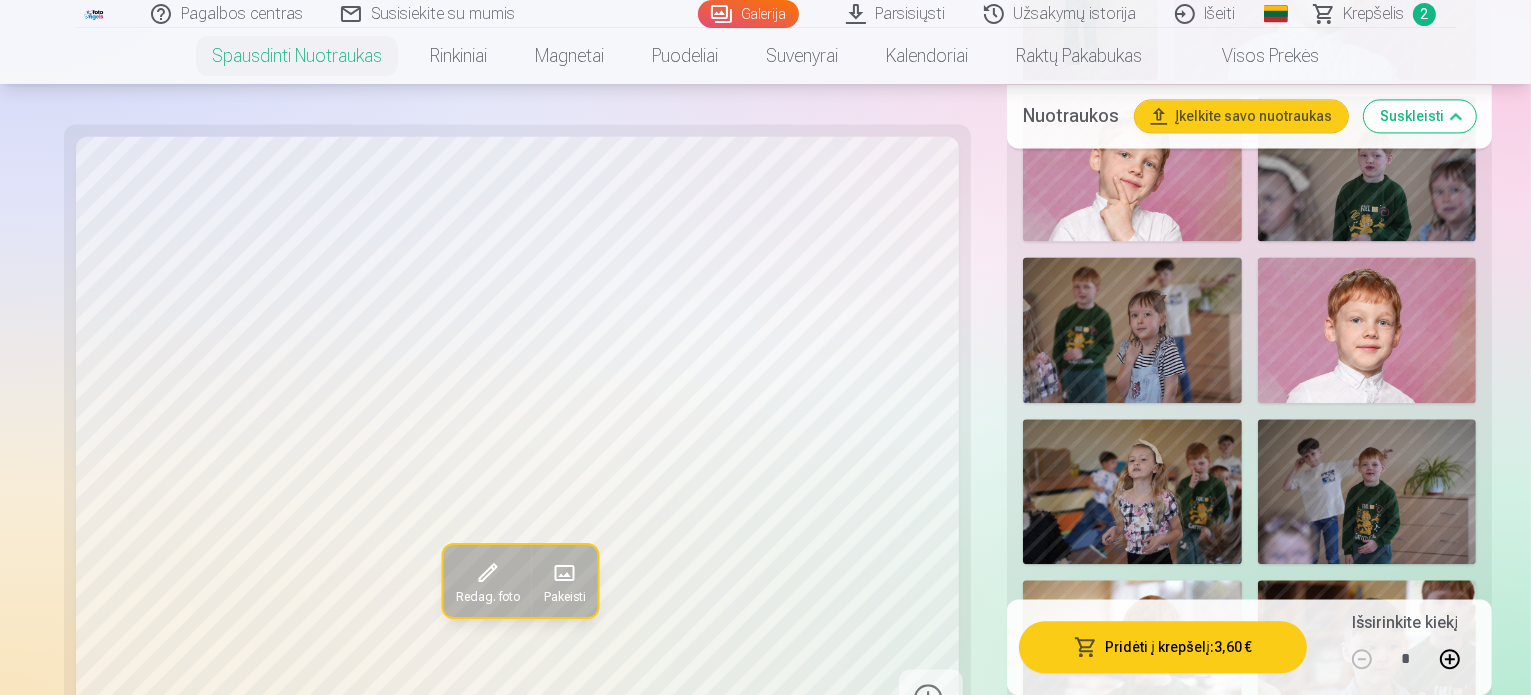 click at bounding box center [1173, 1389] 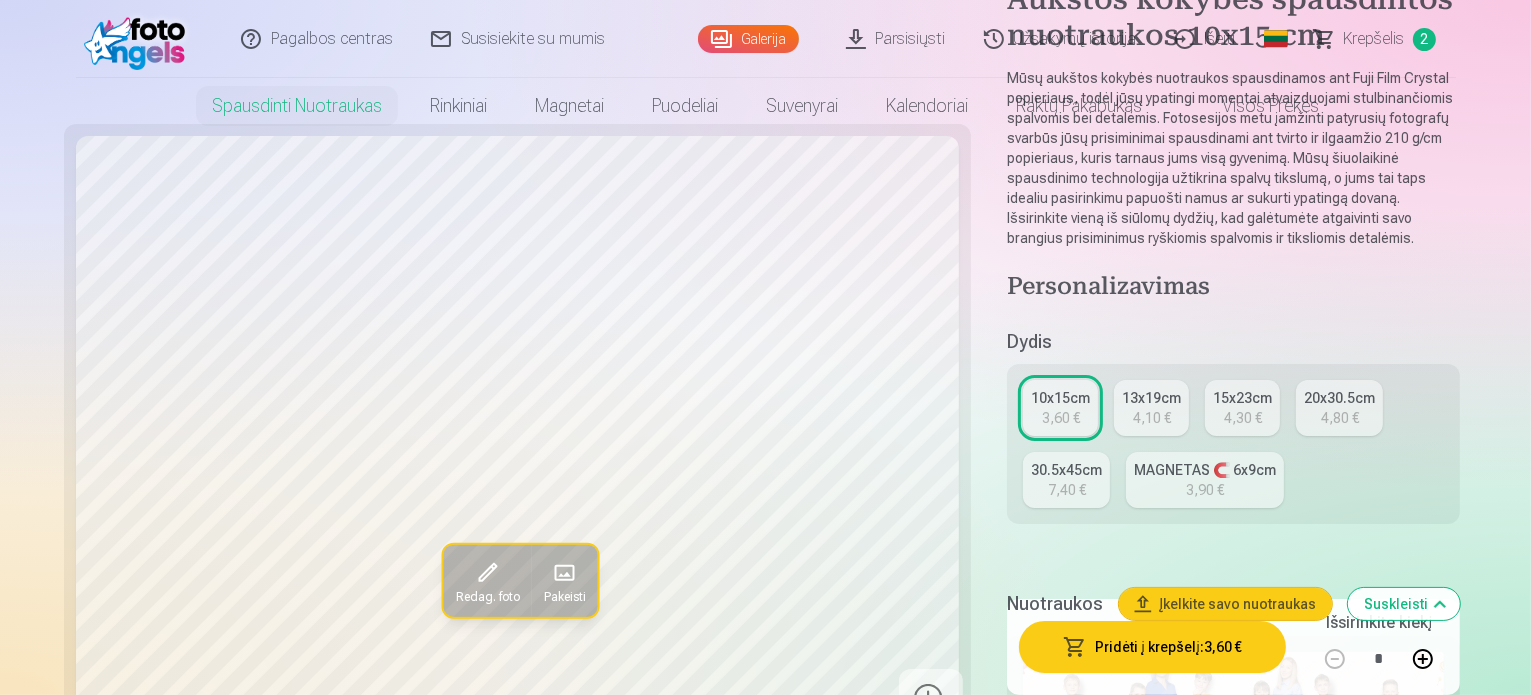 scroll, scrollTop: 300, scrollLeft: 0, axis: vertical 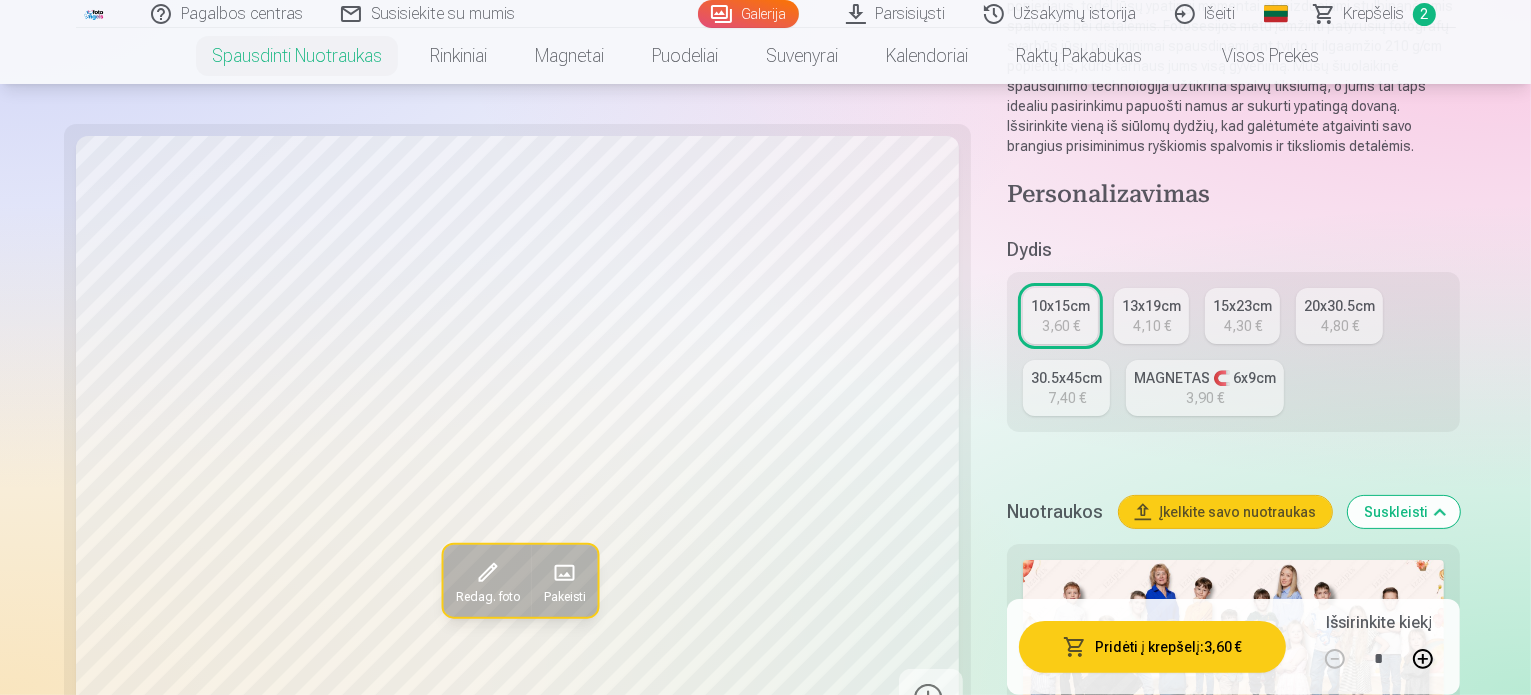 click on "7,40 €" at bounding box center [1067, 398] 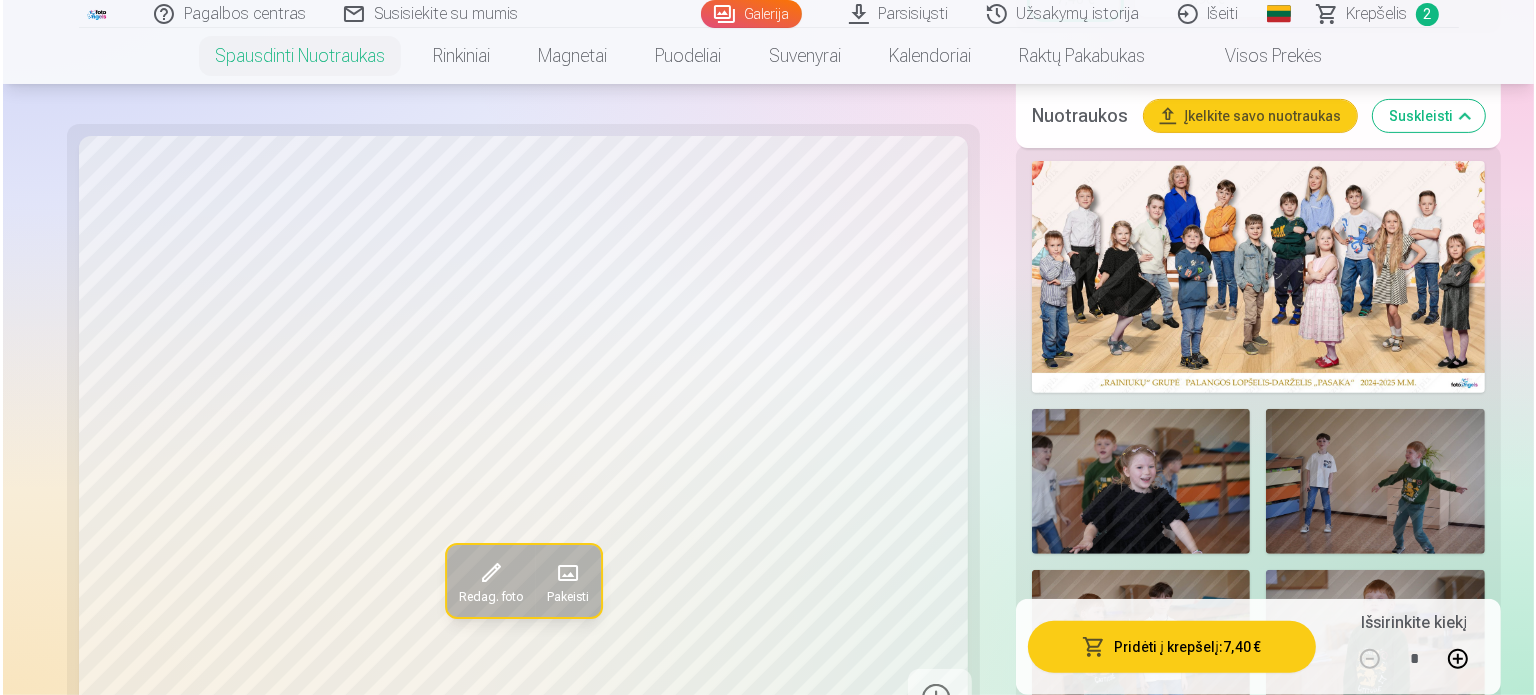scroll, scrollTop: 900, scrollLeft: 0, axis: vertical 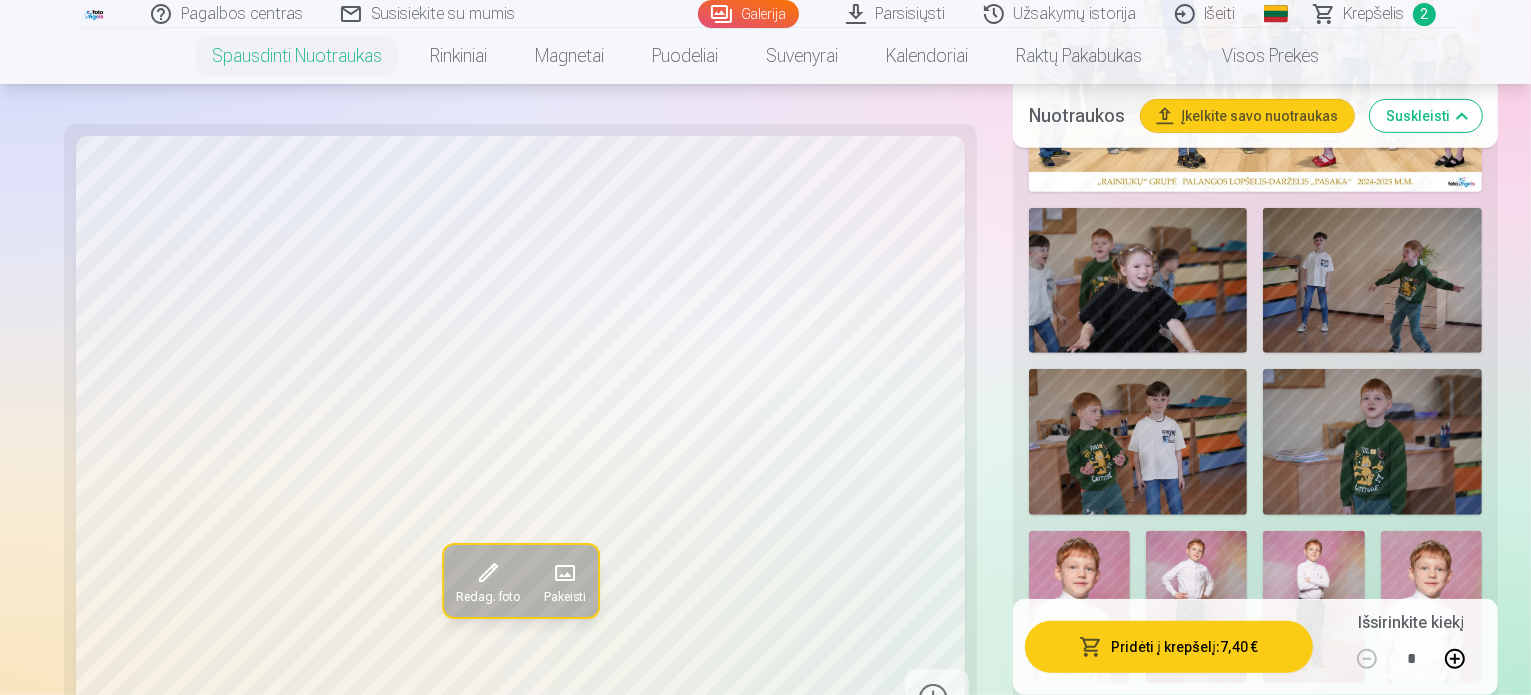 click on "Pridėti į krepšelį :  7,40 €" at bounding box center [1169, 647] 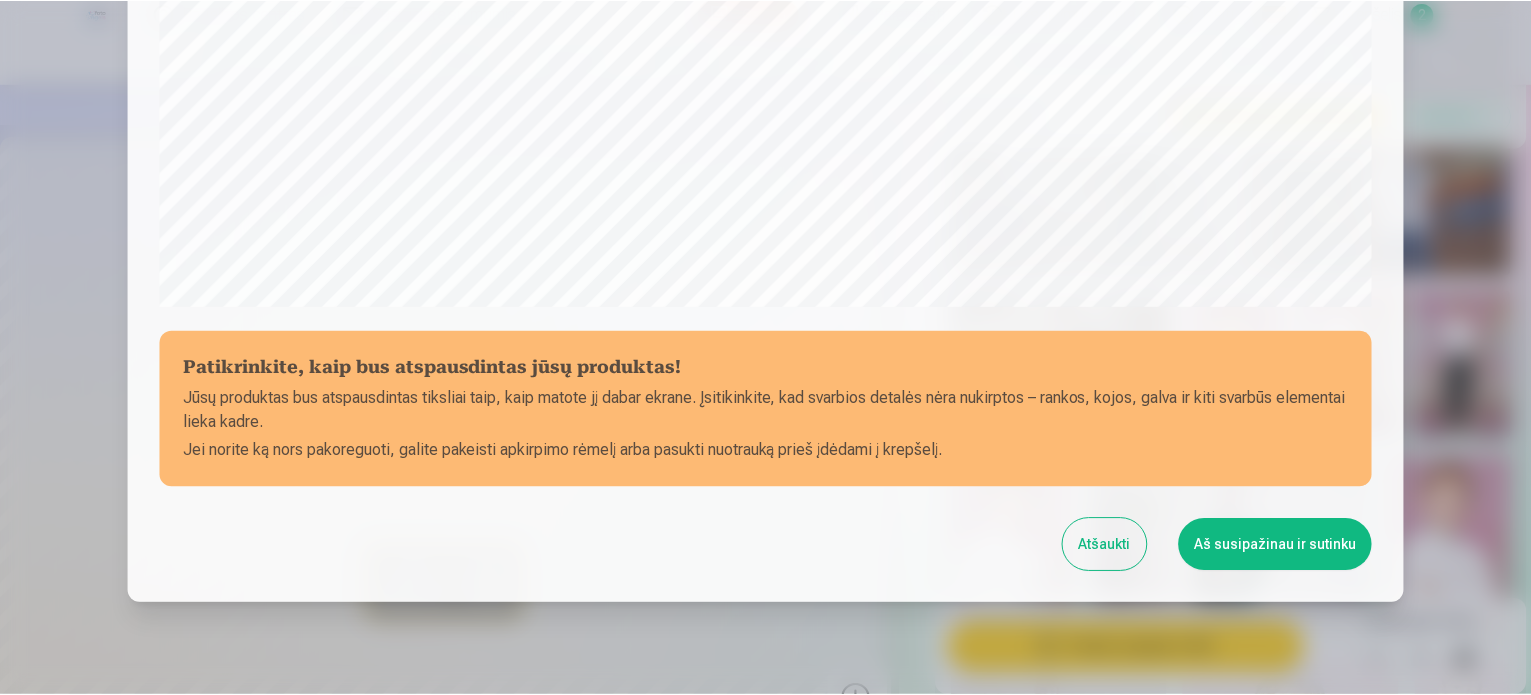 scroll, scrollTop: 644, scrollLeft: 0, axis: vertical 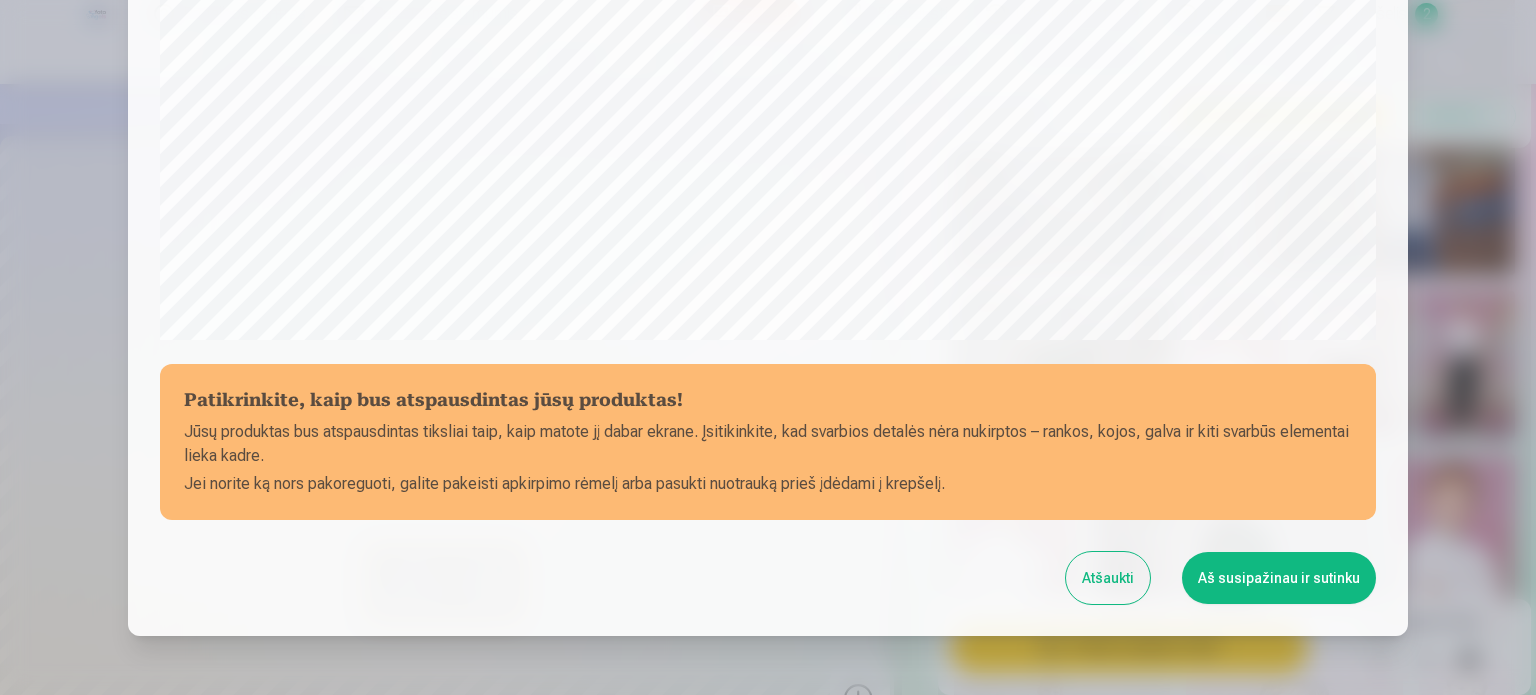 click on "Aš susipažinau ir sutinku" at bounding box center (1279, 578) 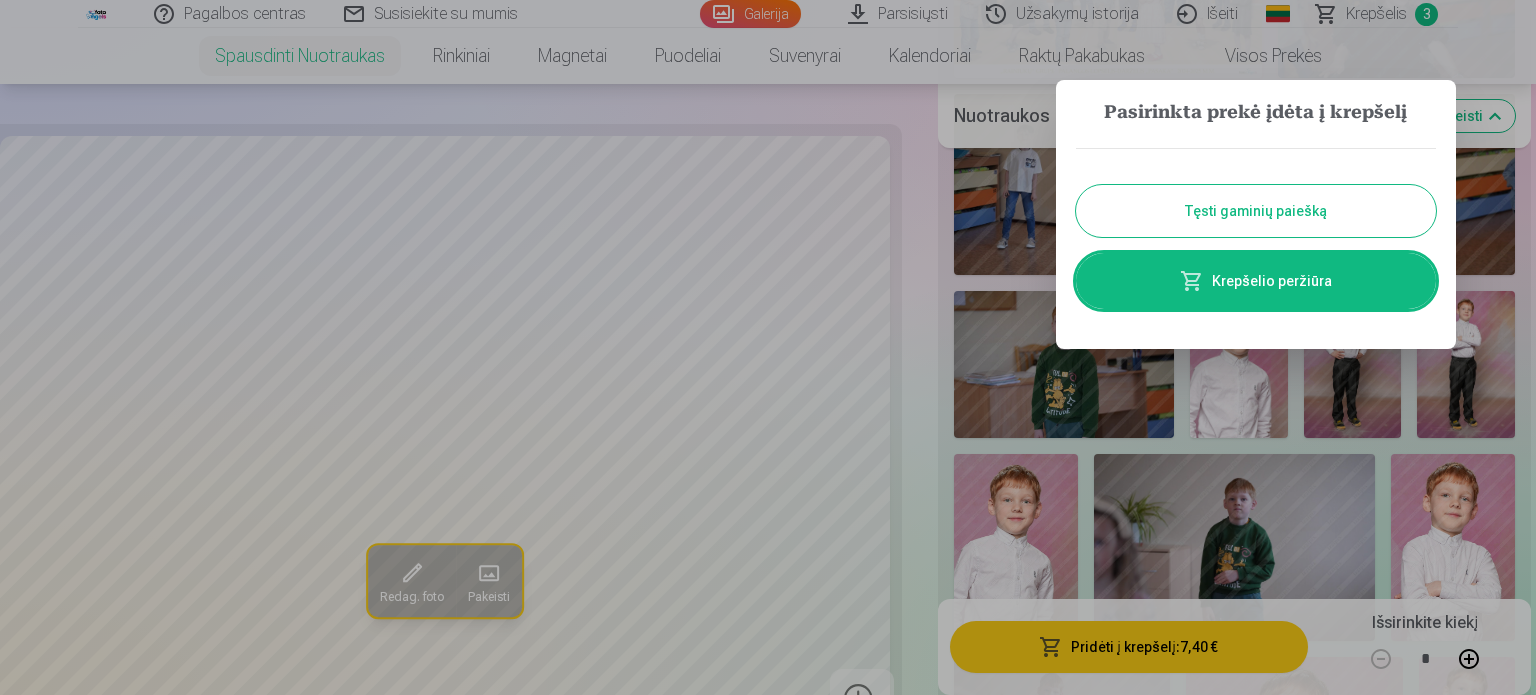 click on "Tęsti gaminių paiešką" at bounding box center (1256, 211) 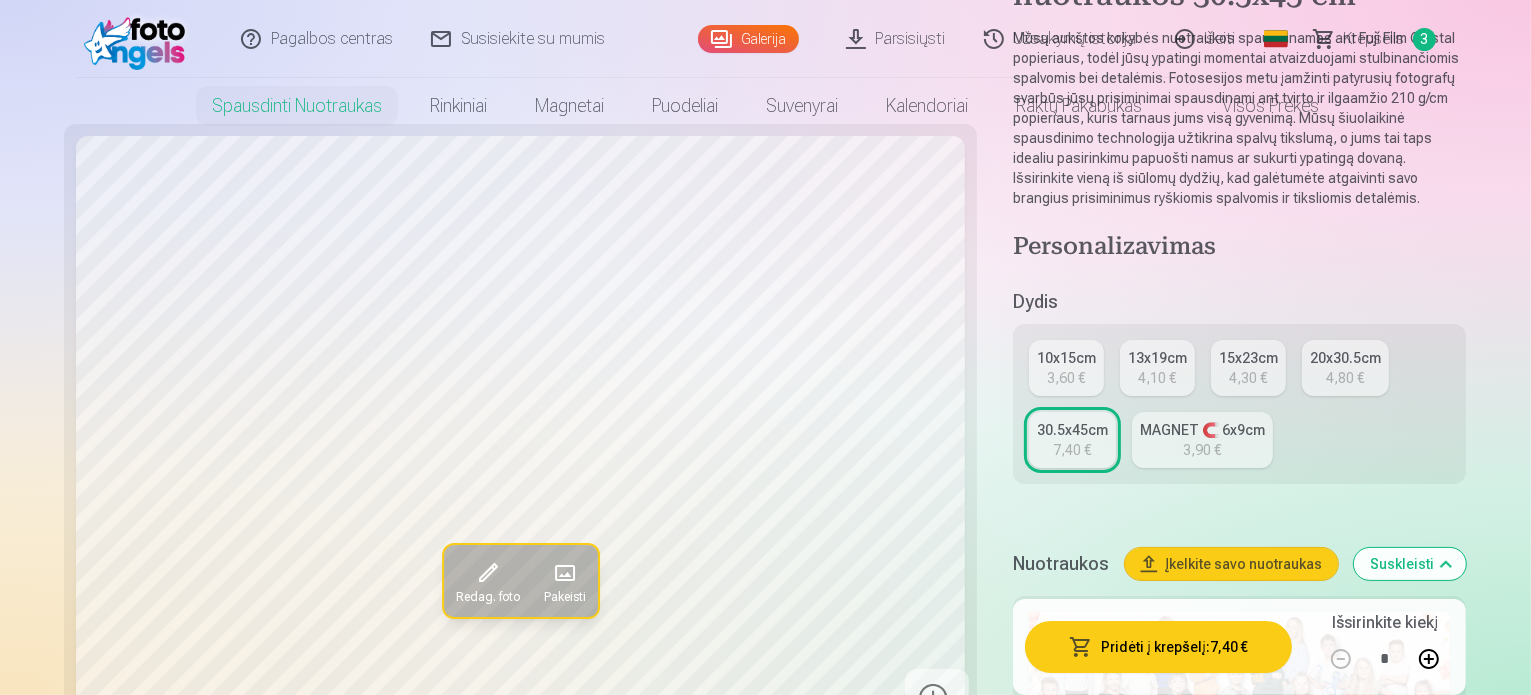 scroll, scrollTop: 400, scrollLeft: 0, axis: vertical 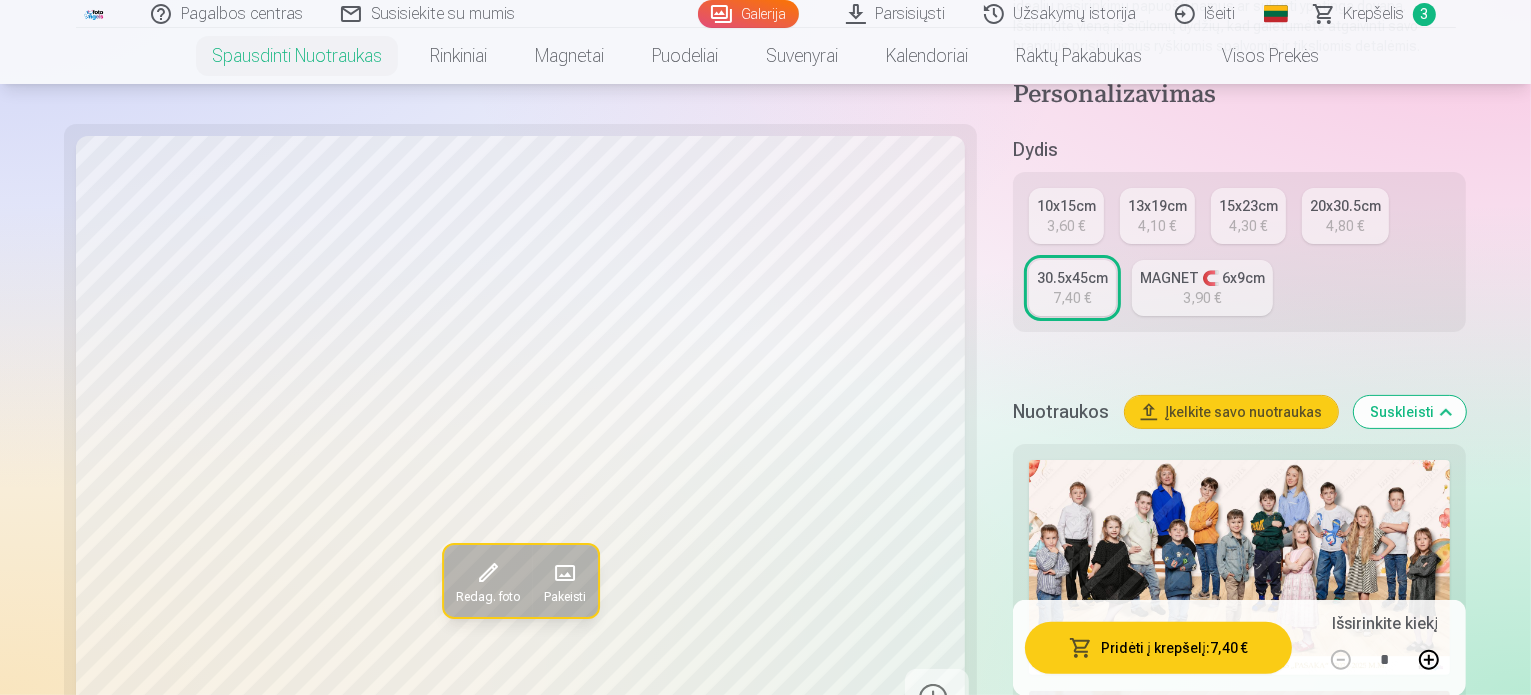 click on "20x30.5cm 4,80 €" at bounding box center (1345, 216) 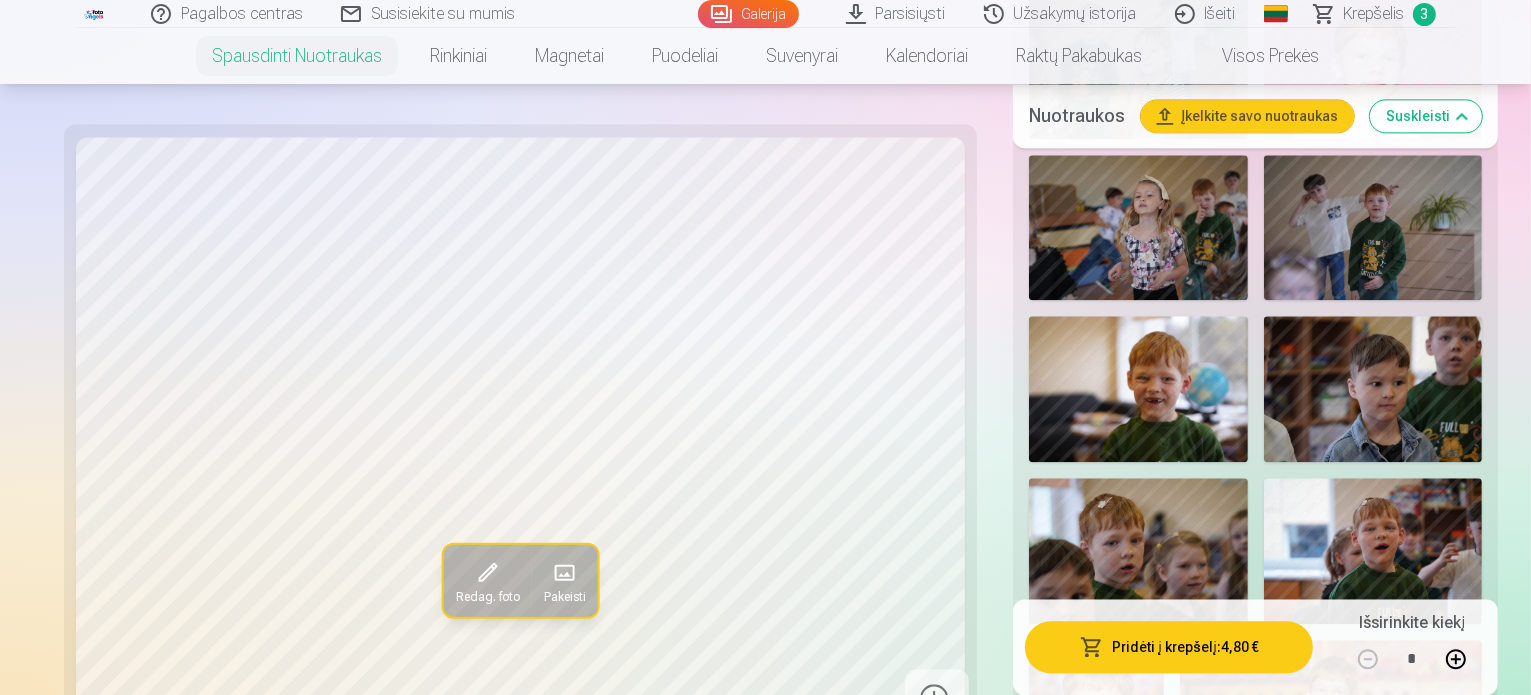 scroll, scrollTop: 4800, scrollLeft: 0, axis: vertical 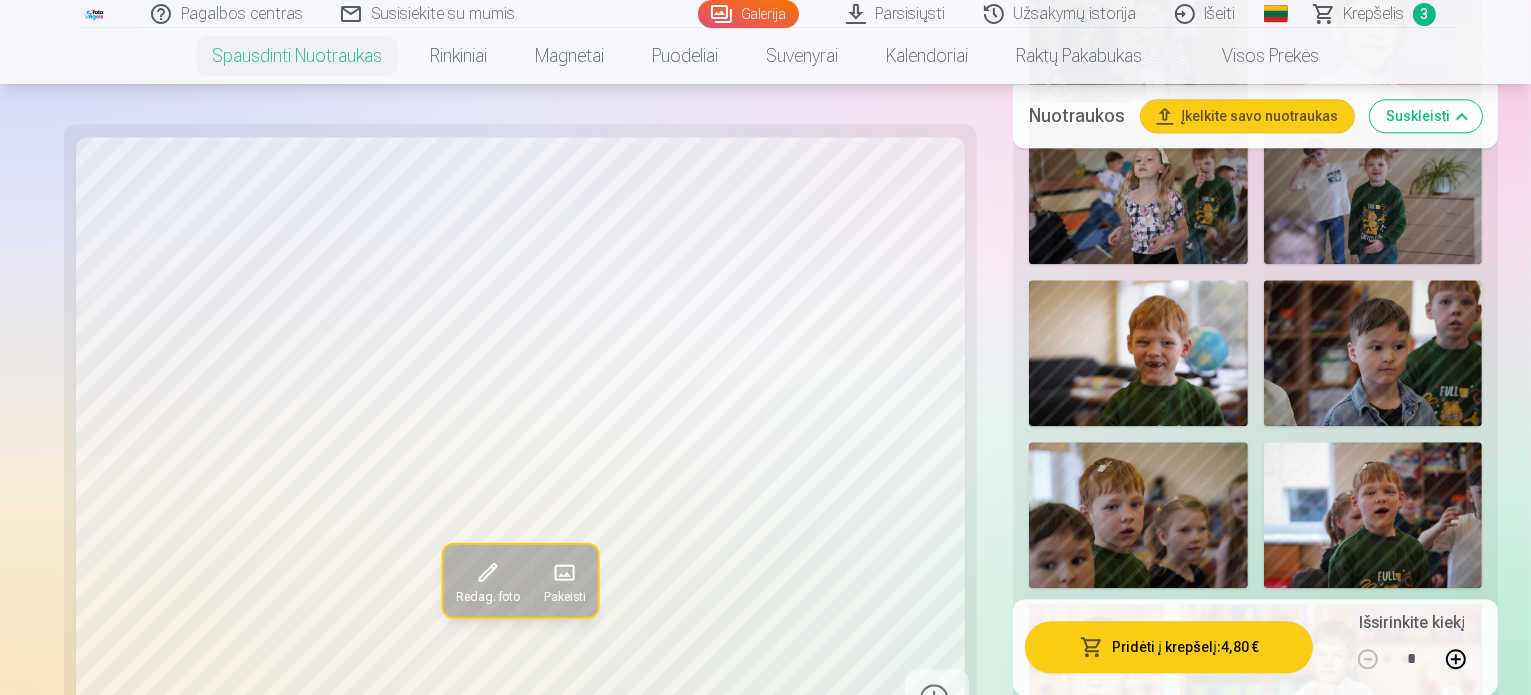 click at bounding box center (1180, 1527) 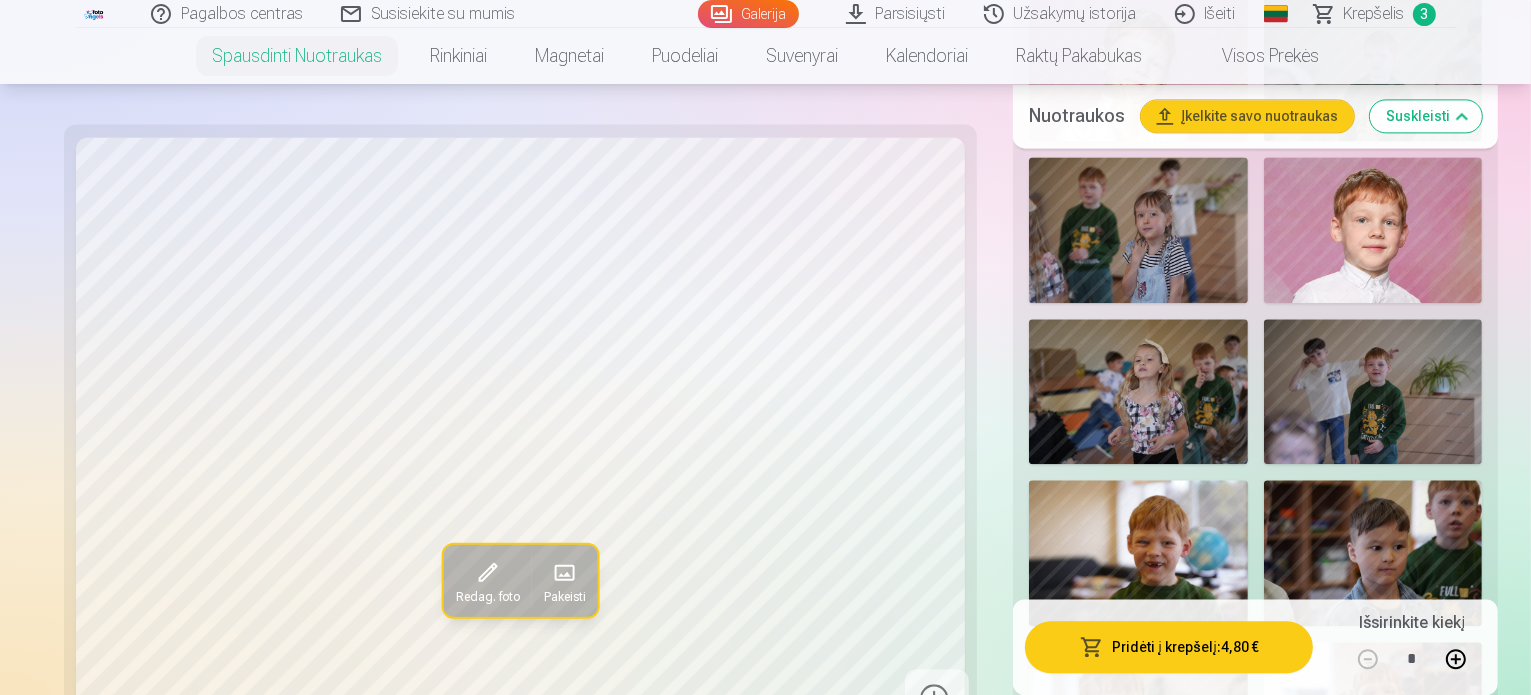 scroll, scrollTop: 4500, scrollLeft: 0, axis: vertical 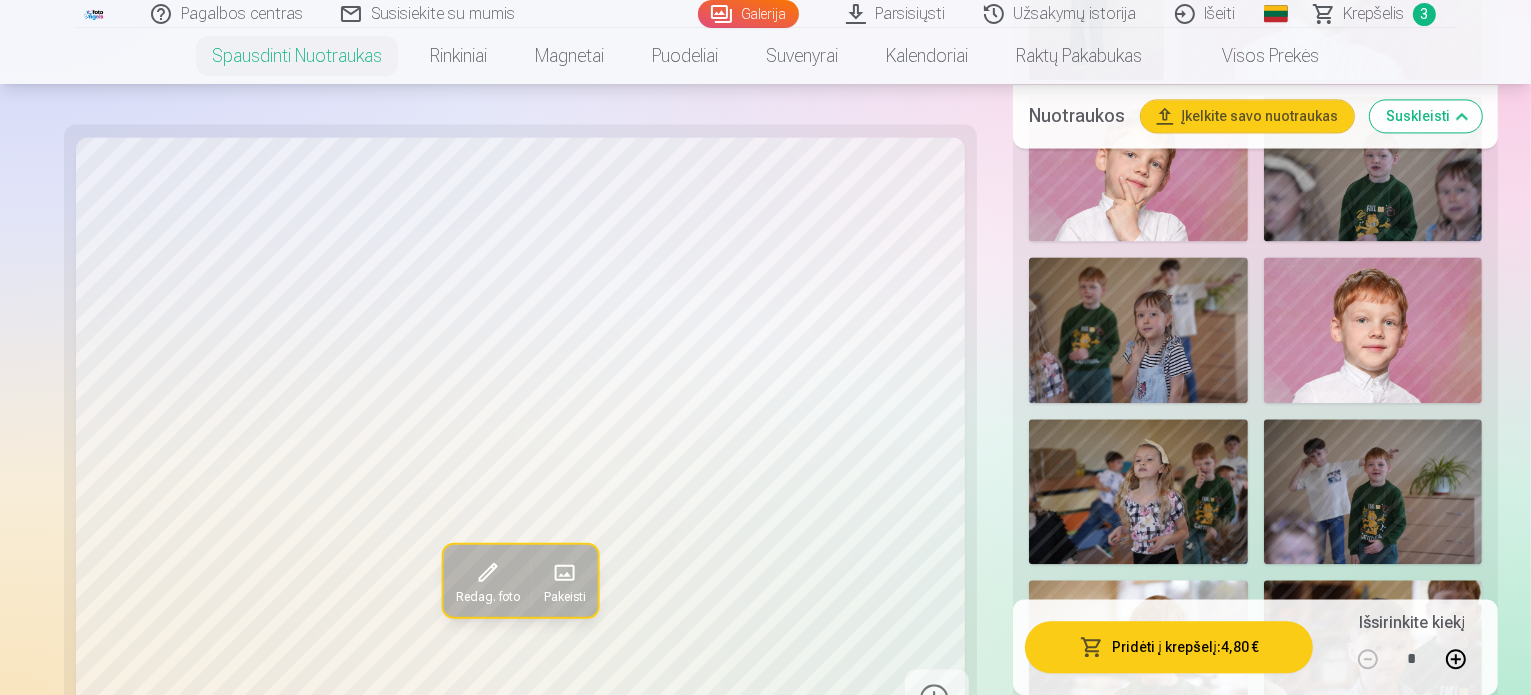 click at bounding box center (1331, 1005) 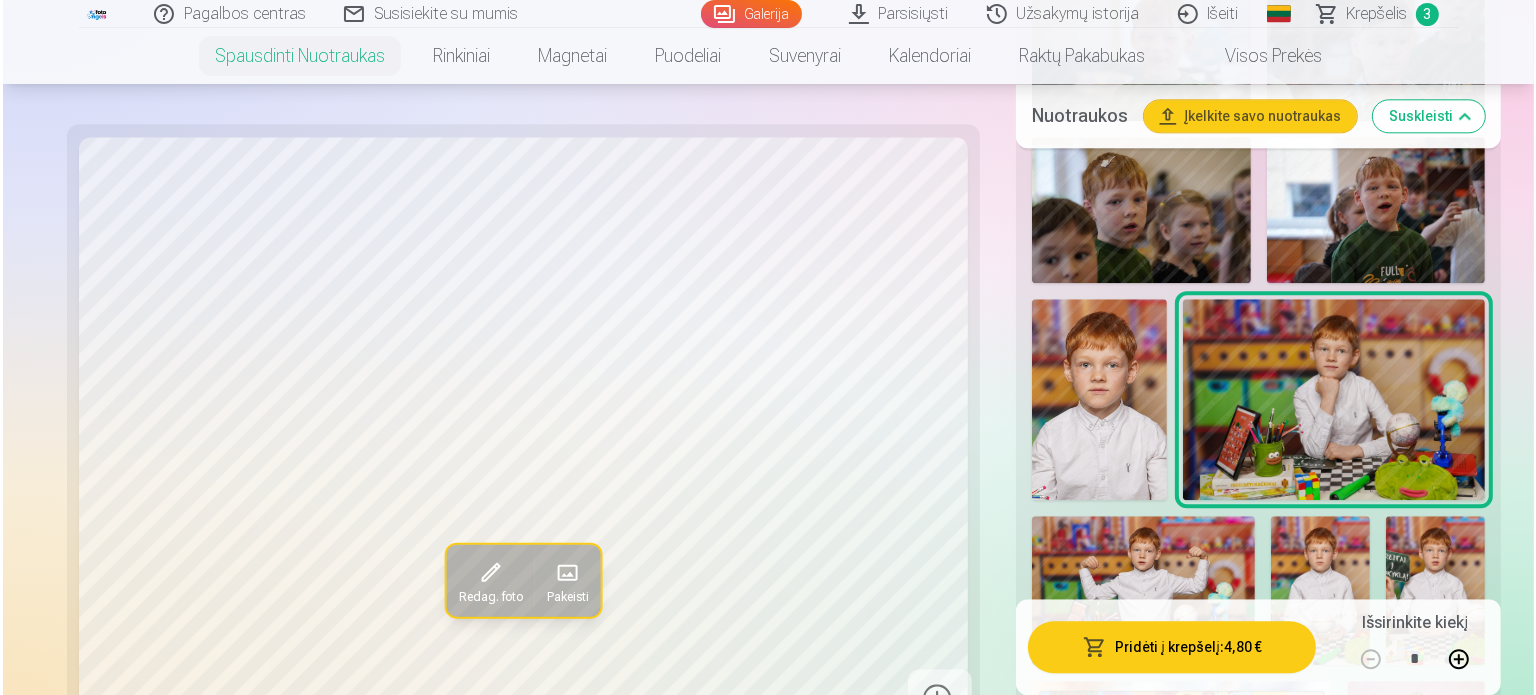 scroll, scrollTop: 5100, scrollLeft: 0, axis: vertical 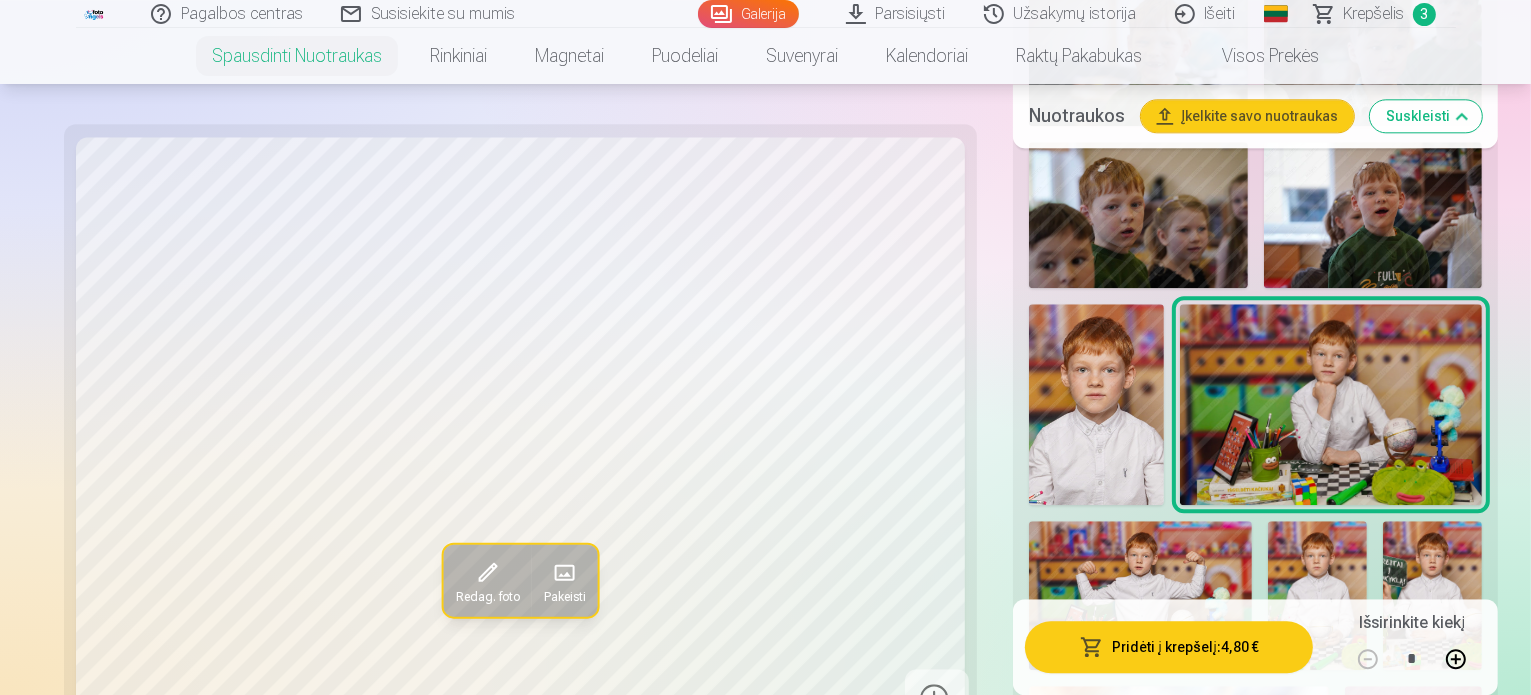 click on "Pridėti į krepšelį :  4,80 €" at bounding box center (1169, 647) 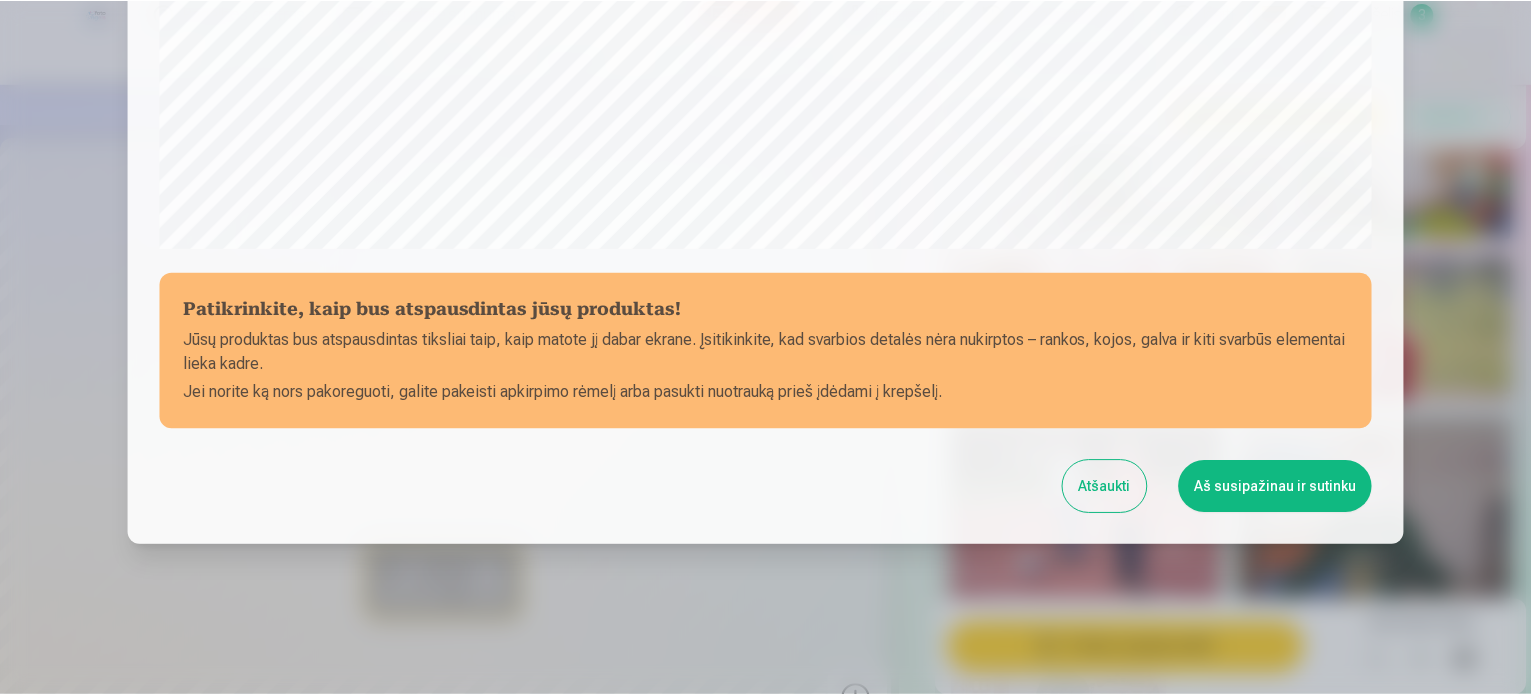 scroll, scrollTop: 744, scrollLeft: 0, axis: vertical 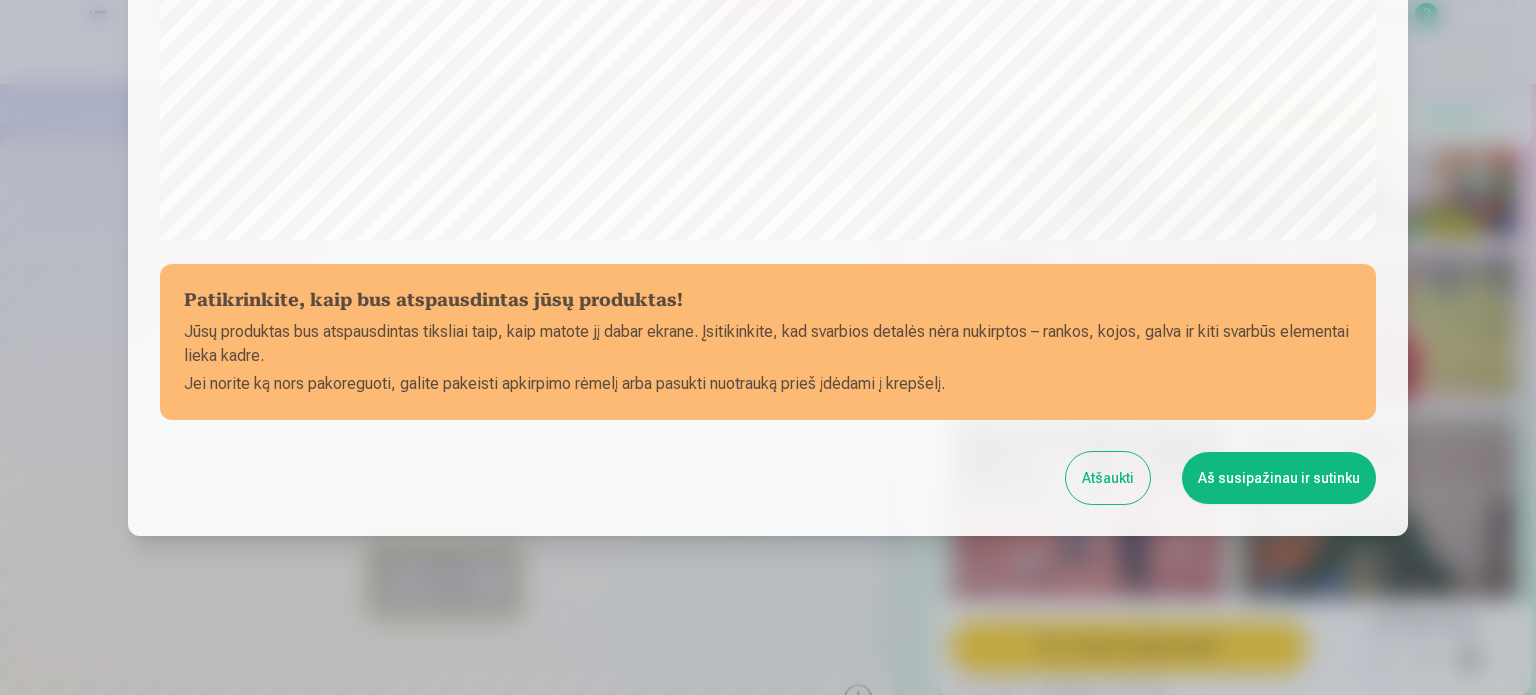 click on "Aš susipažinau ir sutinku" at bounding box center (1279, 478) 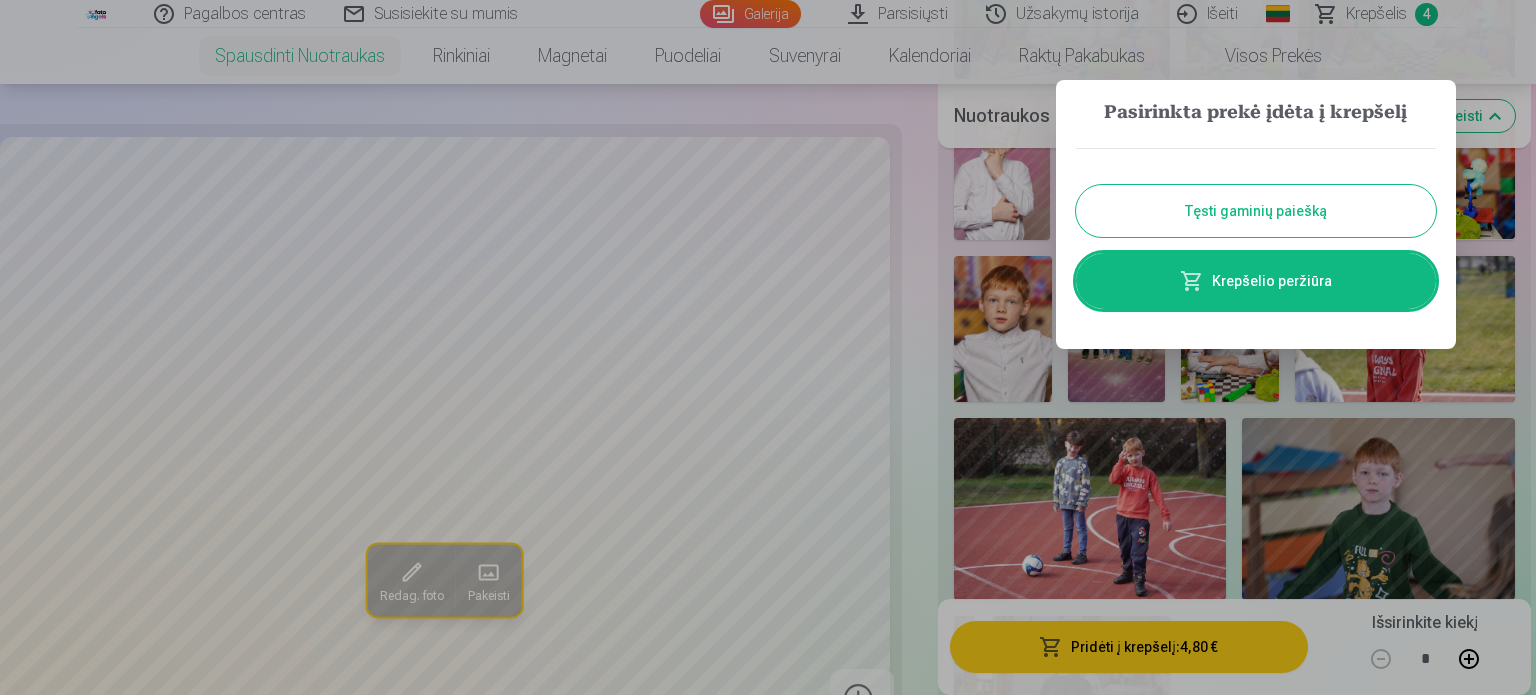 click on "Tęsti gaminių paiešką" at bounding box center (1256, 211) 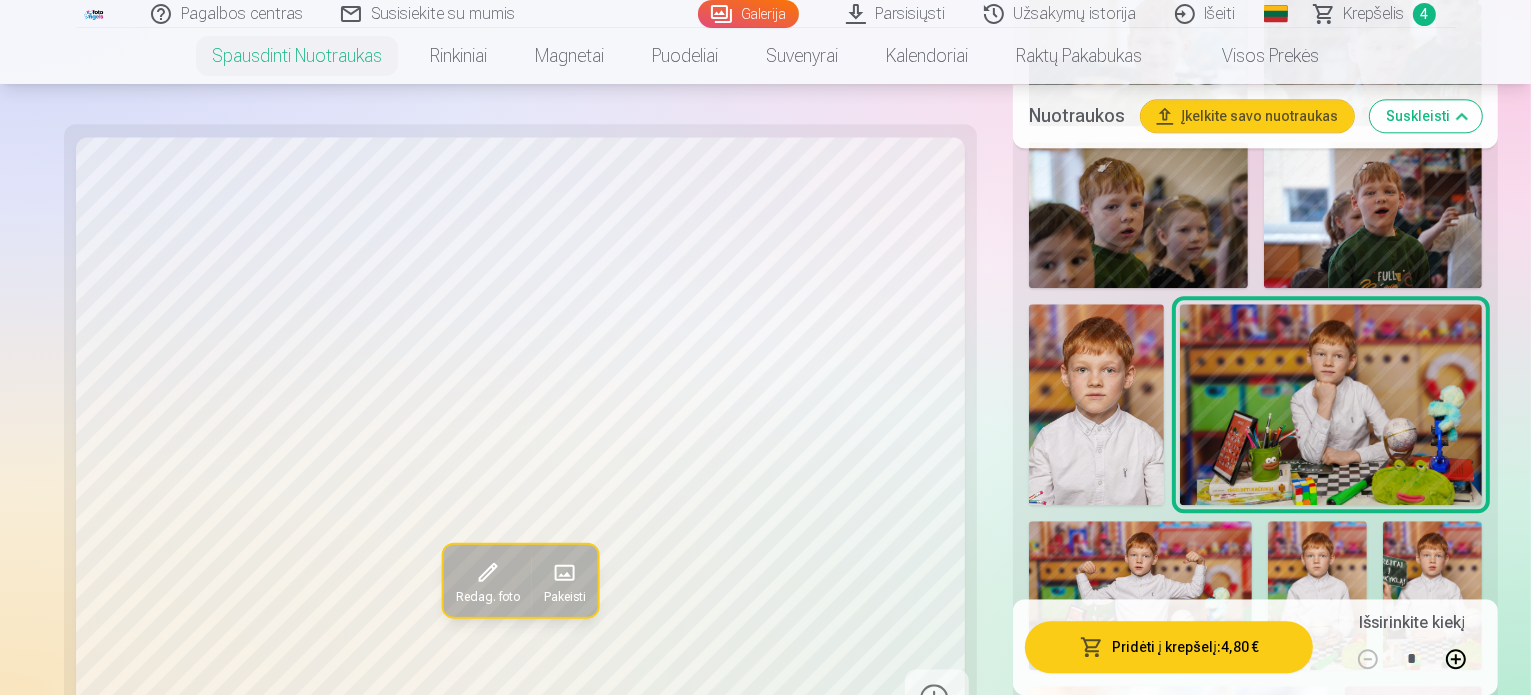 click at bounding box center [1373, 1805] 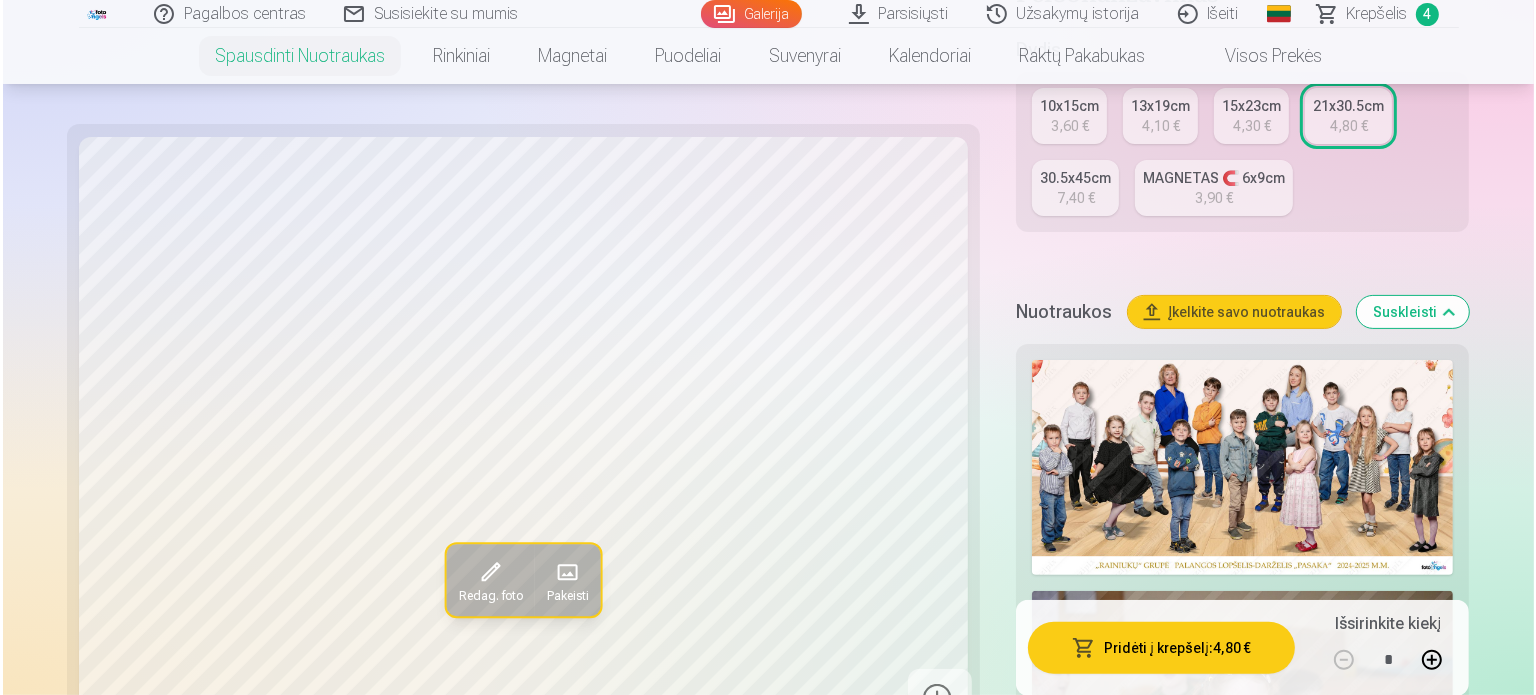 scroll, scrollTop: 0, scrollLeft: 0, axis: both 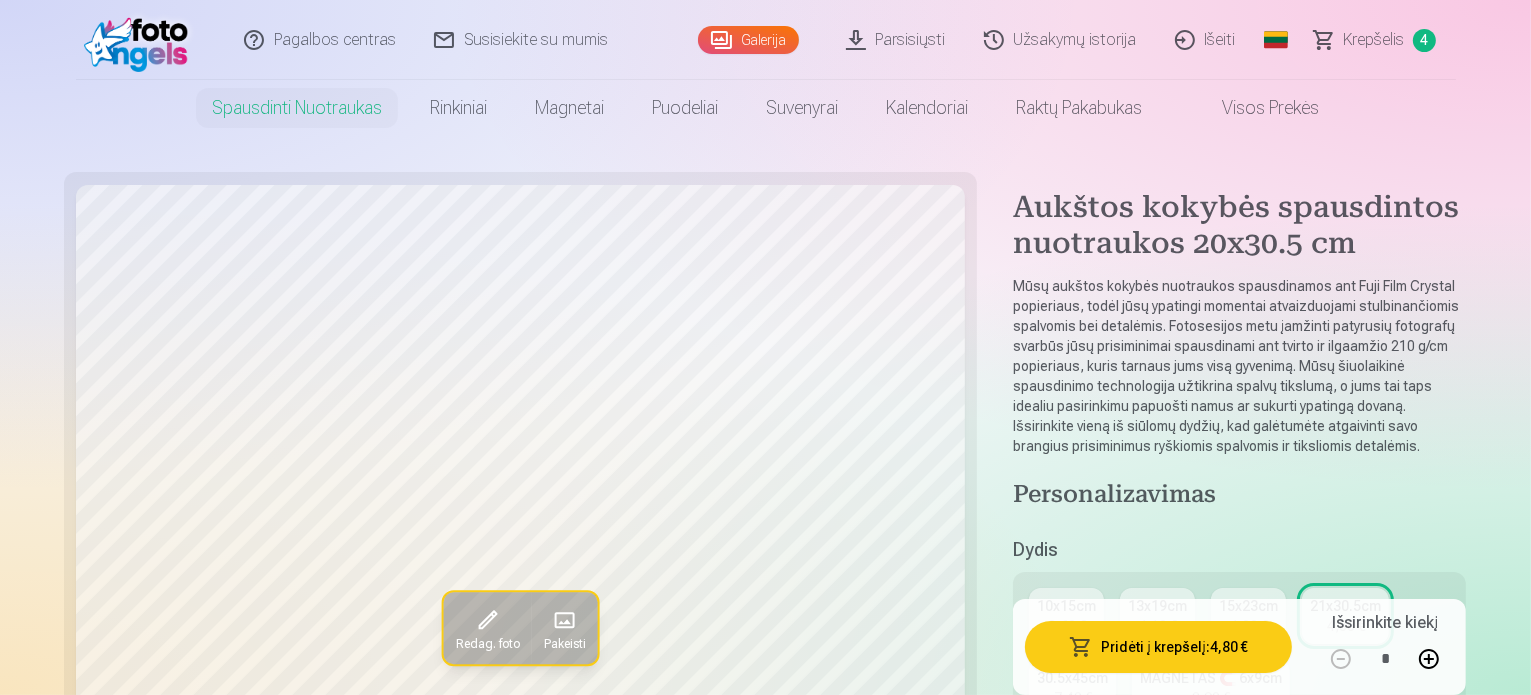 click on "10x15cm" at bounding box center [1066, 606] 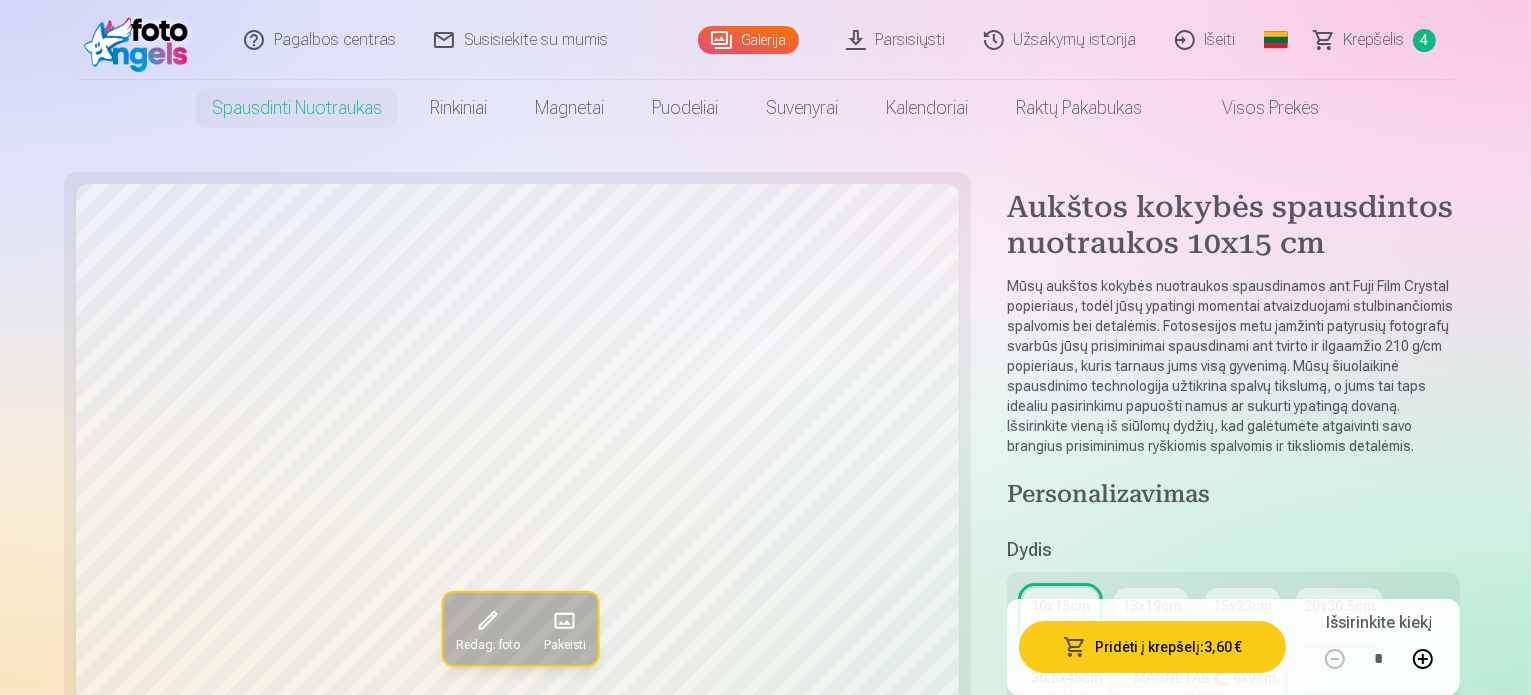 click on "Pridėti į krepšelį :  3,60 €" at bounding box center (1152, 647) 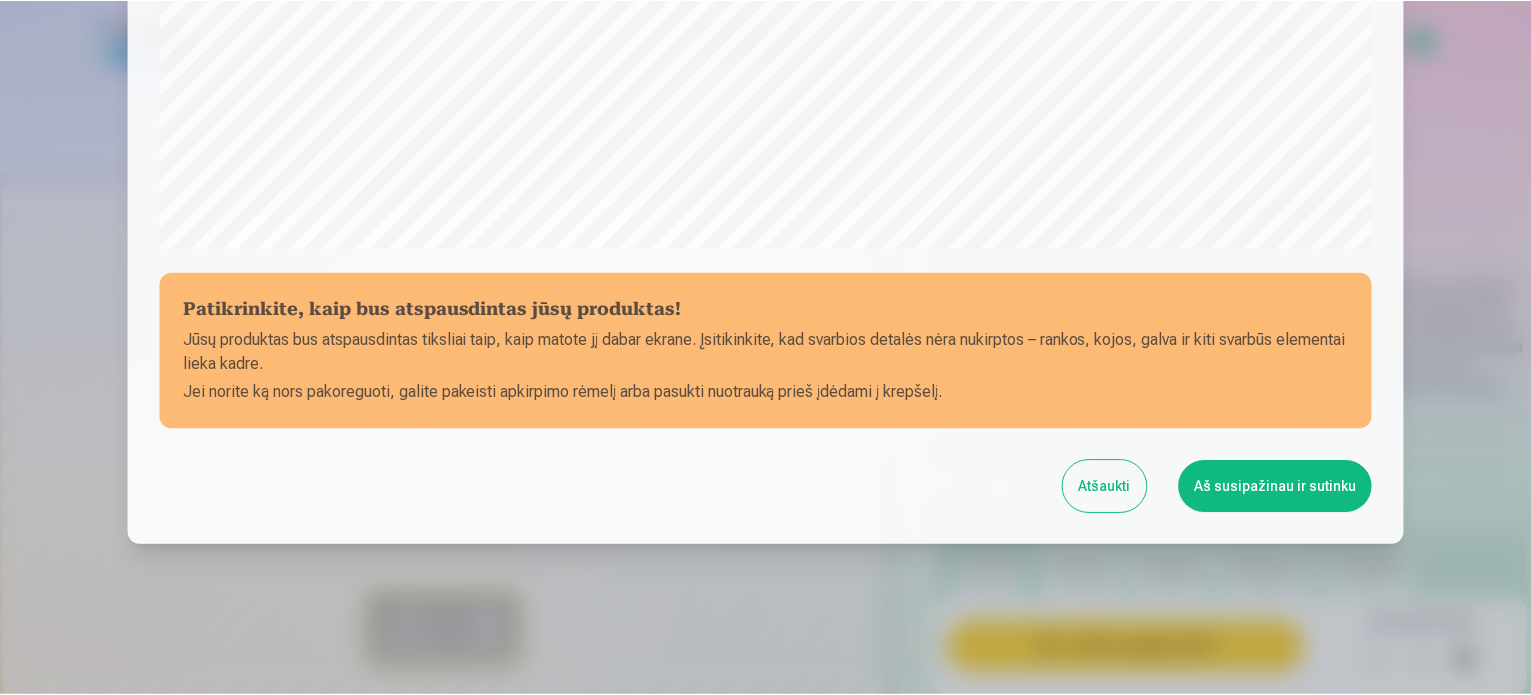scroll, scrollTop: 744, scrollLeft: 0, axis: vertical 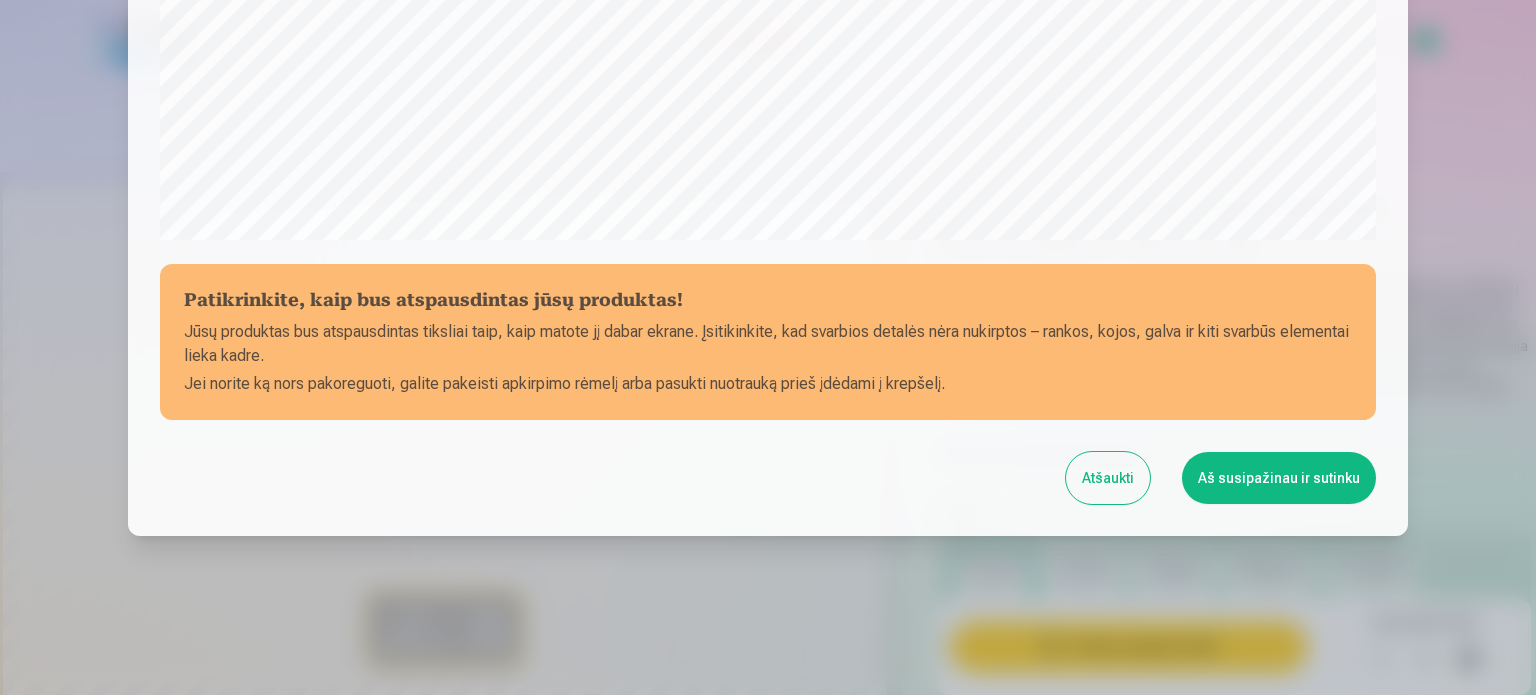 click on "Aš susipažinau ir sutinku" at bounding box center (1279, 478) 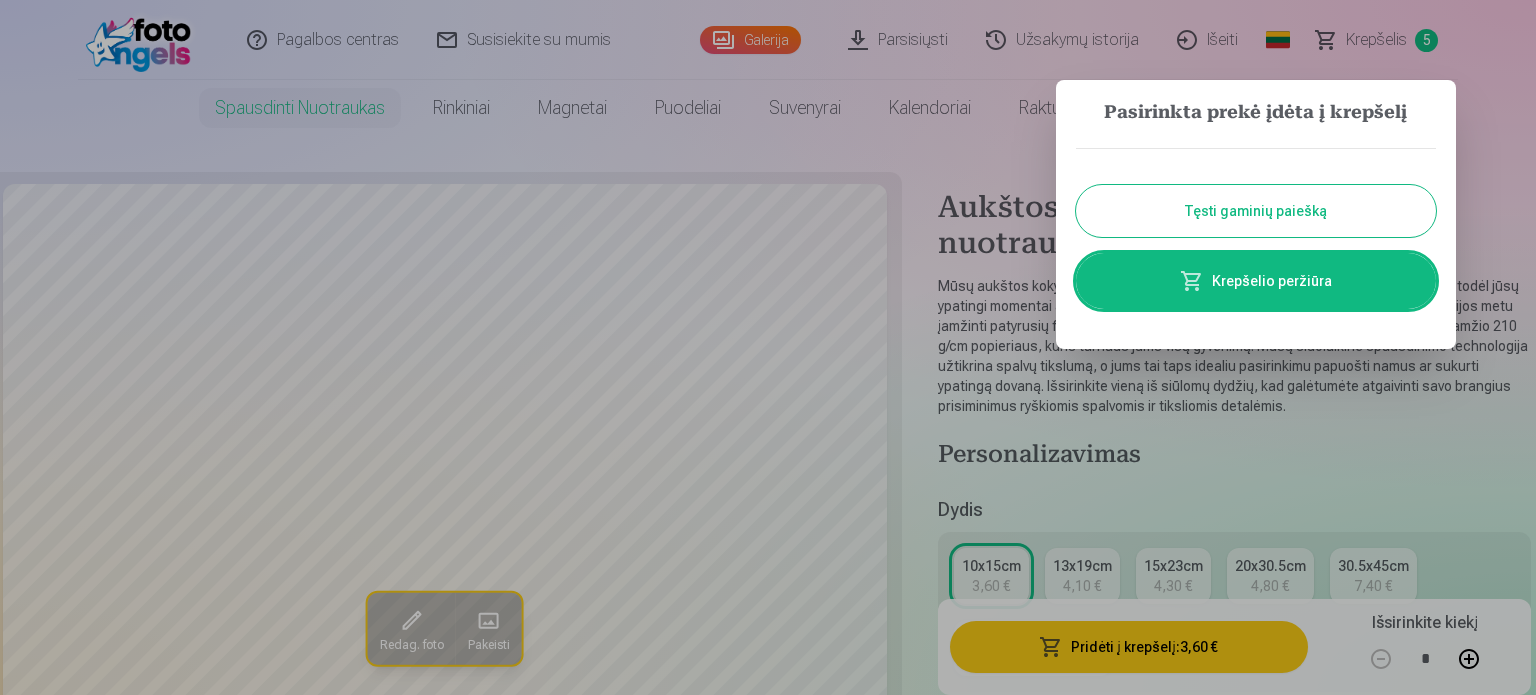 click on "Tęsti gaminių paiešką" at bounding box center [1256, 211] 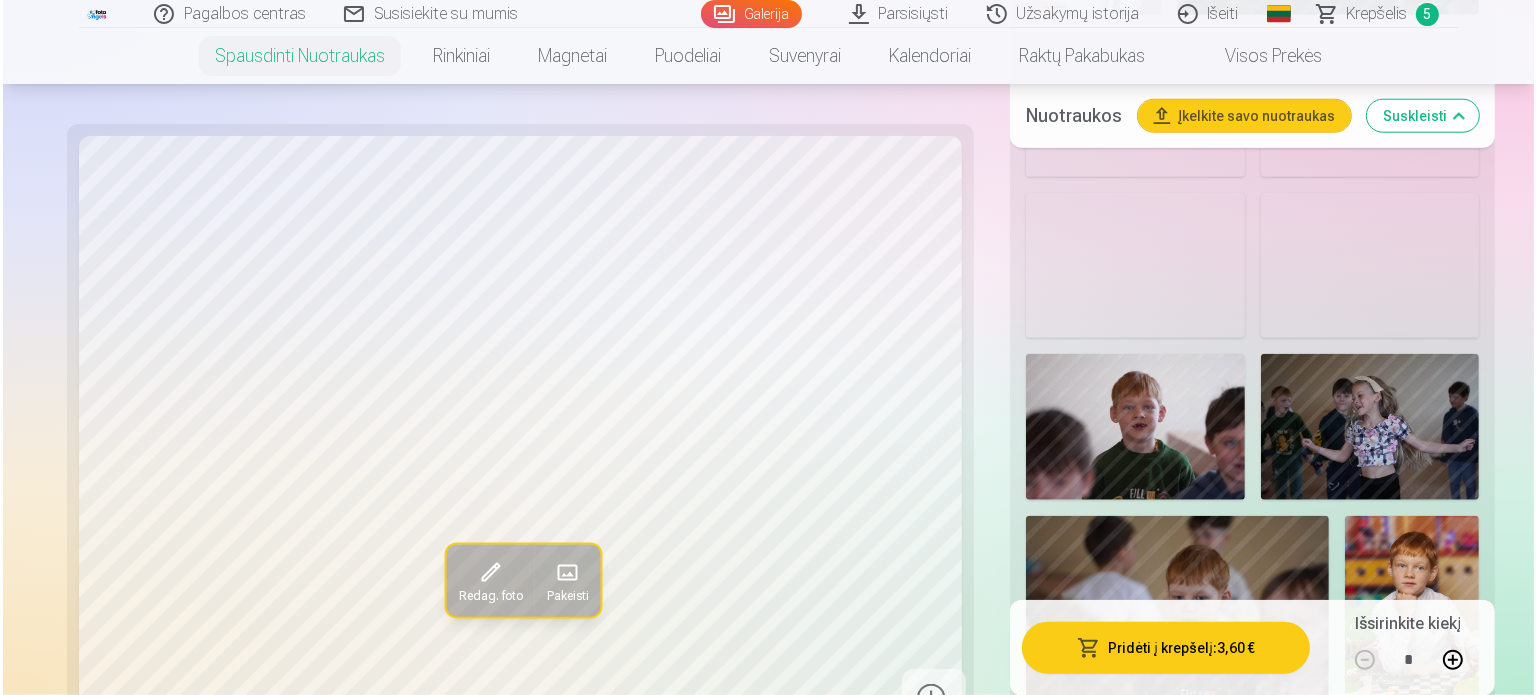 scroll, scrollTop: 2200, scrollLeft: 0, axis: vertical 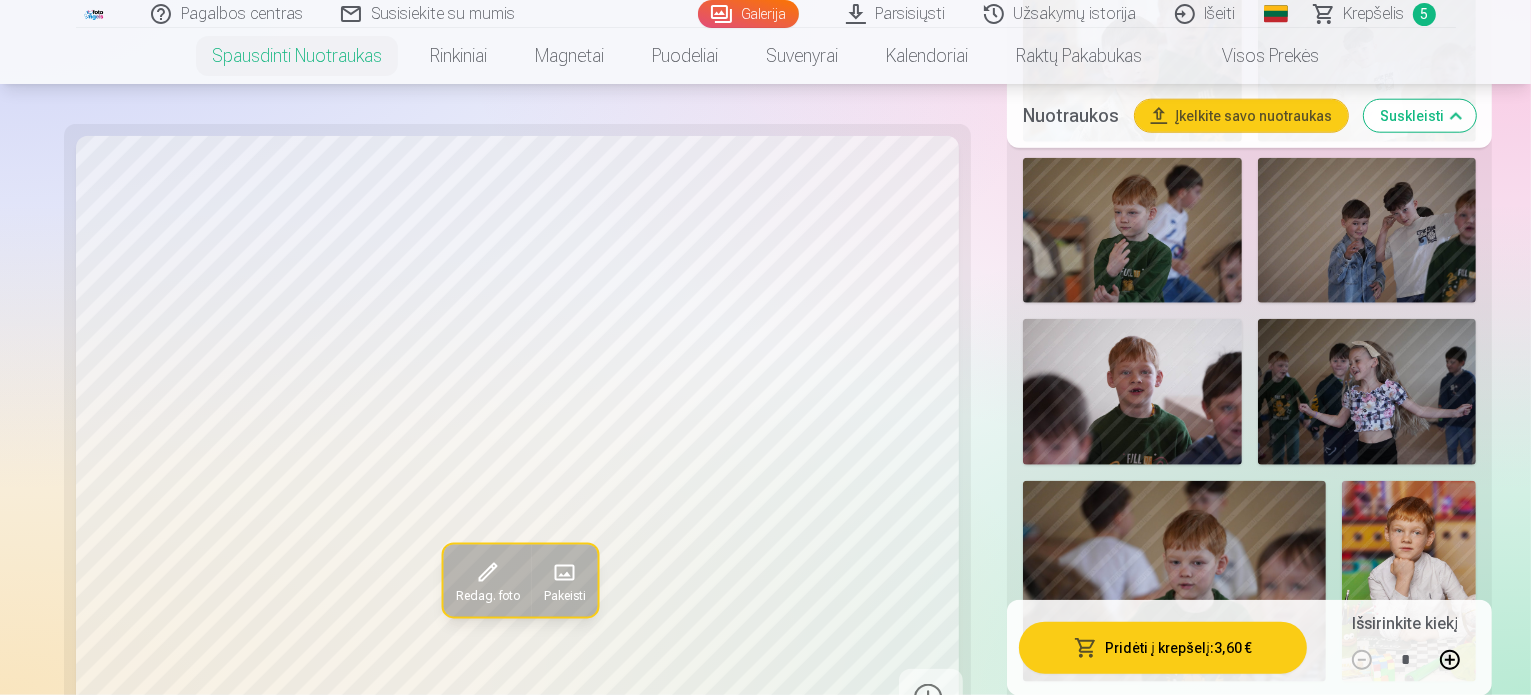 click at bounding box center [1134, 1208] 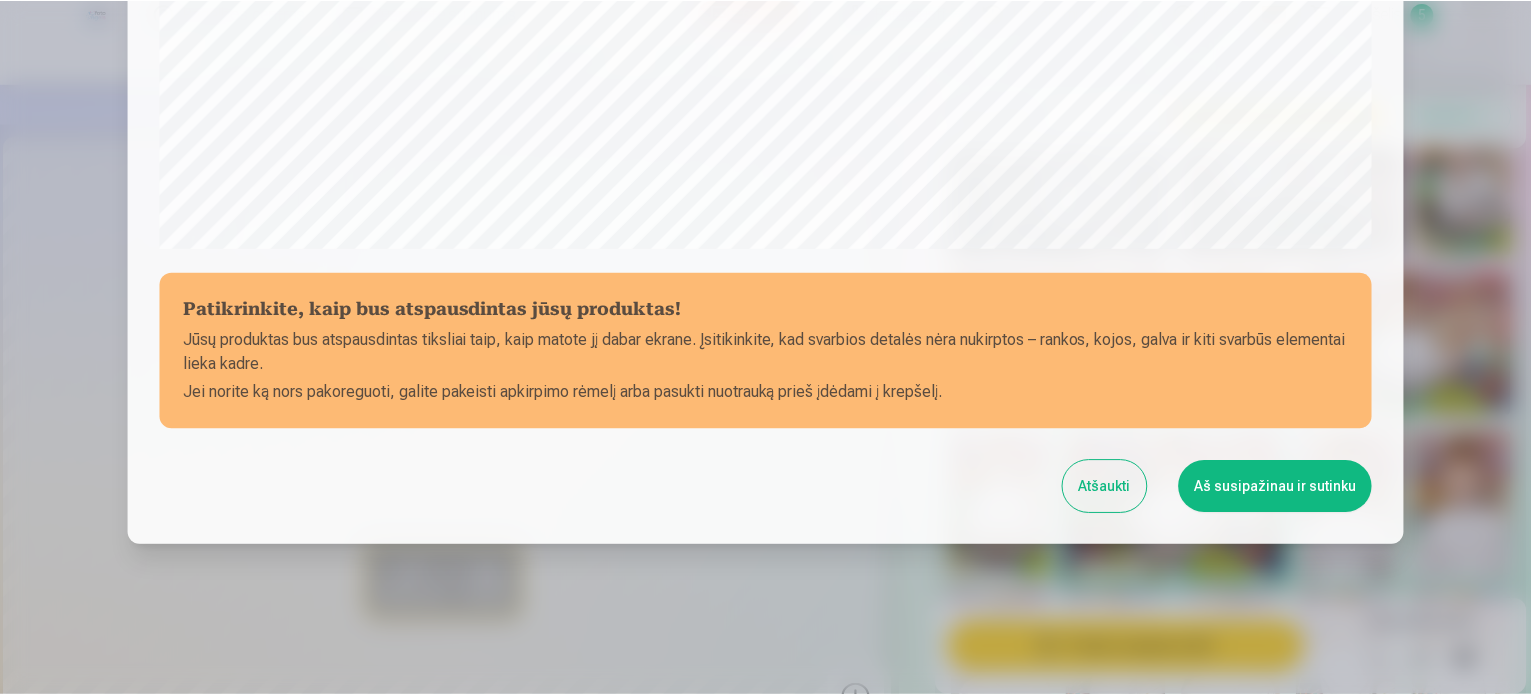 scroll, scrollTop: 744, scrollLeft: 0, axis: vertical 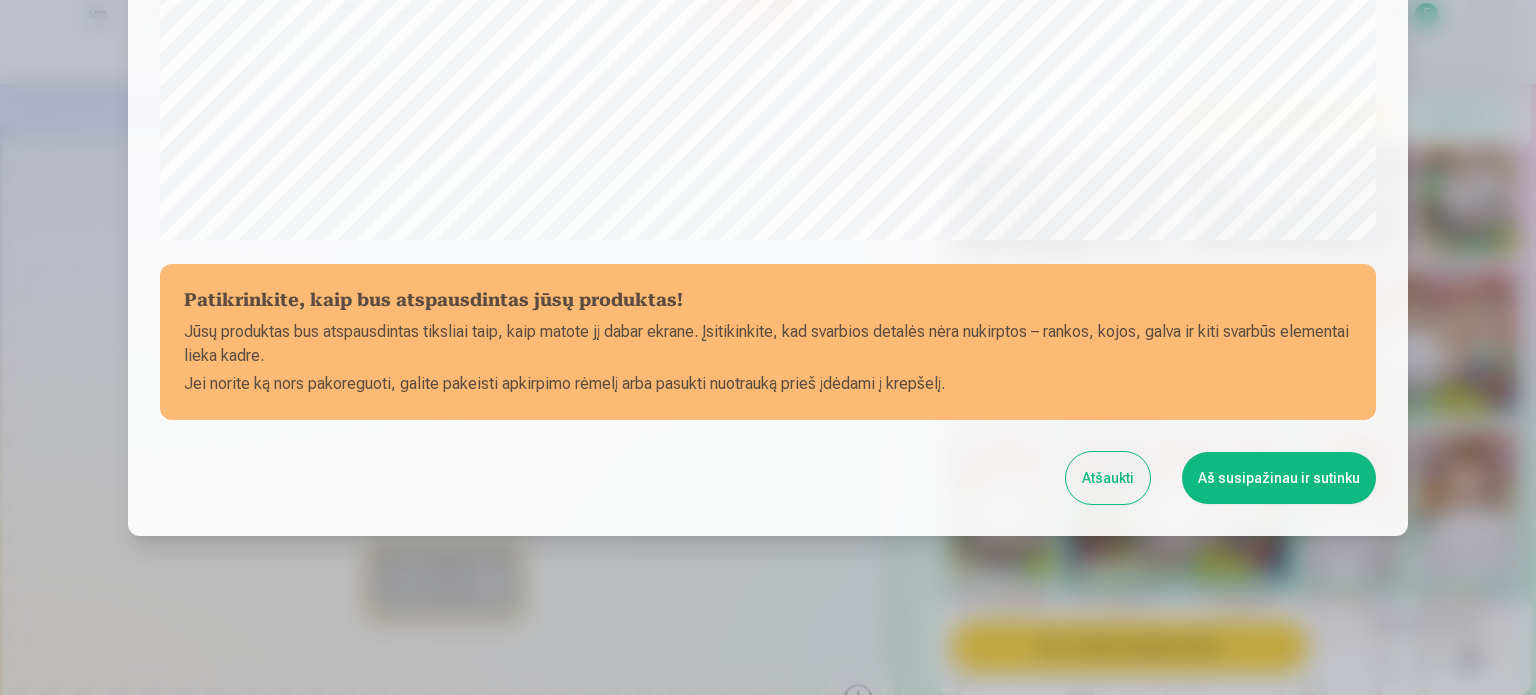 click on "Aš susipažinau ir sutinku" at bounding box center (1279, 478) 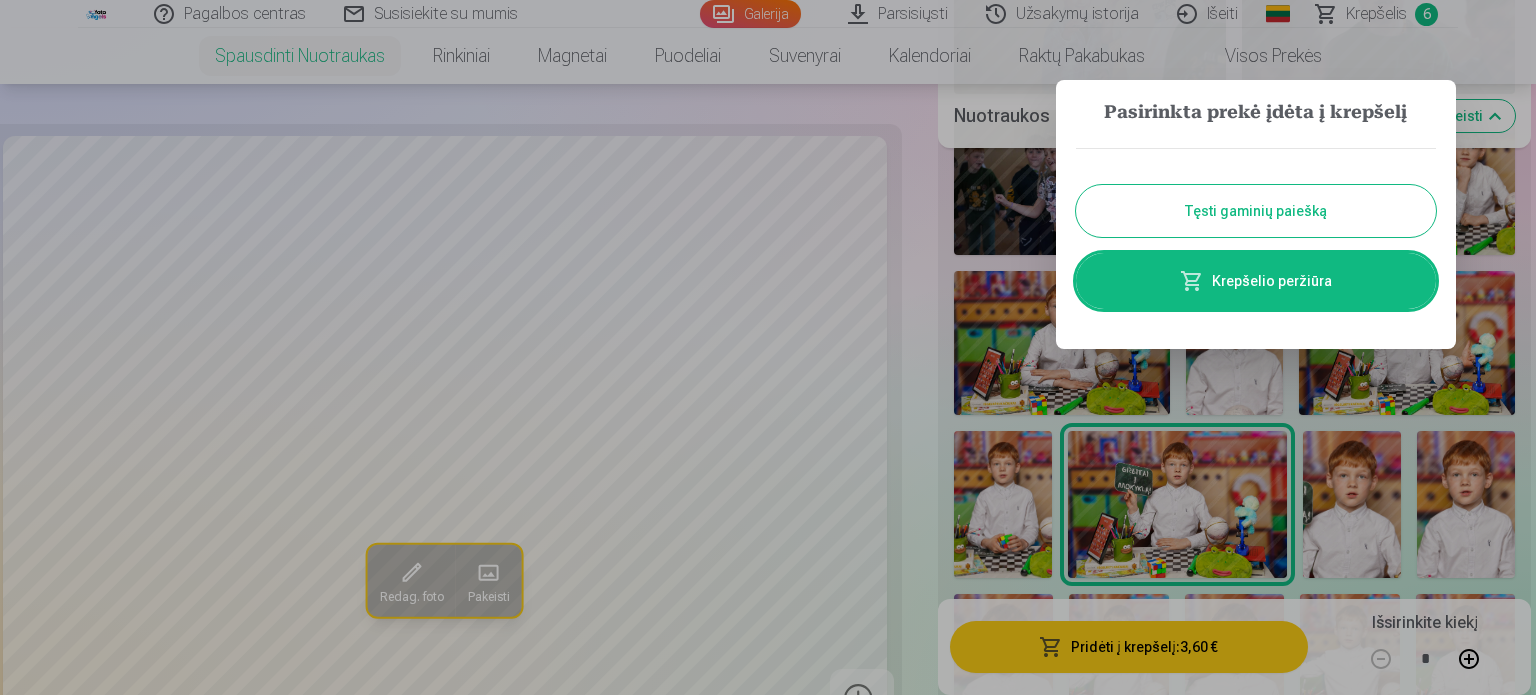 click on "Tęsti gaminių paiešką" at bounding box center (1256, 211) 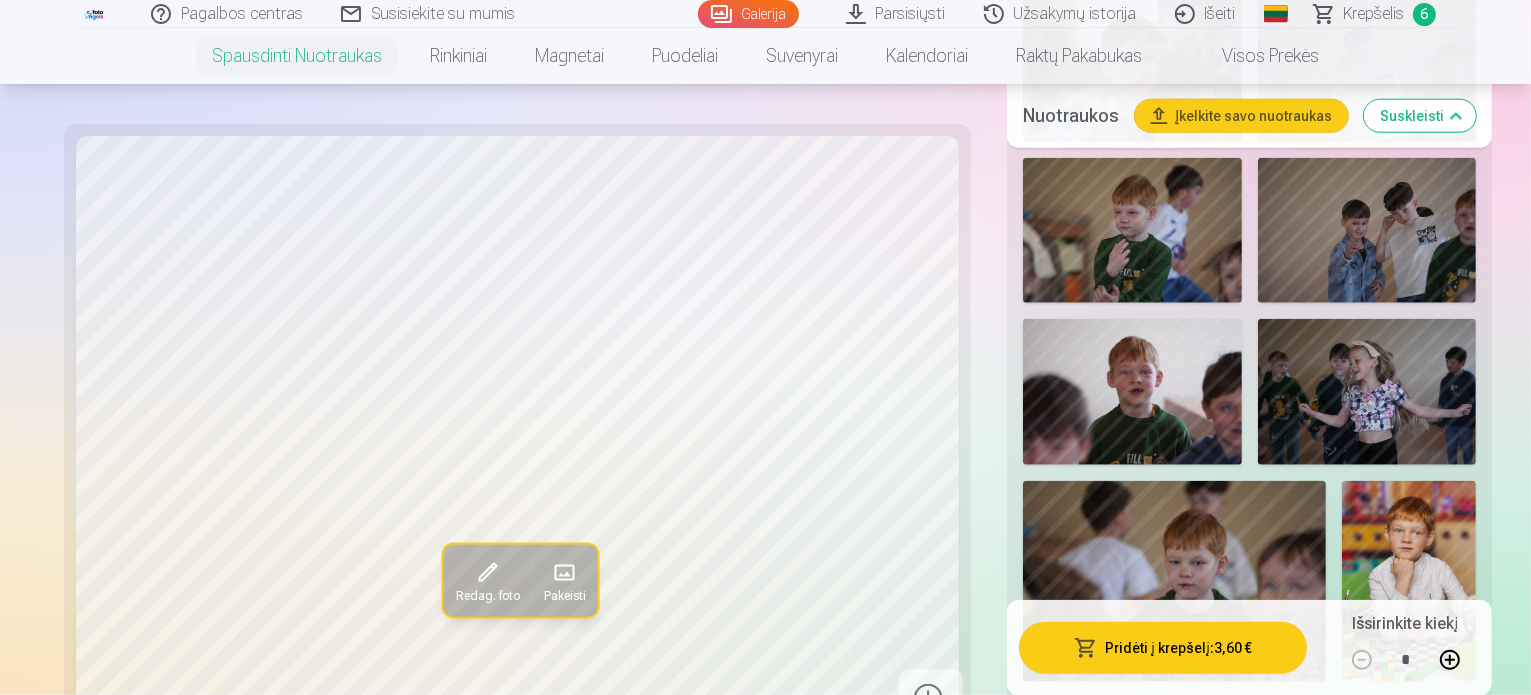 click at bounding box center (1174, 1017) 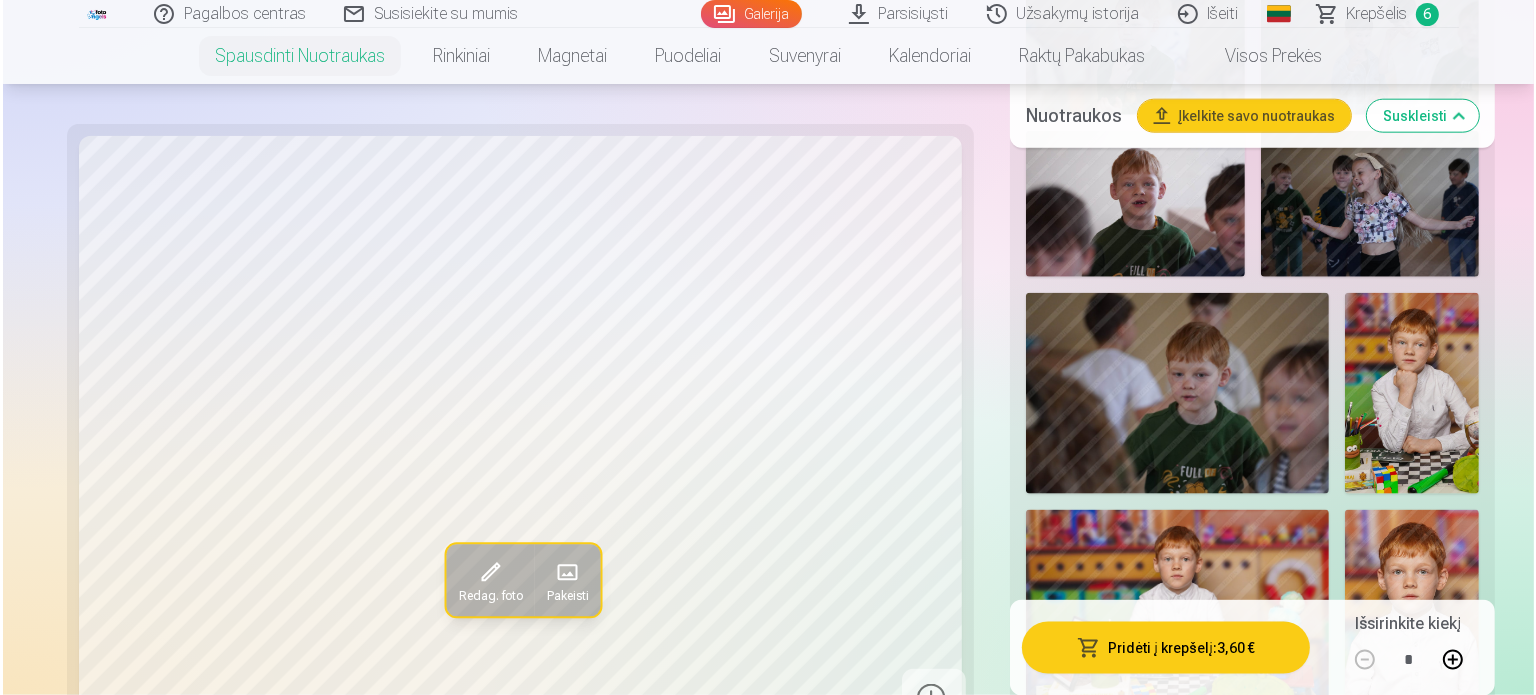 scroll, scrollTop: 2400, scrollLeft: 0, axis: vertical 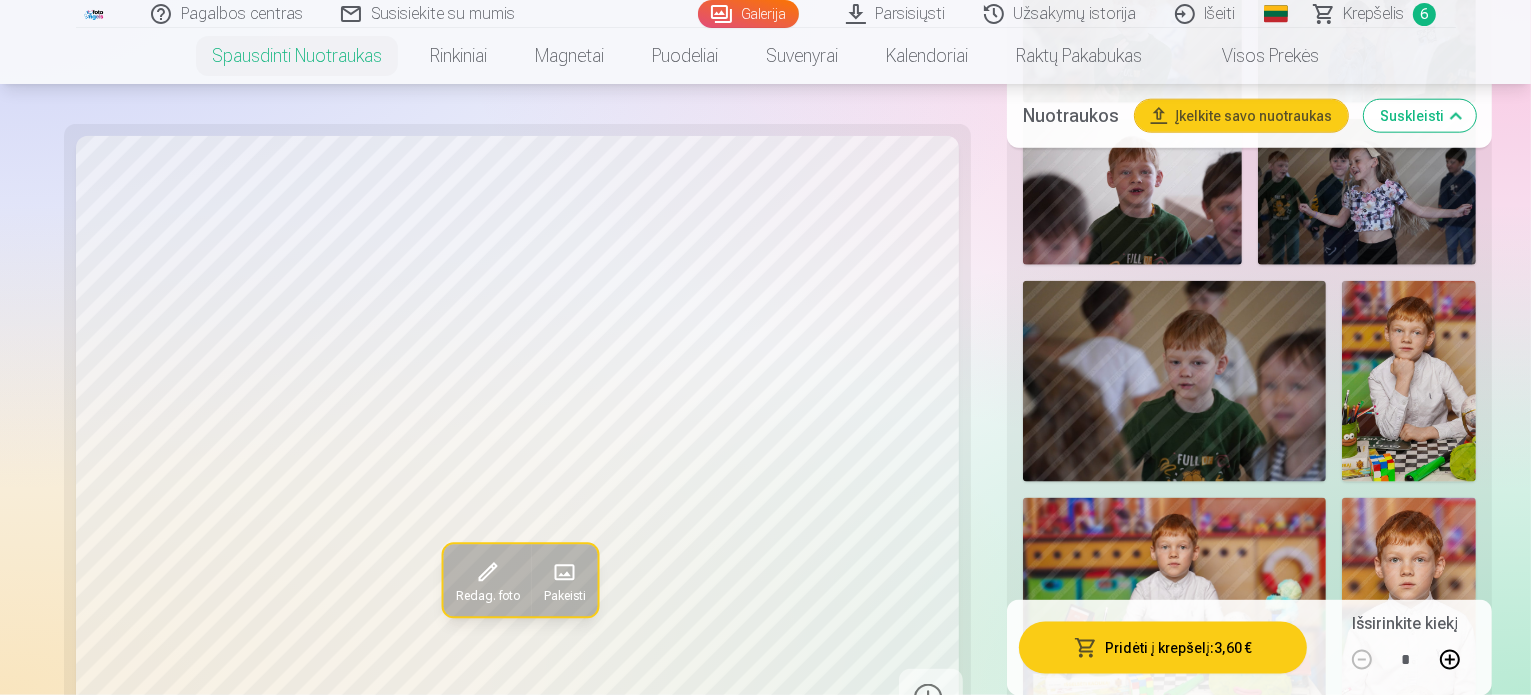 click at bounding box center (1191, 1175) 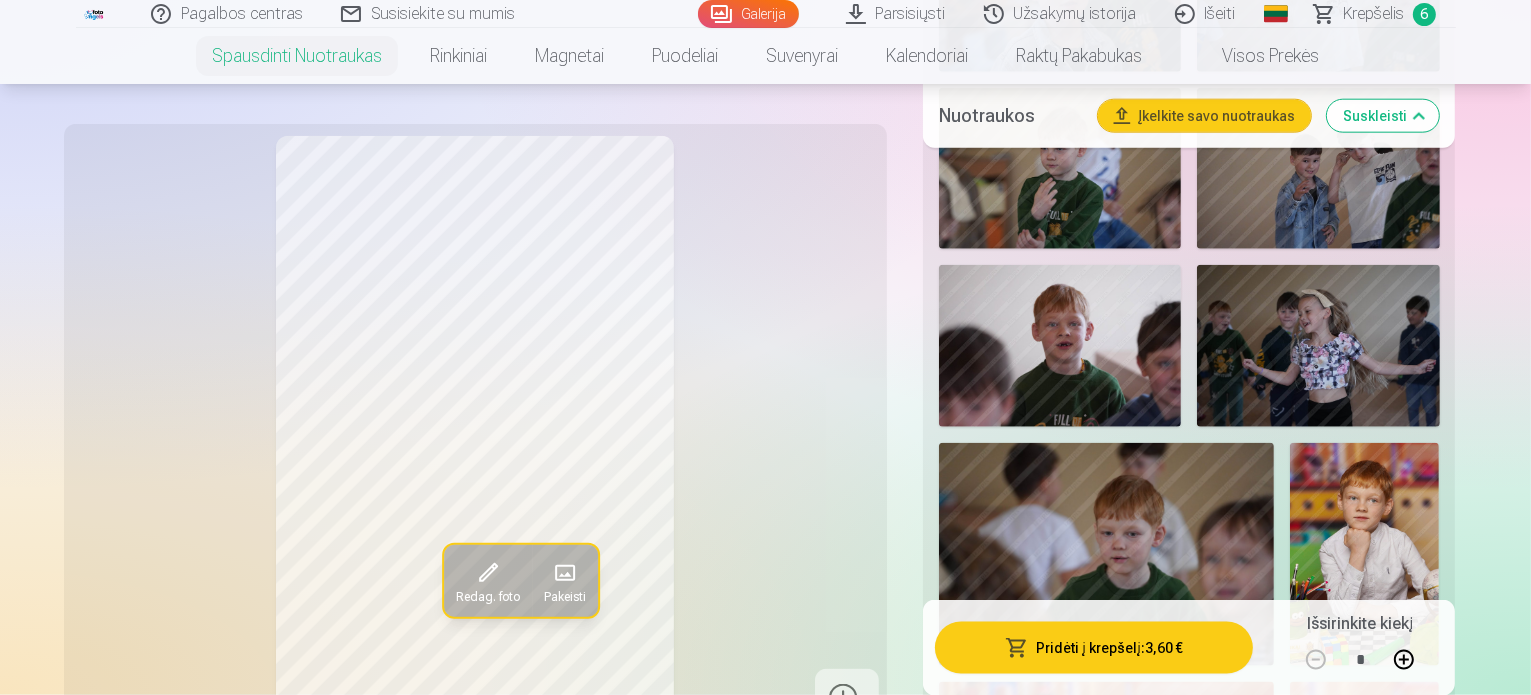 click on "Pridėti į krepšelį :  3,60 €" at bounding box center [1094, 647] 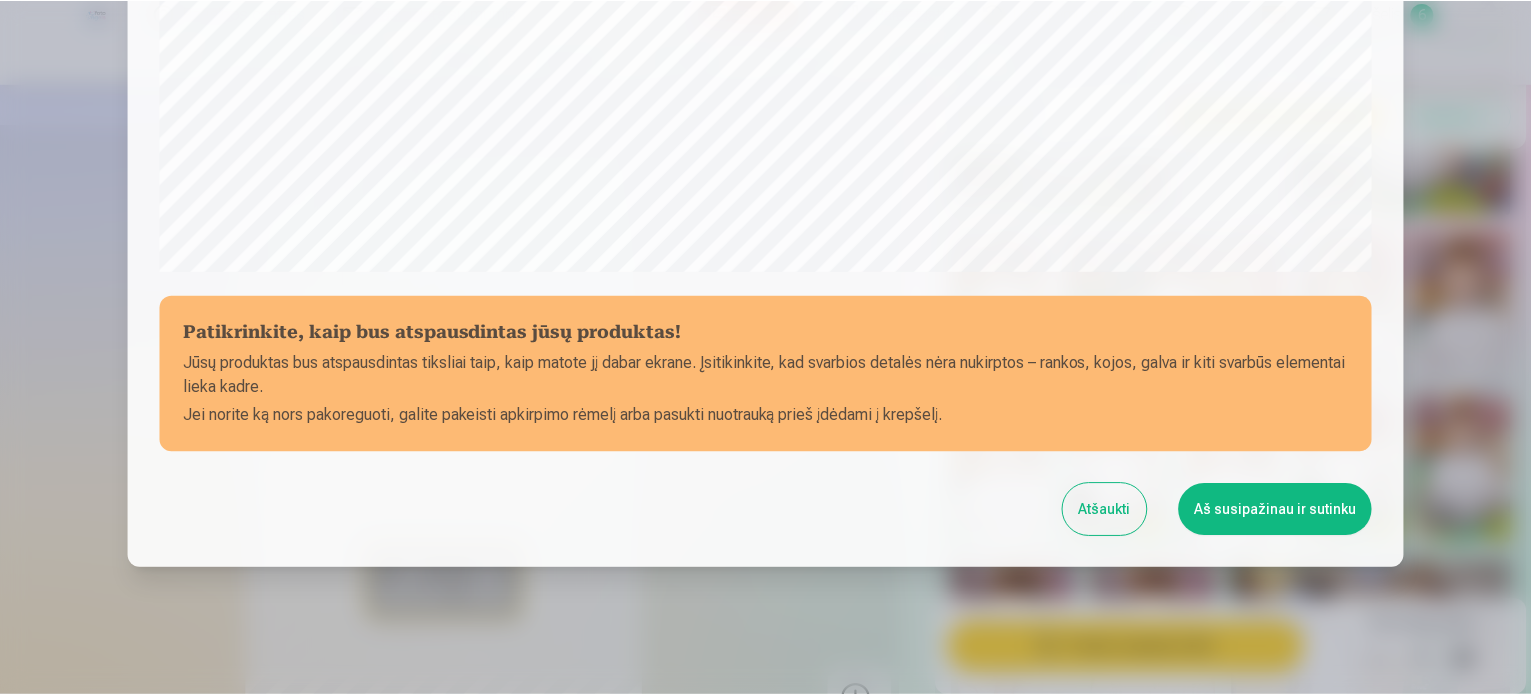 scroll, scrollTop: 744, scrollLeft: 0, axis: vertical 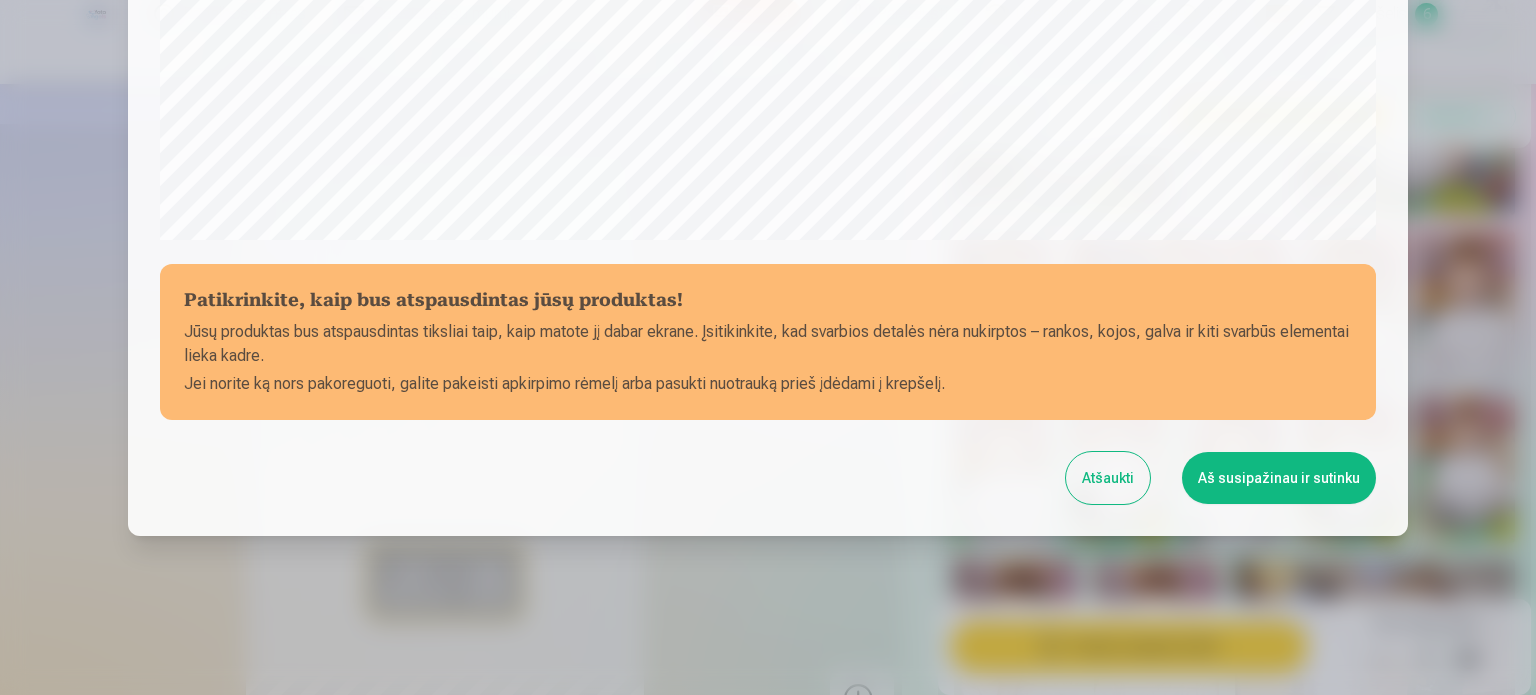 click on "Aš susipažinau ir sutinku" at bounding box center (1279, 478) 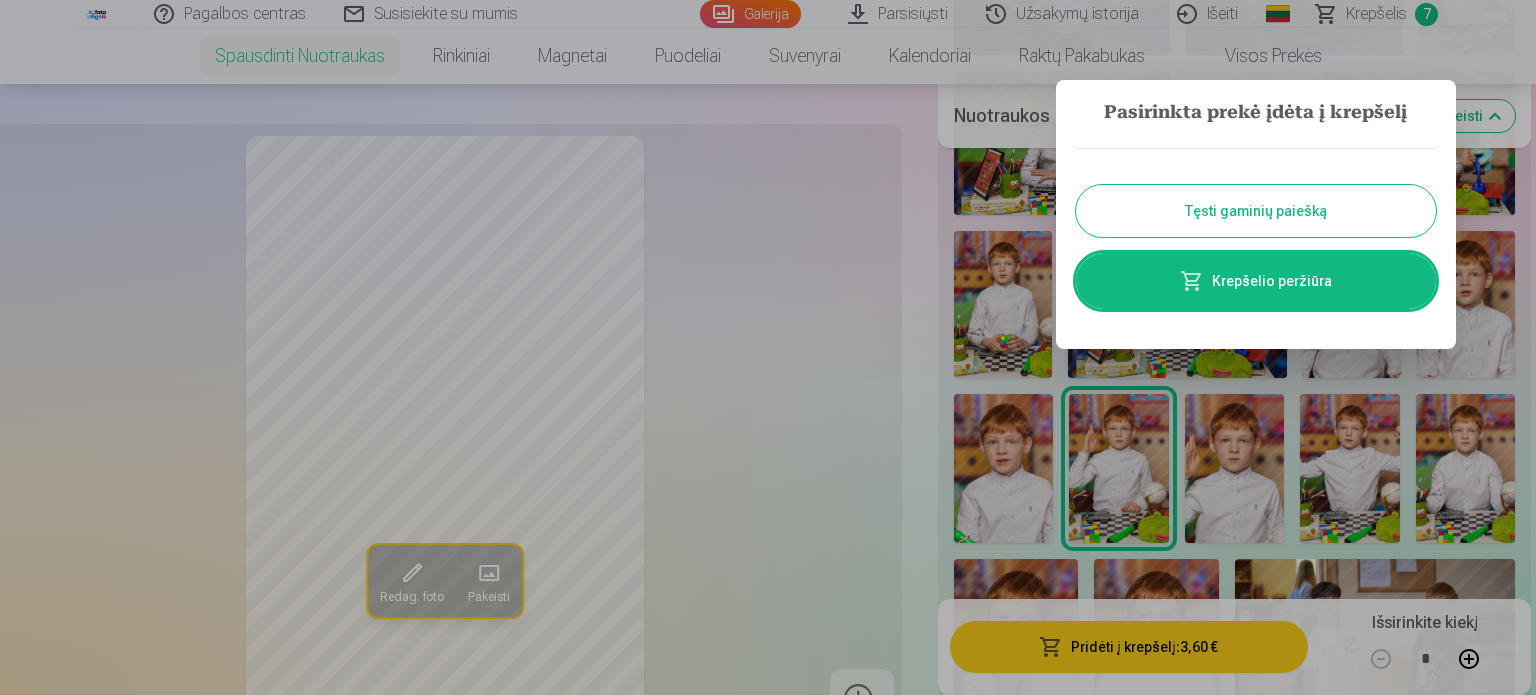 click on "Tęsti gaminių paiešką" at bounding box center (1256, 211) 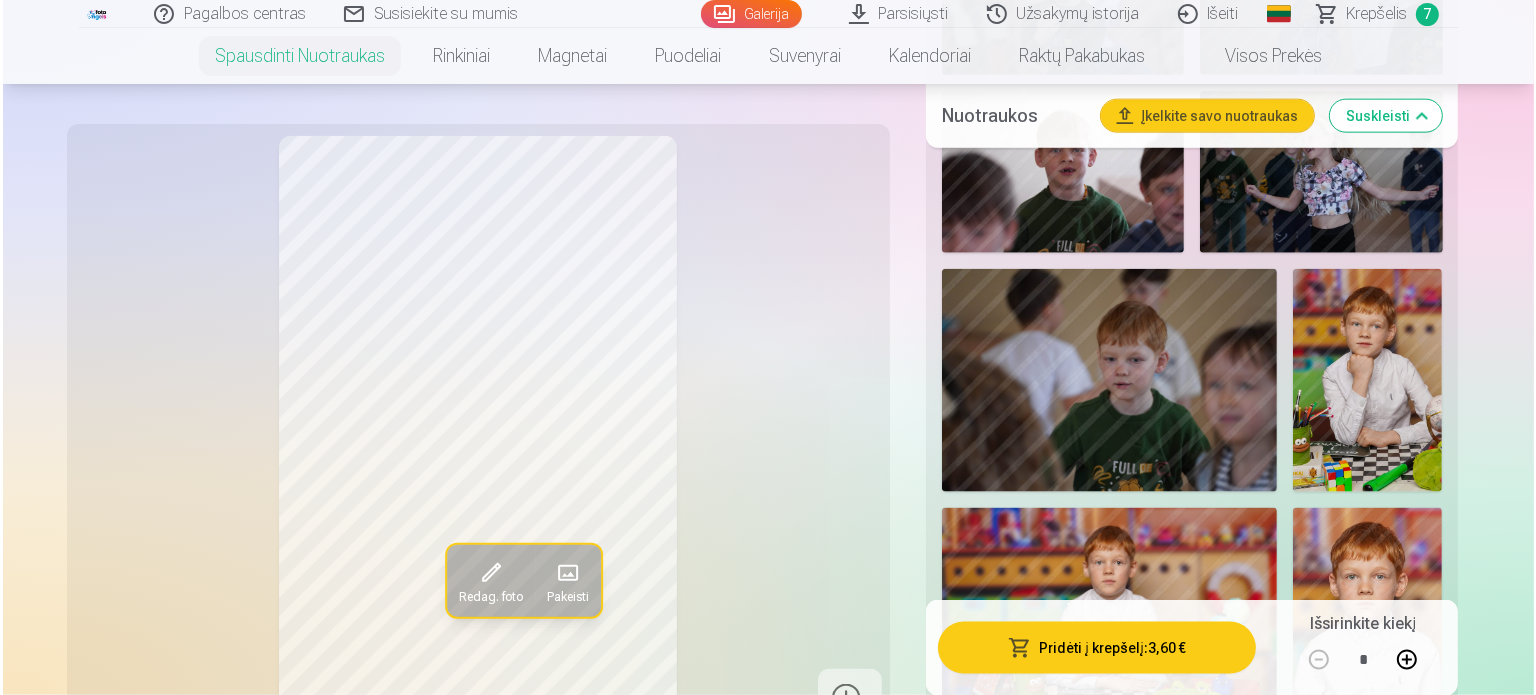 scroll, scrollTop: 2600, scrollLeft: 0, axis: vertical 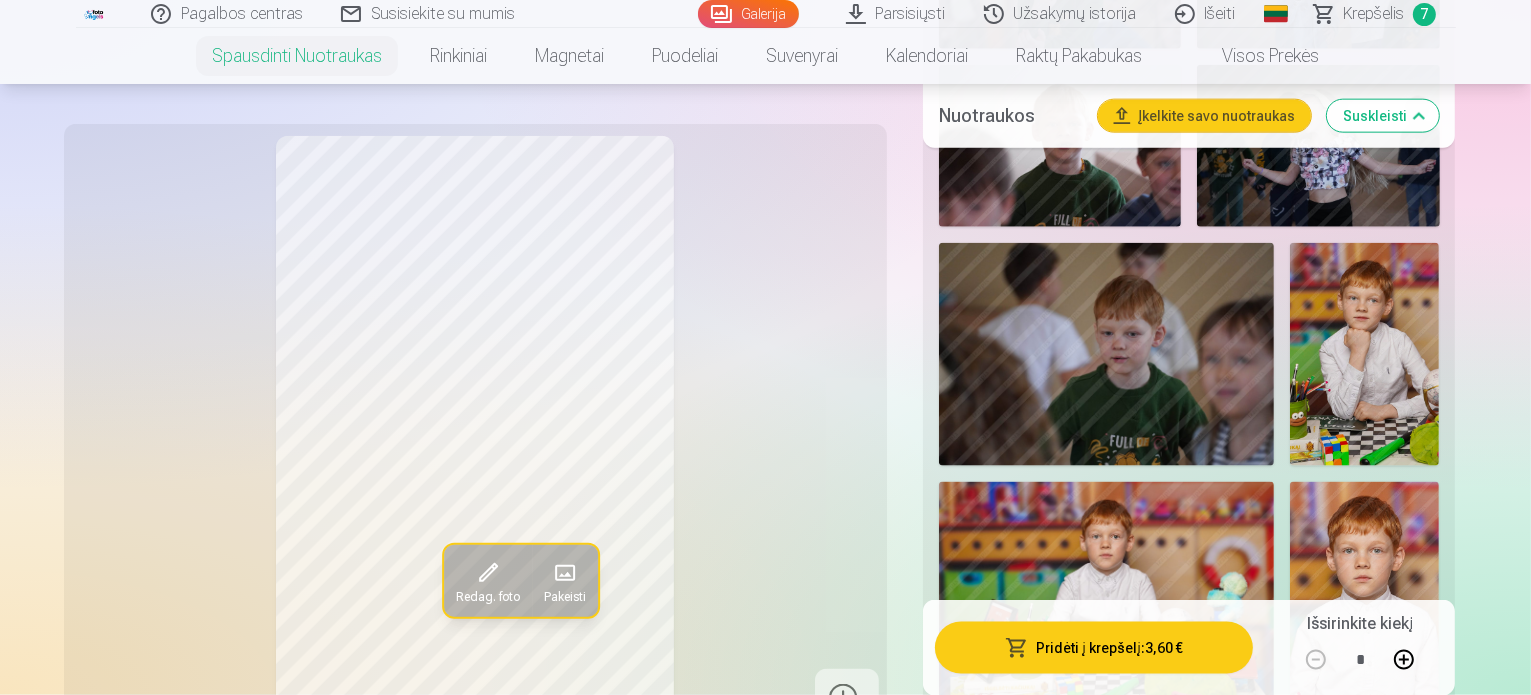 click at bounding box center [1189, 1446] 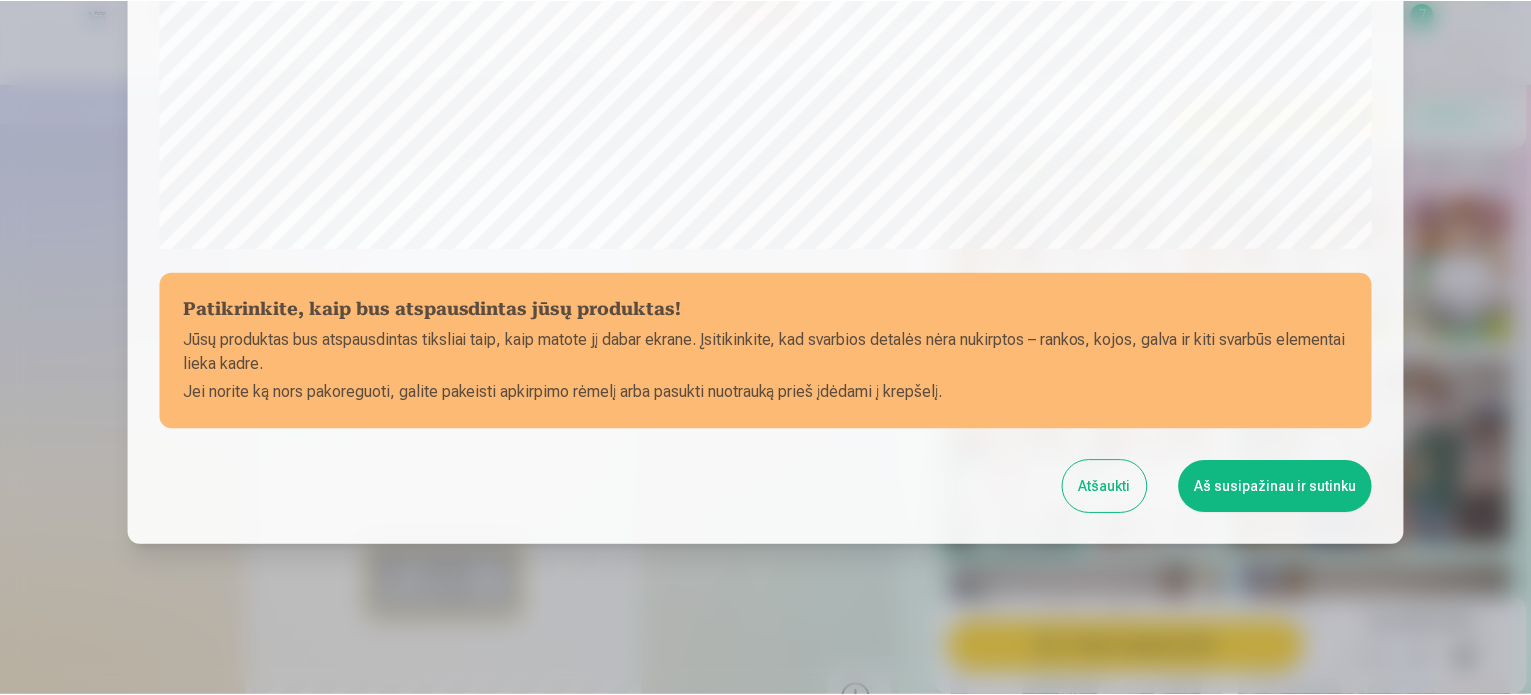 scroll, scrollTop: 744, scrollLeft: 0, axis: vertical 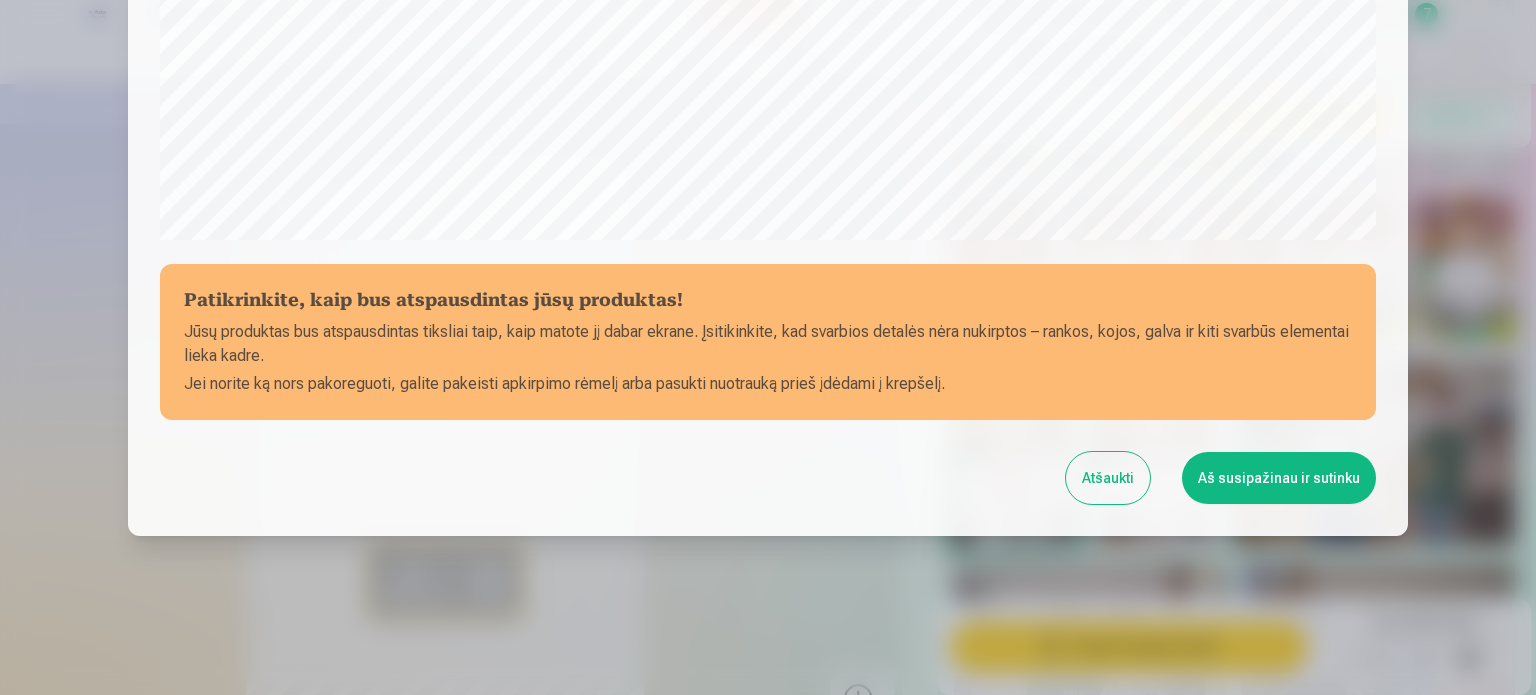 click on "Aš susipažinau ir sutinku" at bounding box center [1279, 478] 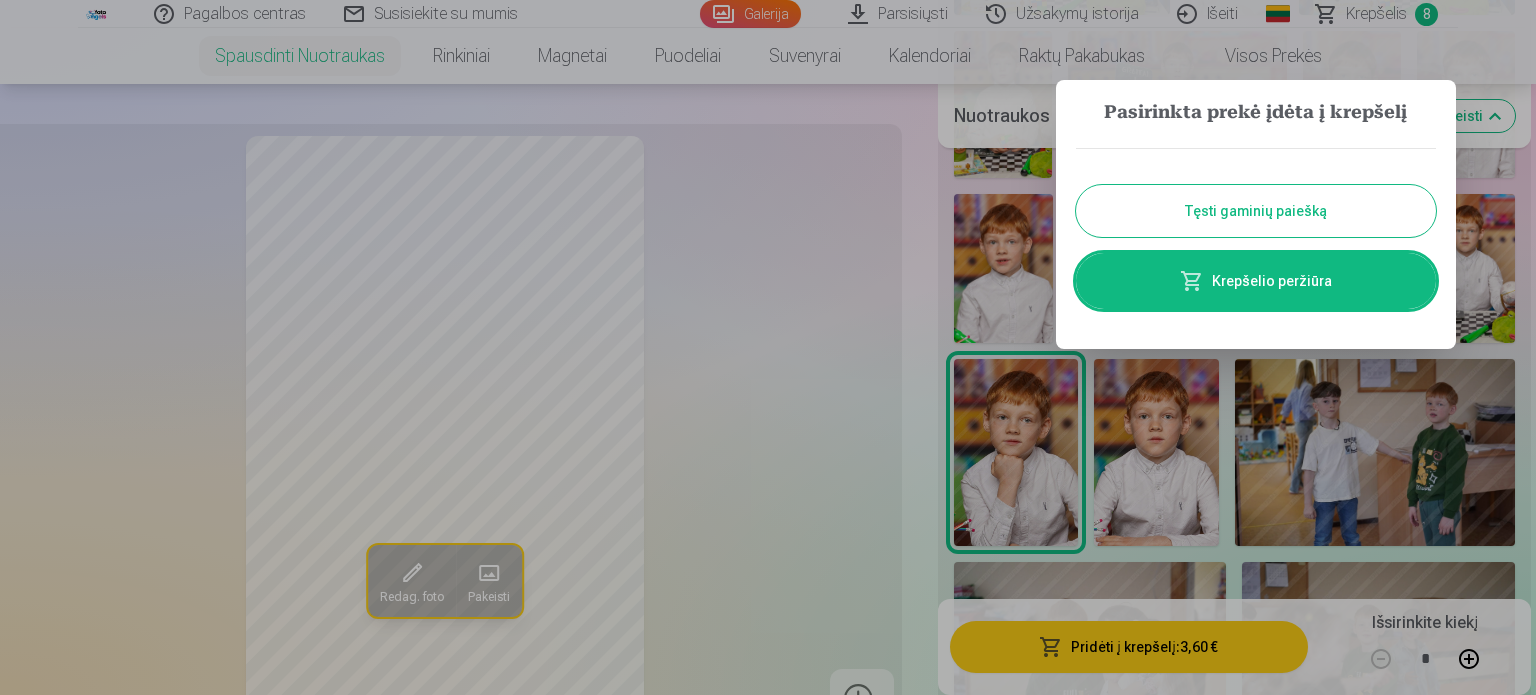 click on "Tęsti gaminių paiešką" at bounding box center [1256, 211] 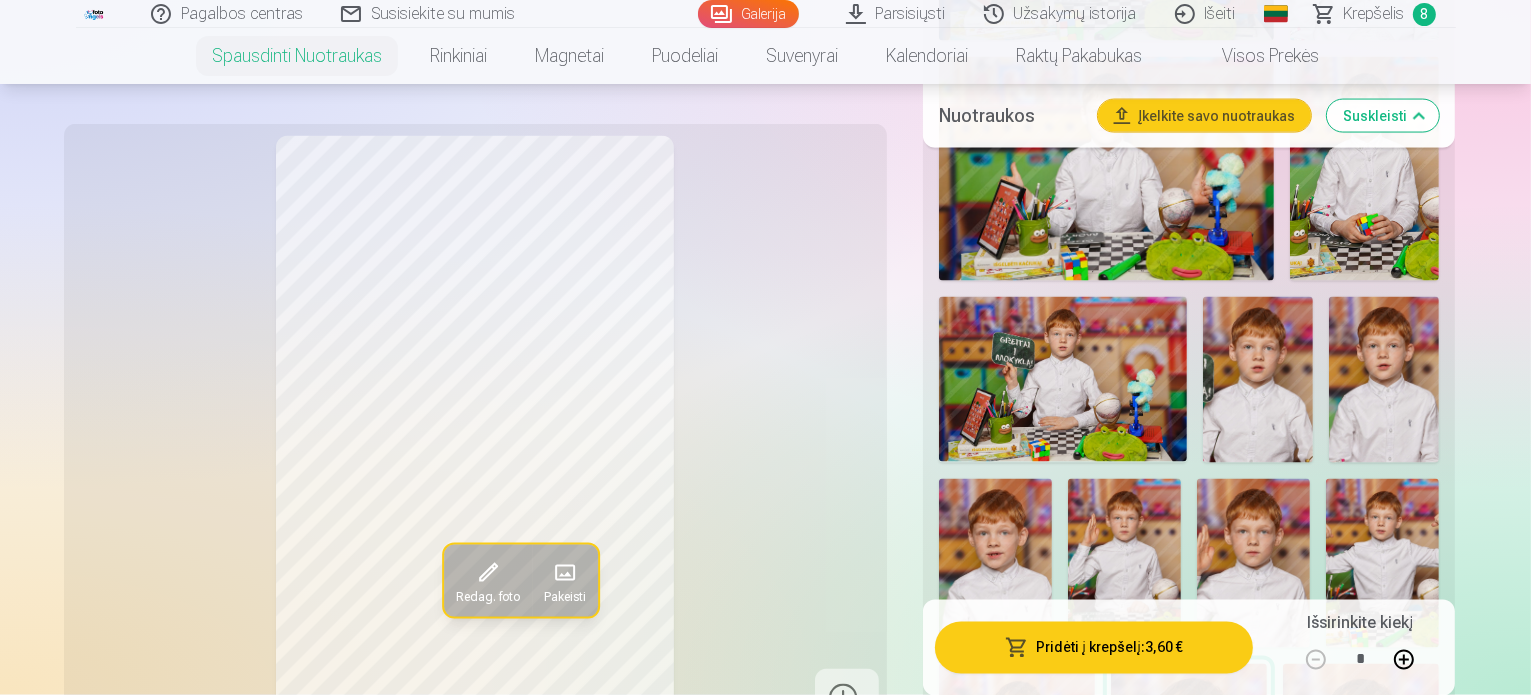 scroll, scrollTop: 3300, scrollLeft: 0, axis: vertical 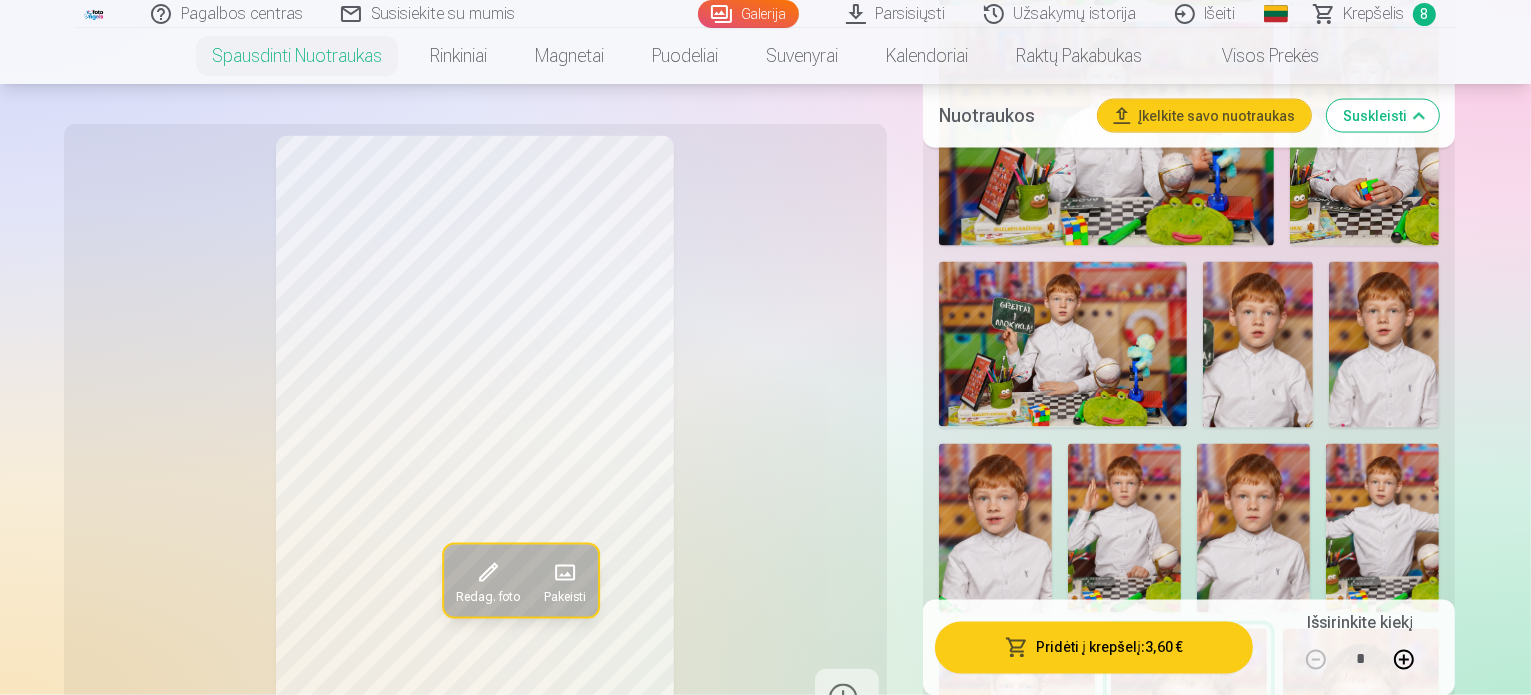 click at bounding box center [1013, 1525] 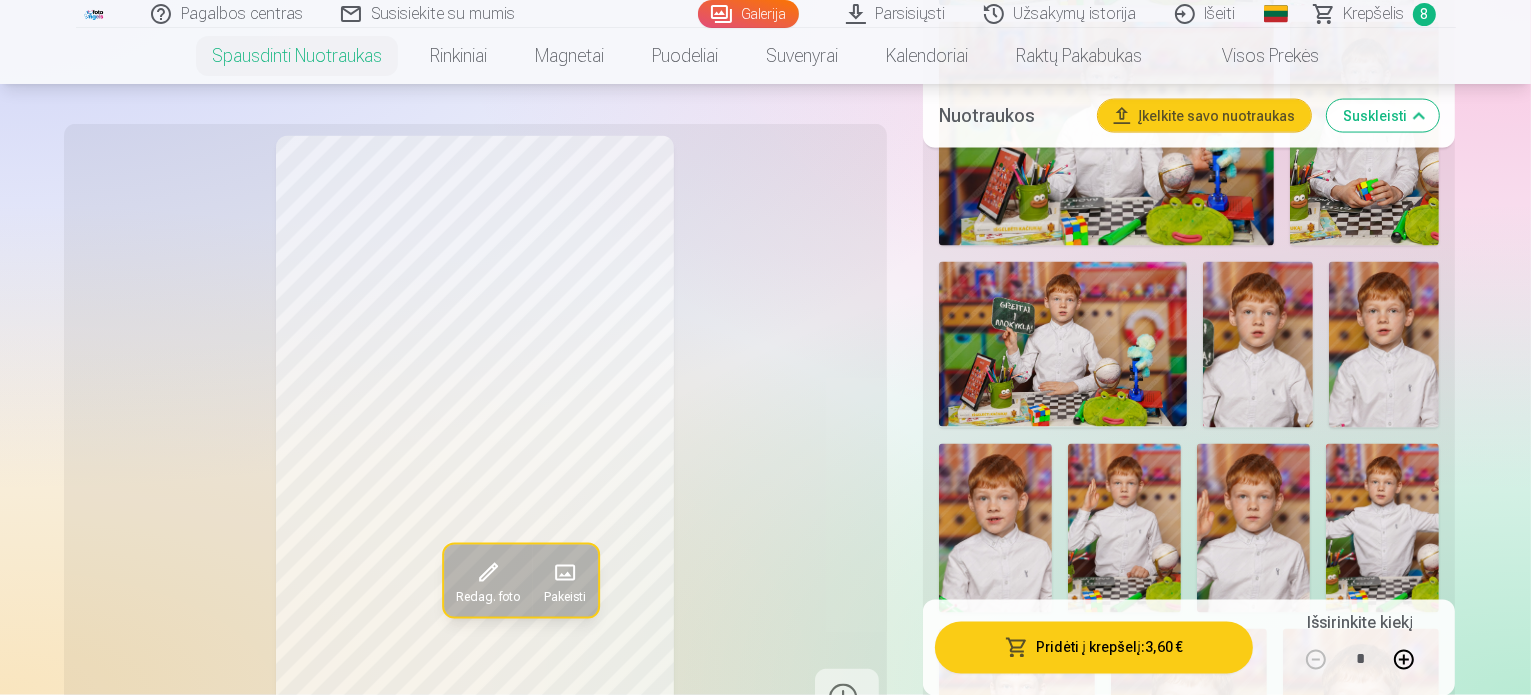 click at bounding box center [1272, 1525] 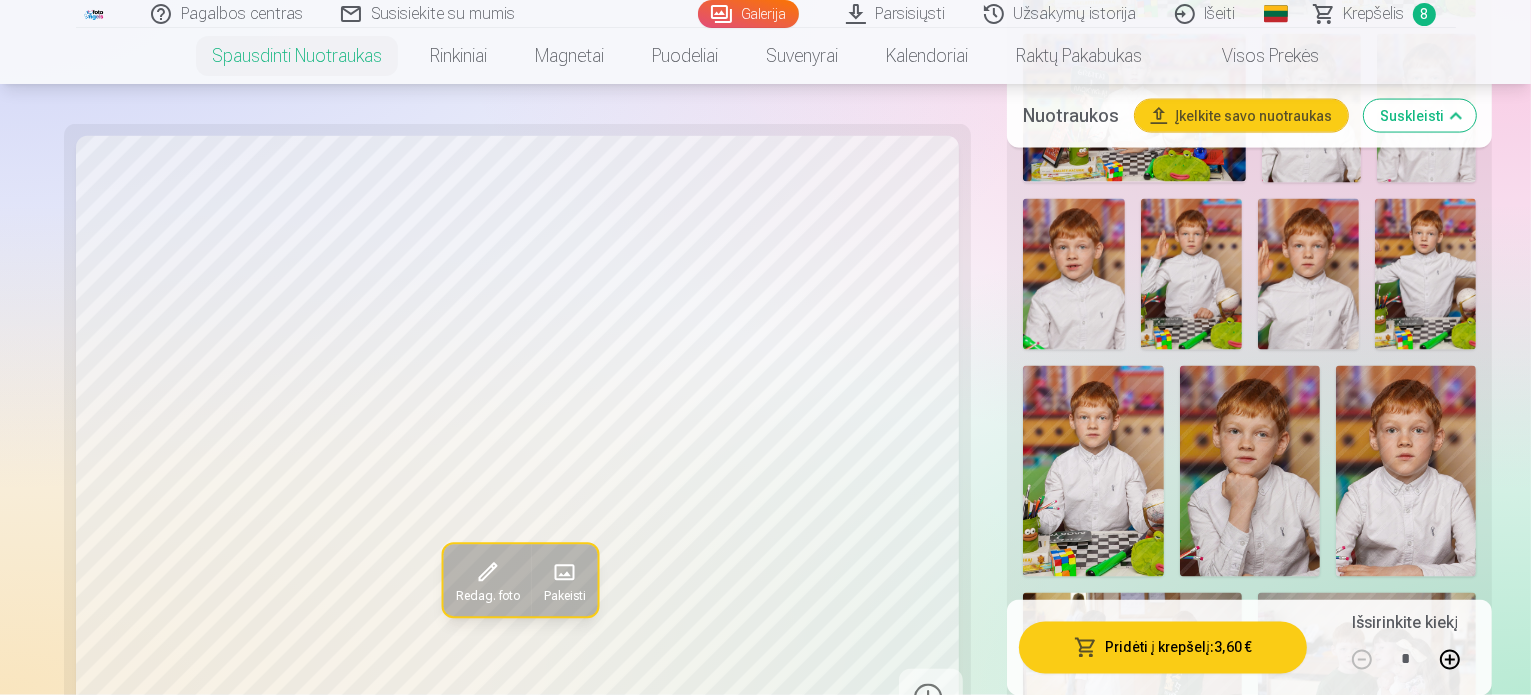 click at bounding box center [1132, 1369] 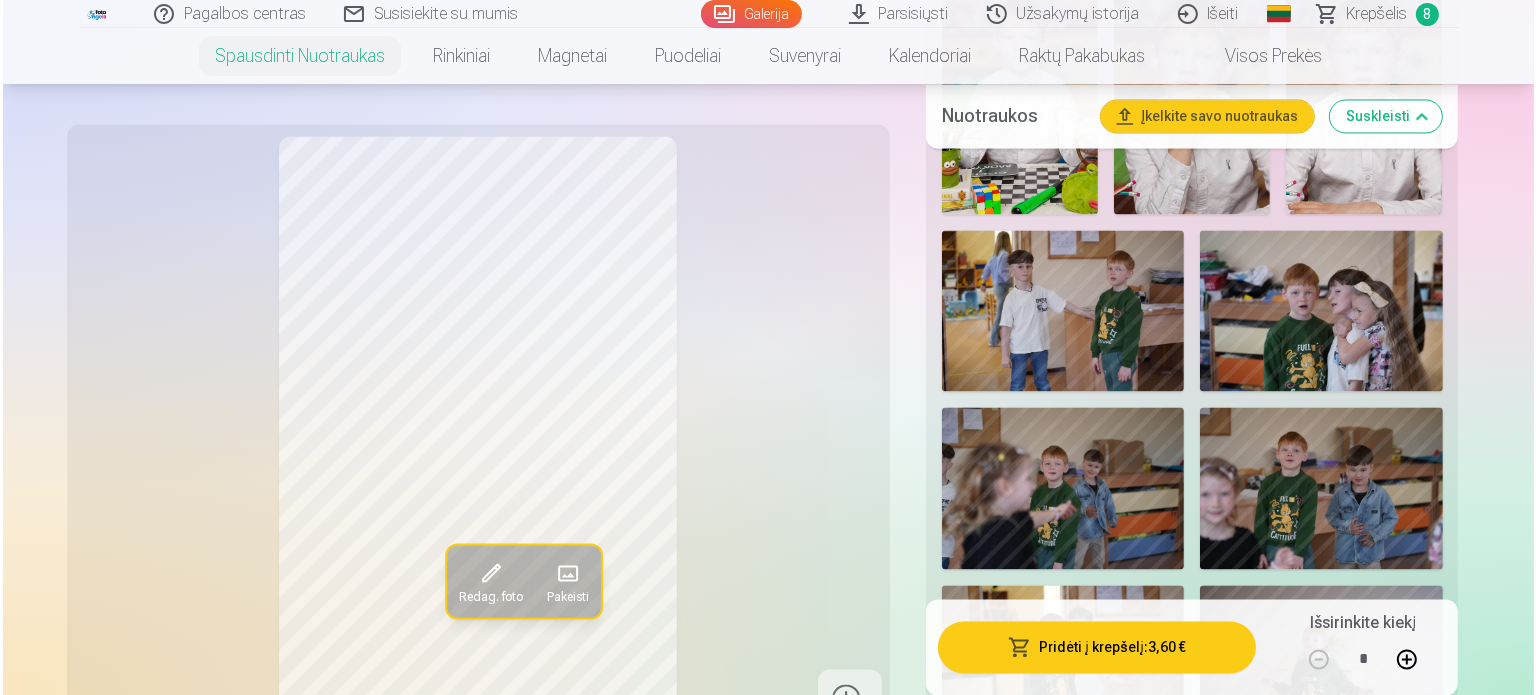 scroll, scrollTop: 4000, scrollLeft: 0, axis: vertical 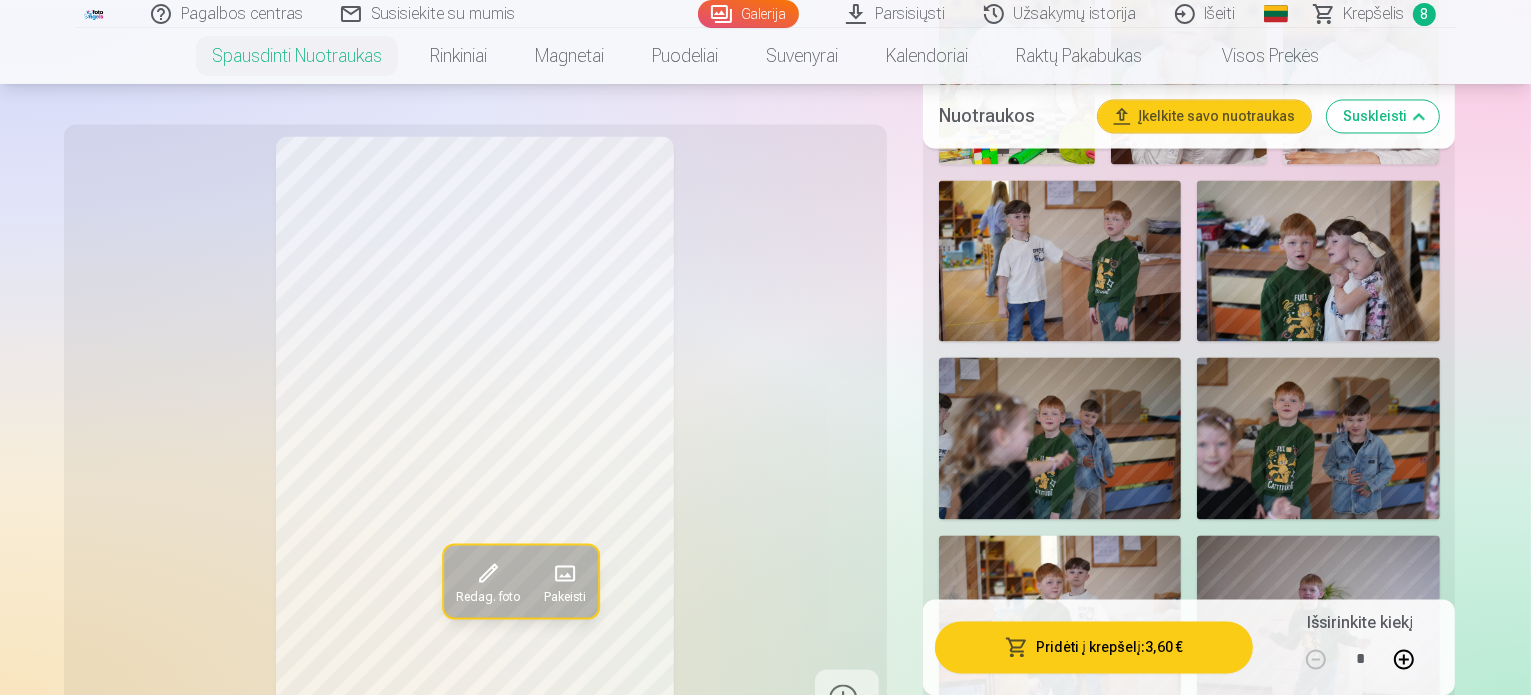 click on "Pridėti į krepšelį :  3,60 €" at bounding box center [1094, 647] 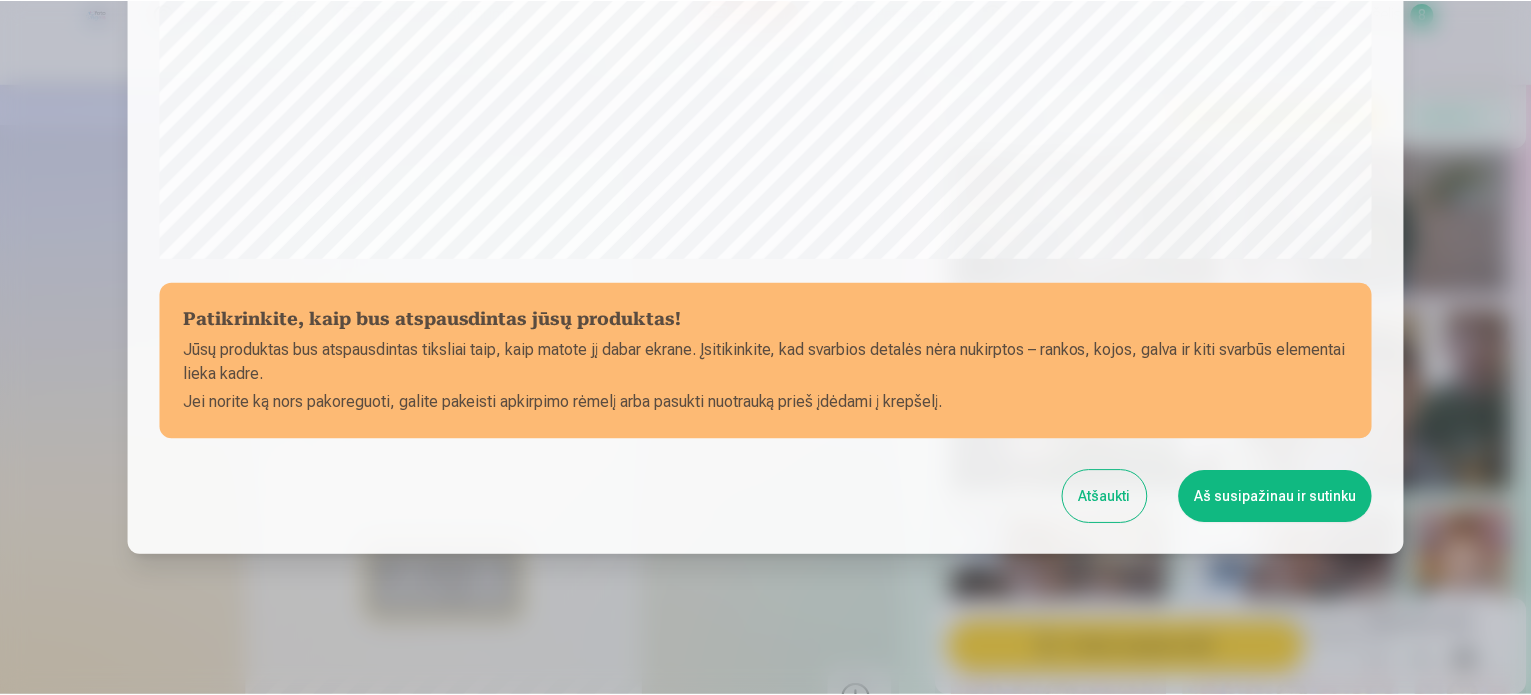 scroll, scrollTop: 744, scrollLeft: 0, axis: vertical 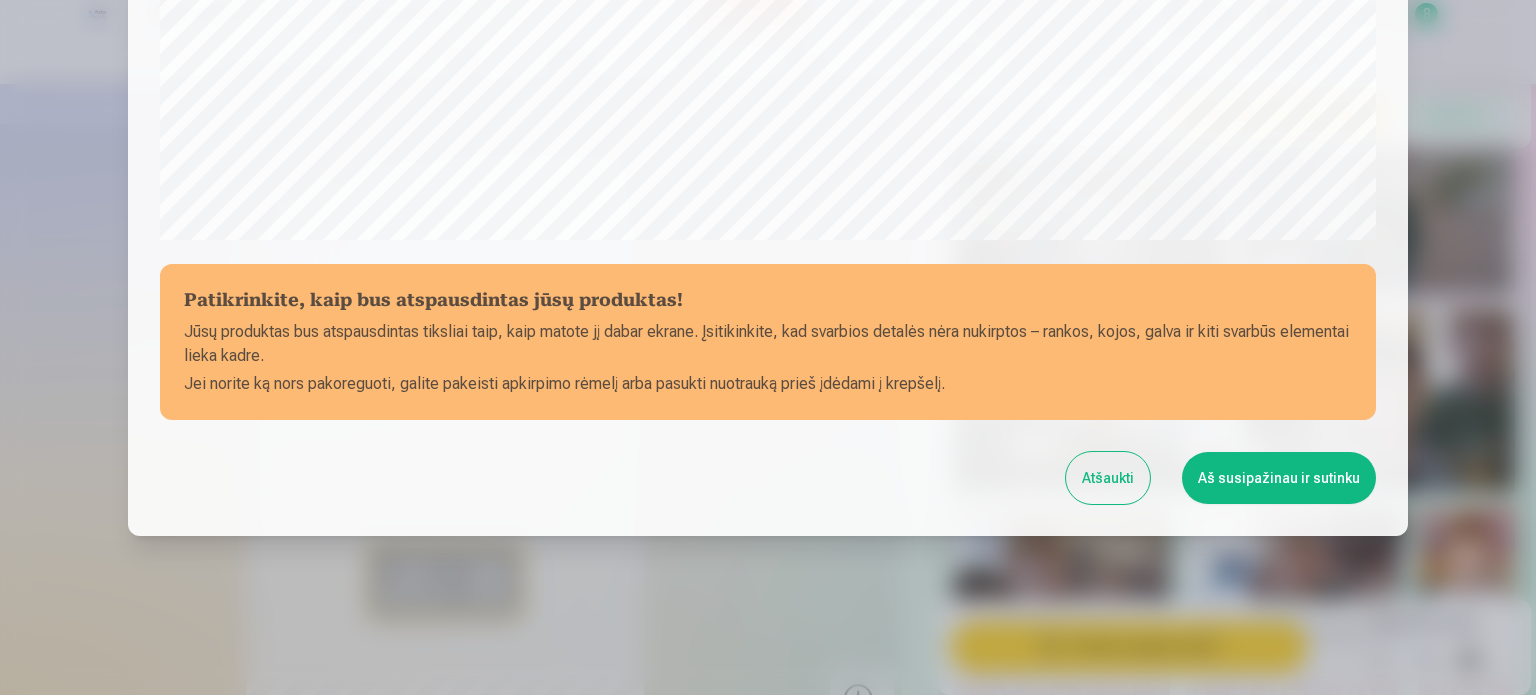 click on "Aš susipažinau ir sutinku" at bounding box center [1279, 478] 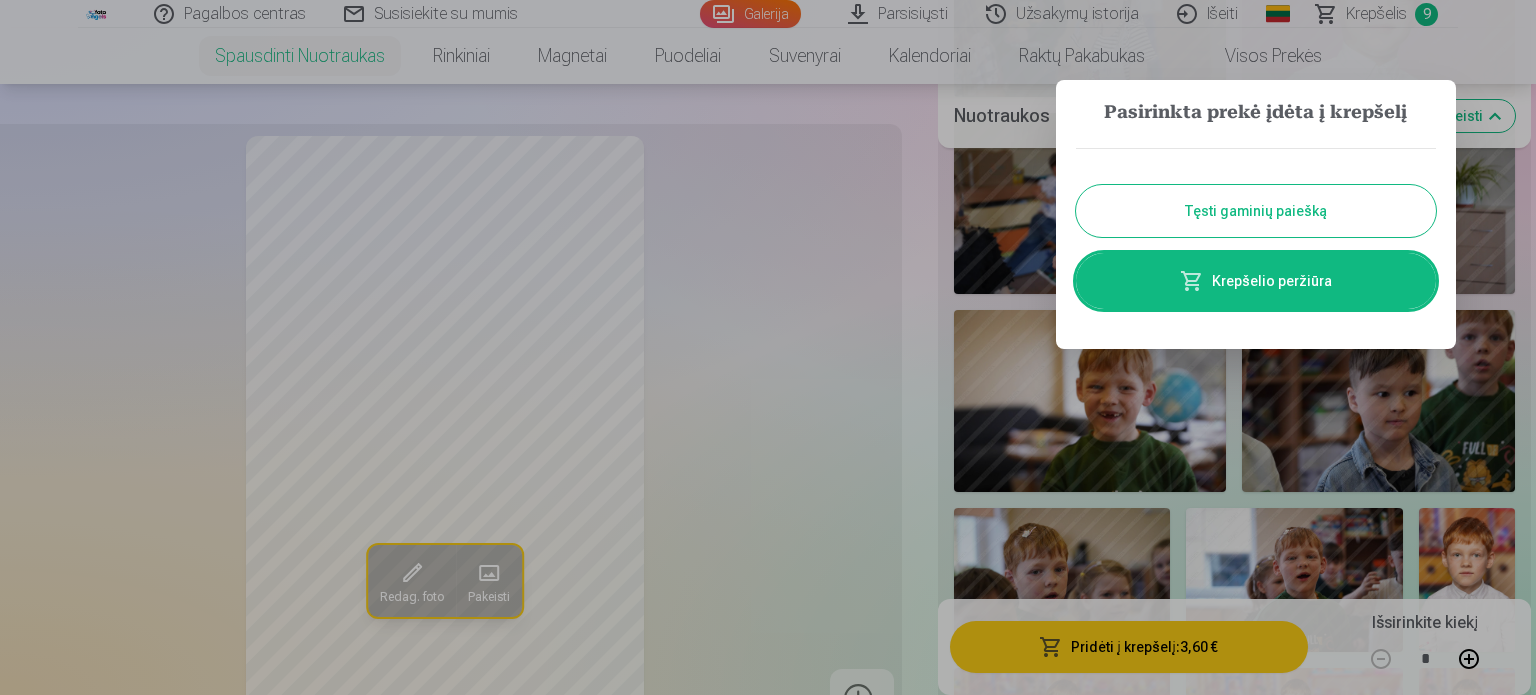 click on "Tęsti gaminių paiešką" at bounding box center [1256, 211] 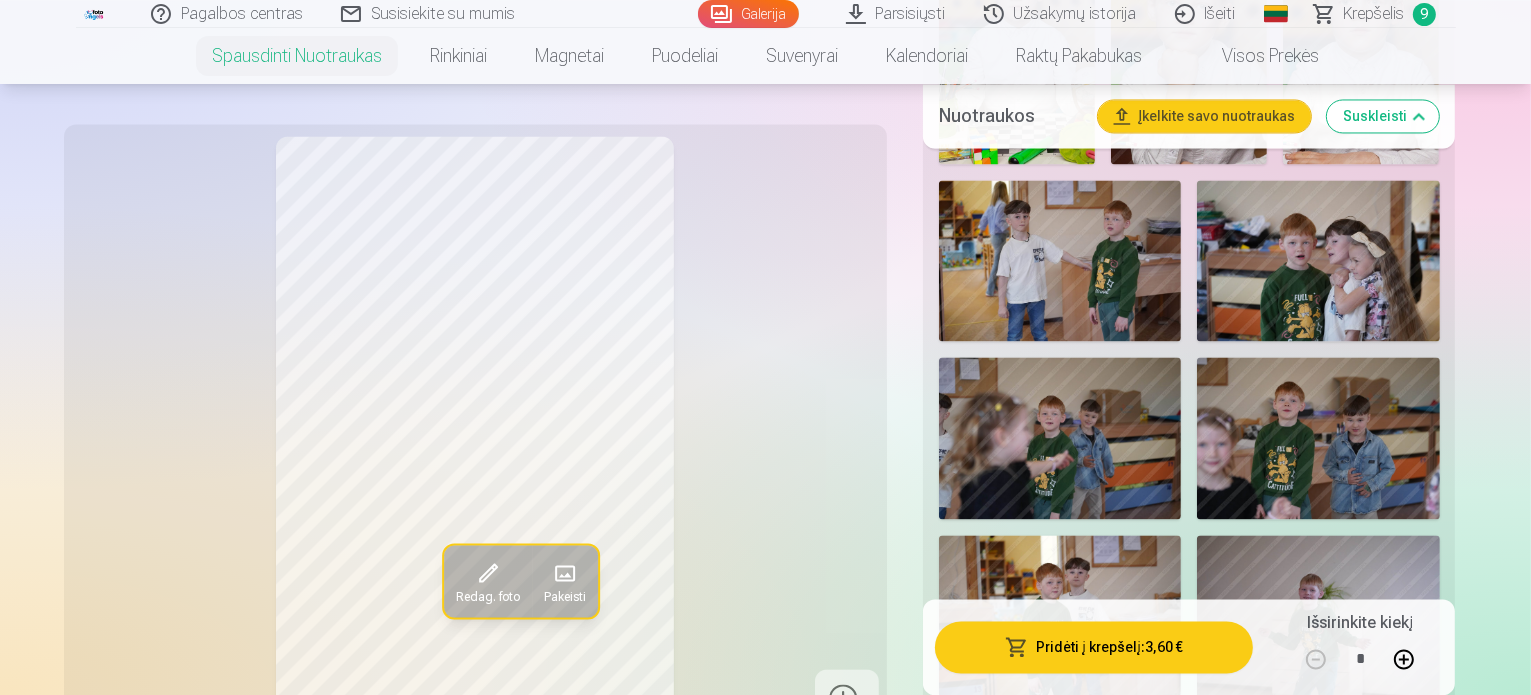 click on "Krepšelis" at bounding box center (1374, 14) 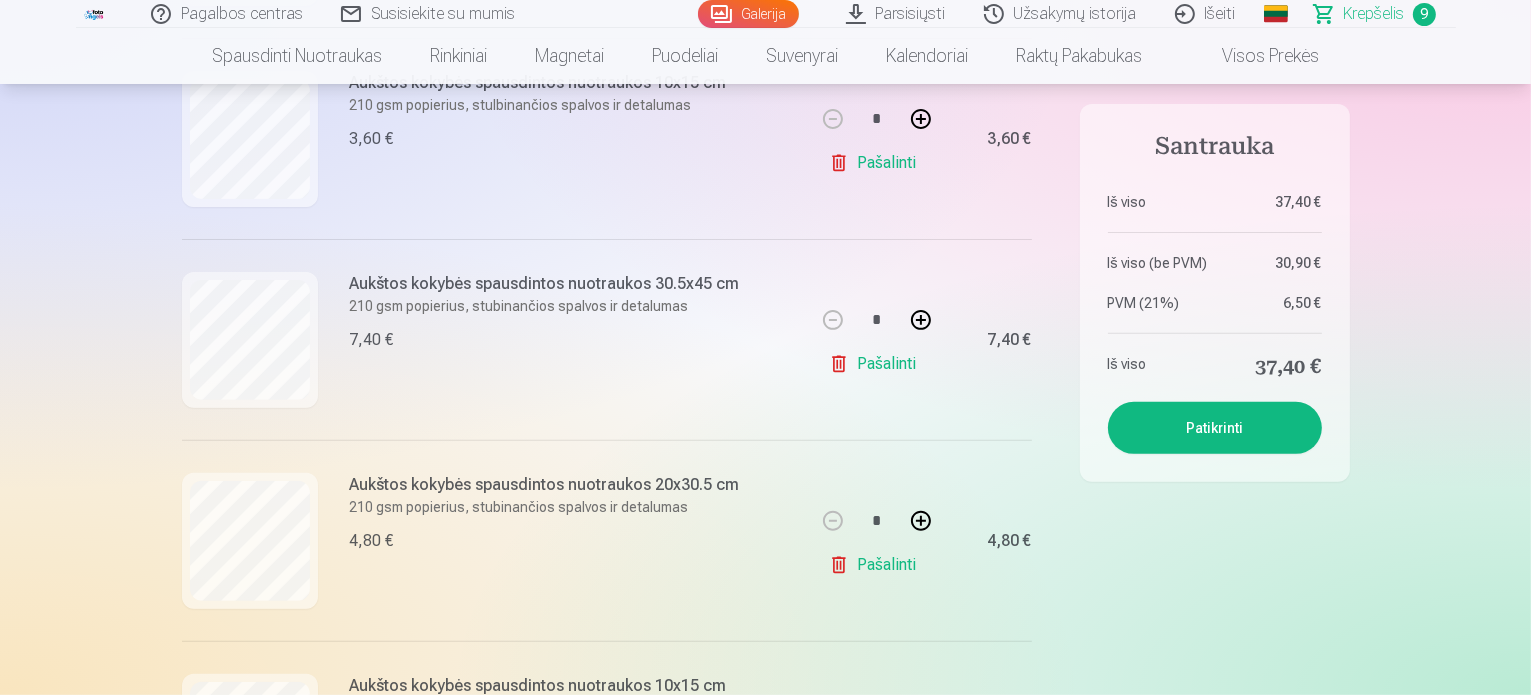 scroll, scrollTop: 600, scrollLeft: 0, axis: vertical 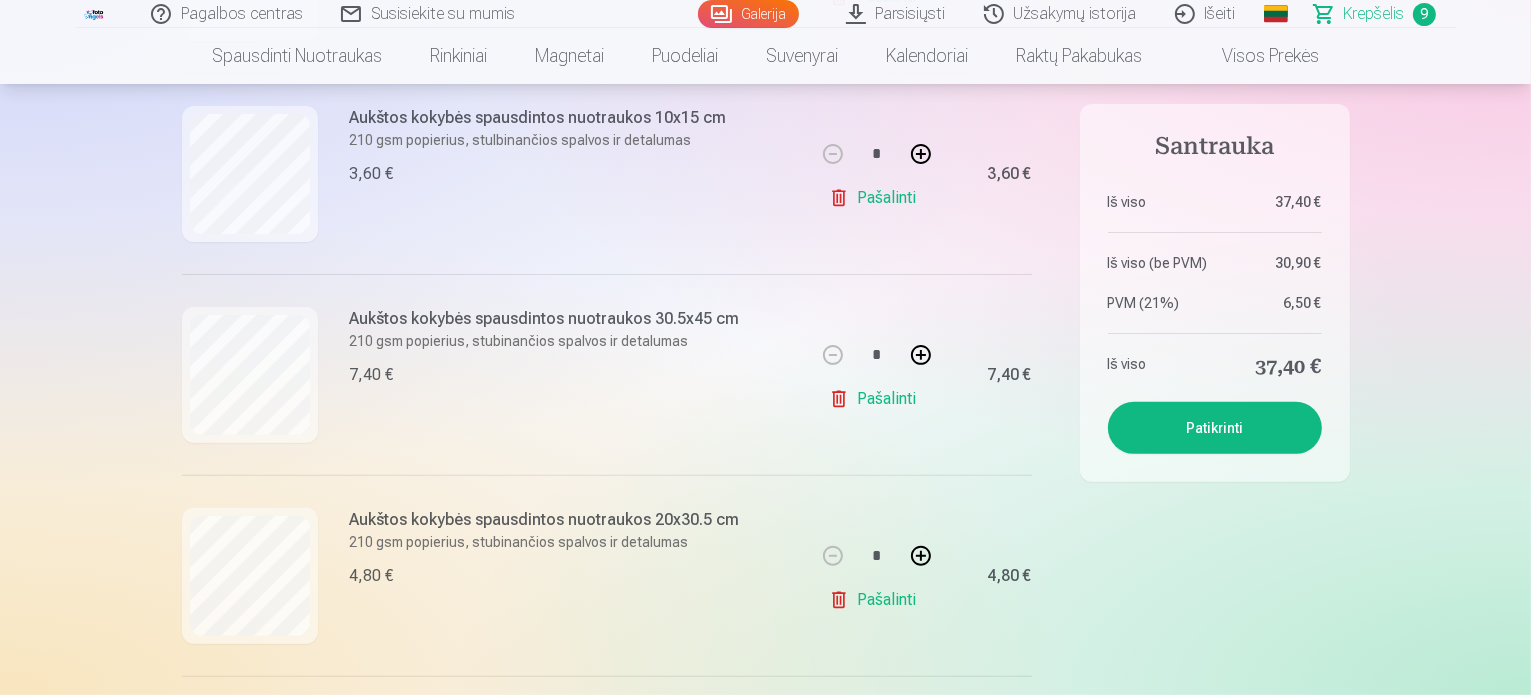 click at bounding box center (921, 556) 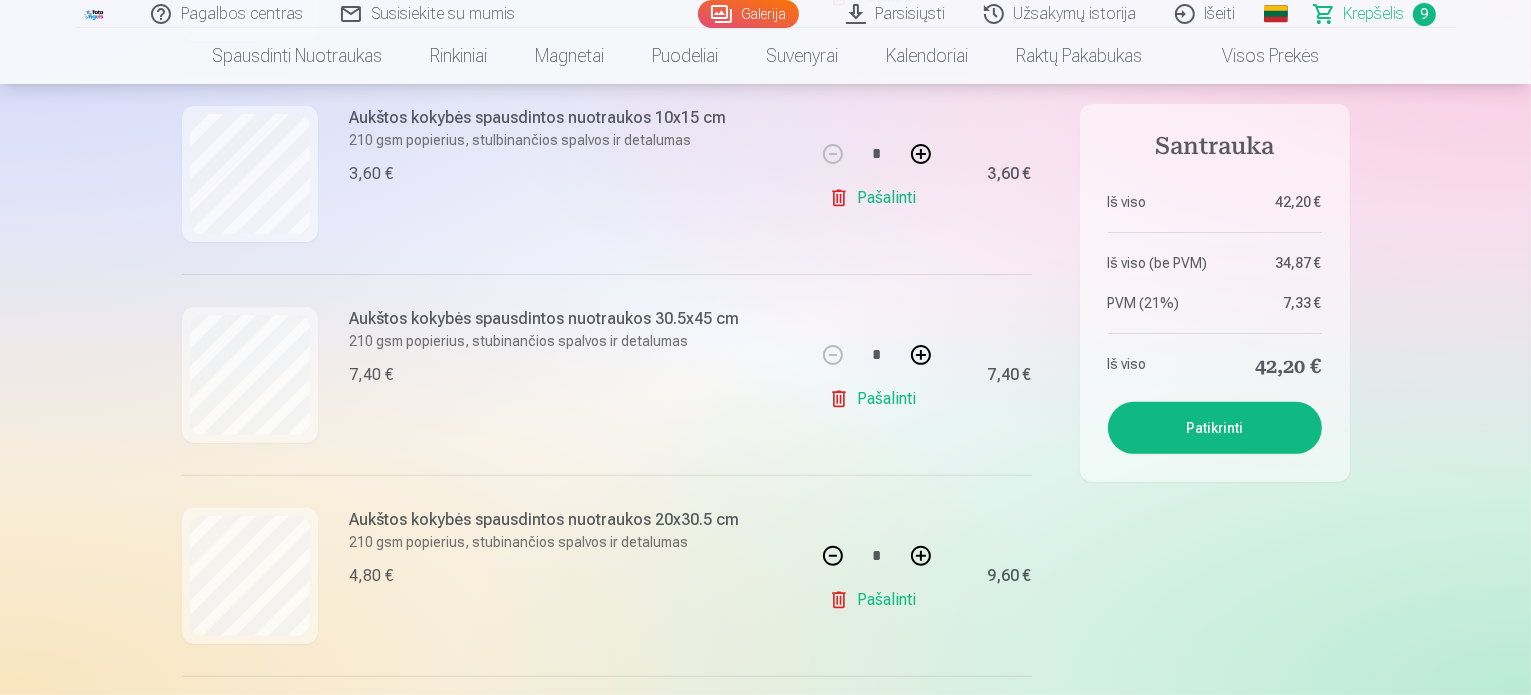 click on "Pašalinti" at bounding box center (876, 600) 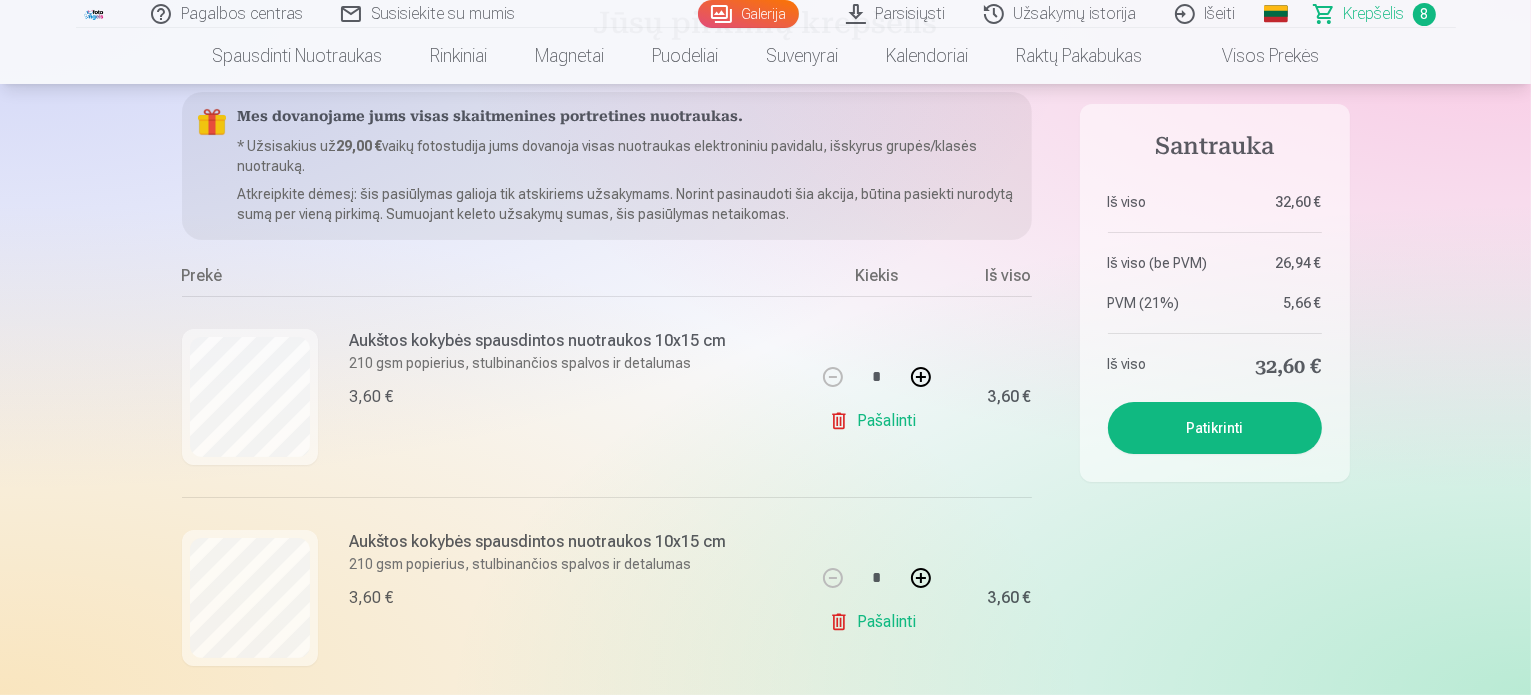 scroll, scrollTop: 100, scrollLeft: 0, axis: vertical 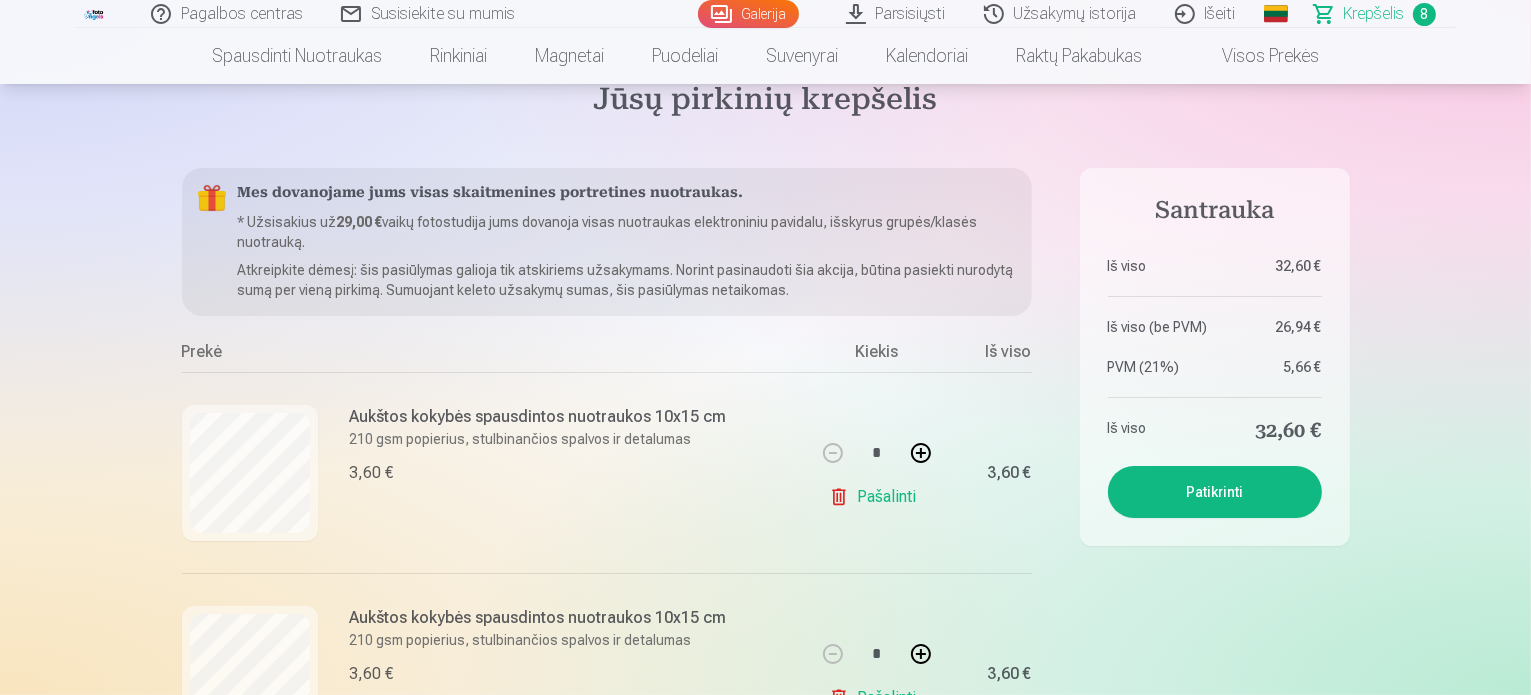 click on "Patikrinti" at bounding box center [1215, 492] 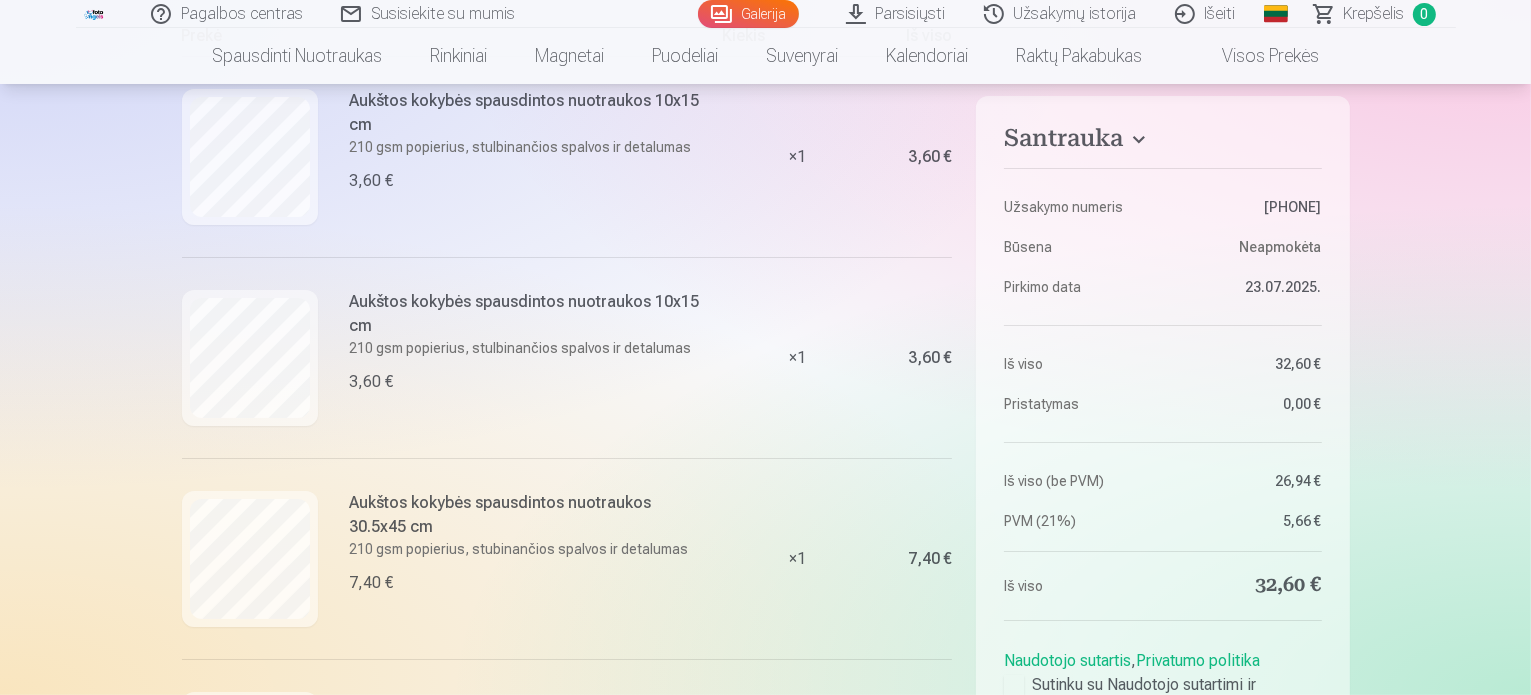 scroll, scrollTop: 300, scrollLeft: 0, axis: vertical 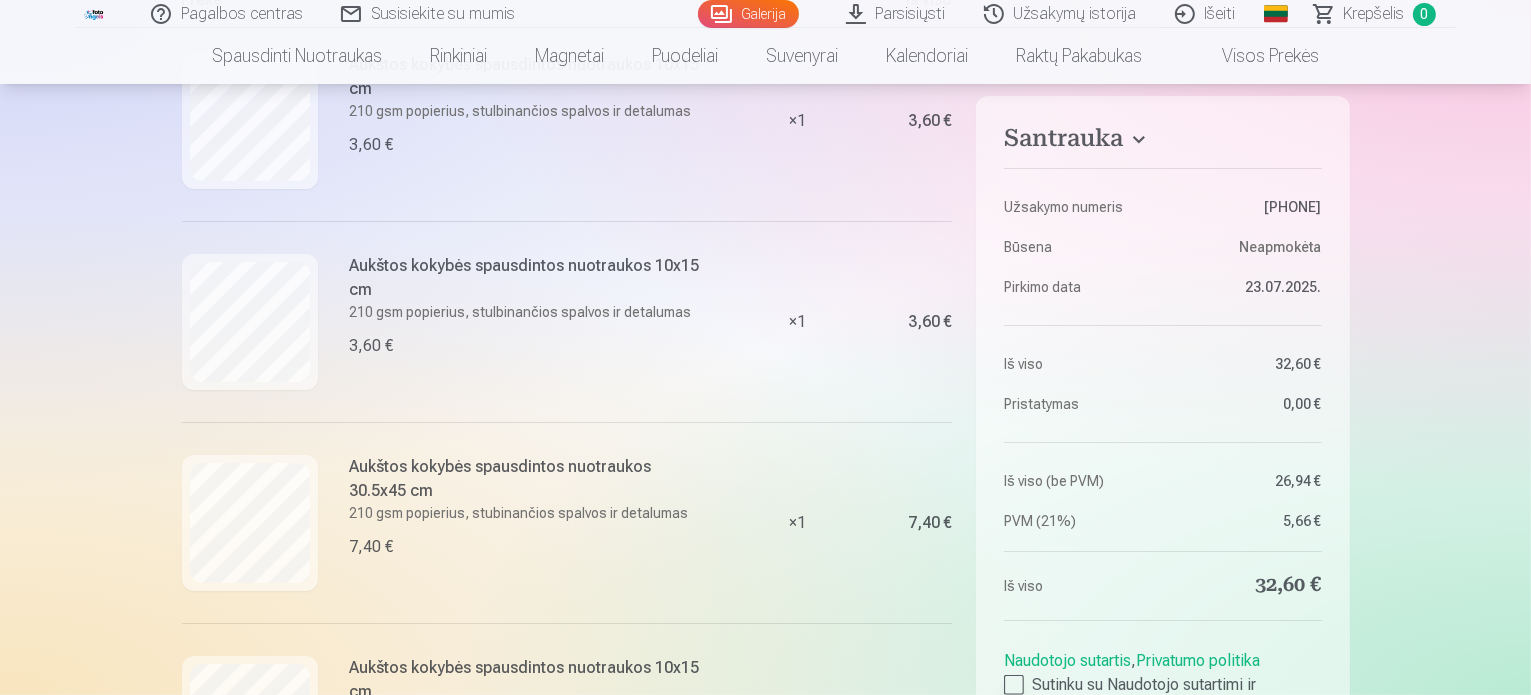 click at bounding box center [1014, 685] 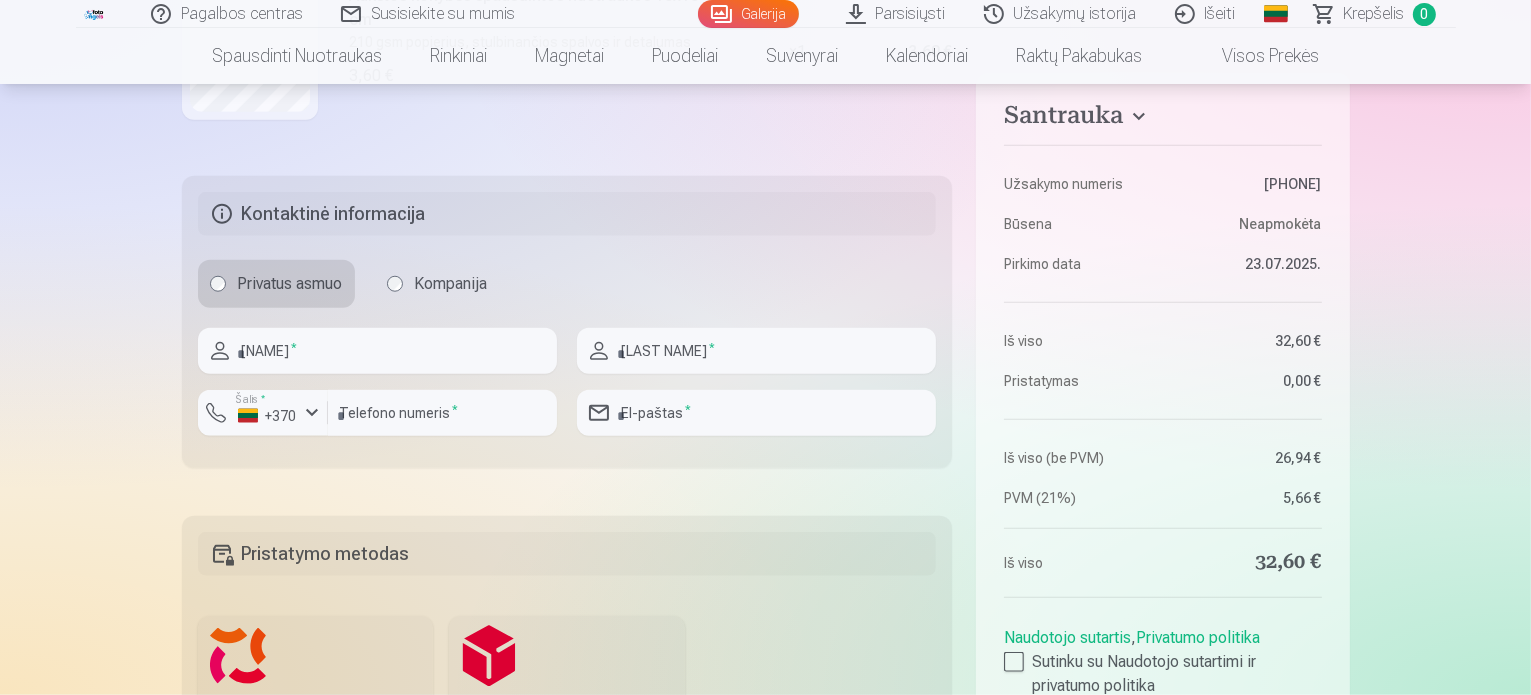scroll, scrollTop: 1900, scrollLeft: 0, axis: vertical 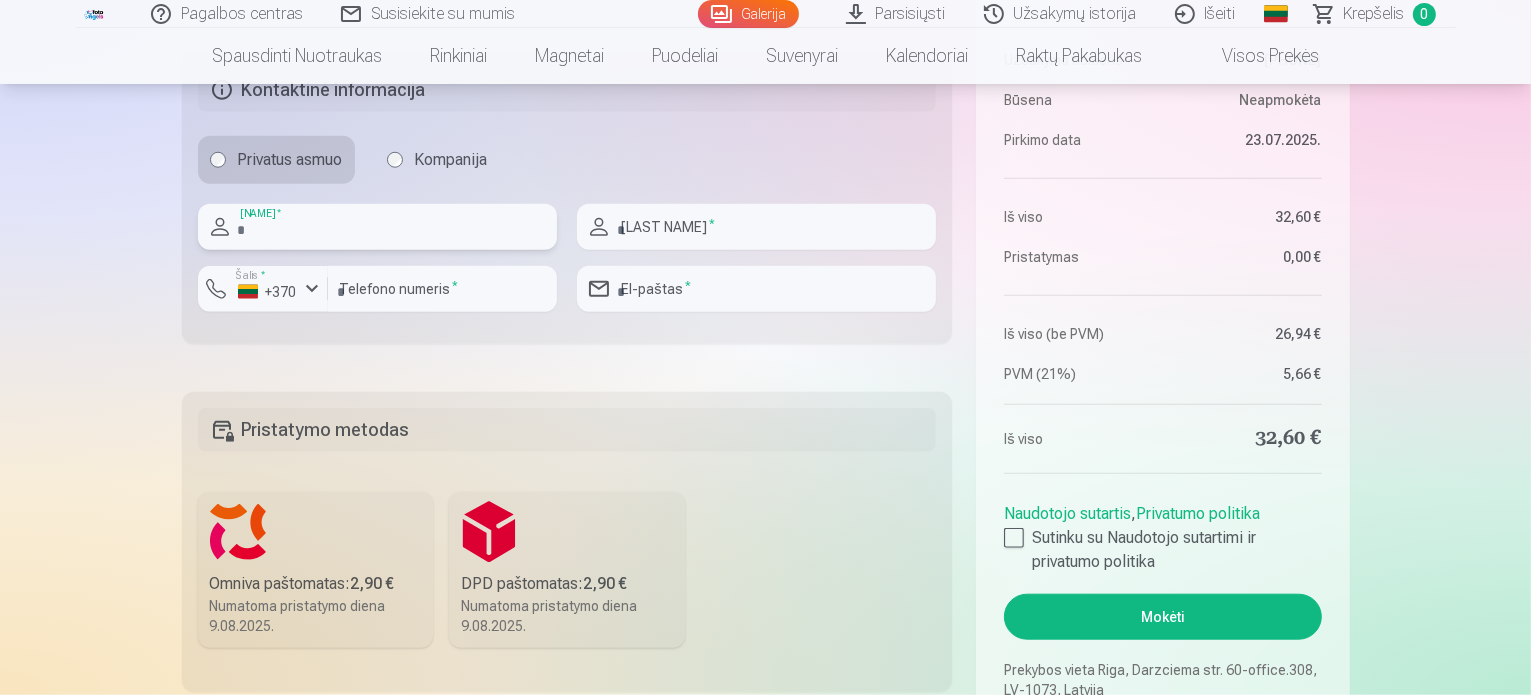 click at bounding box center [377, 227] 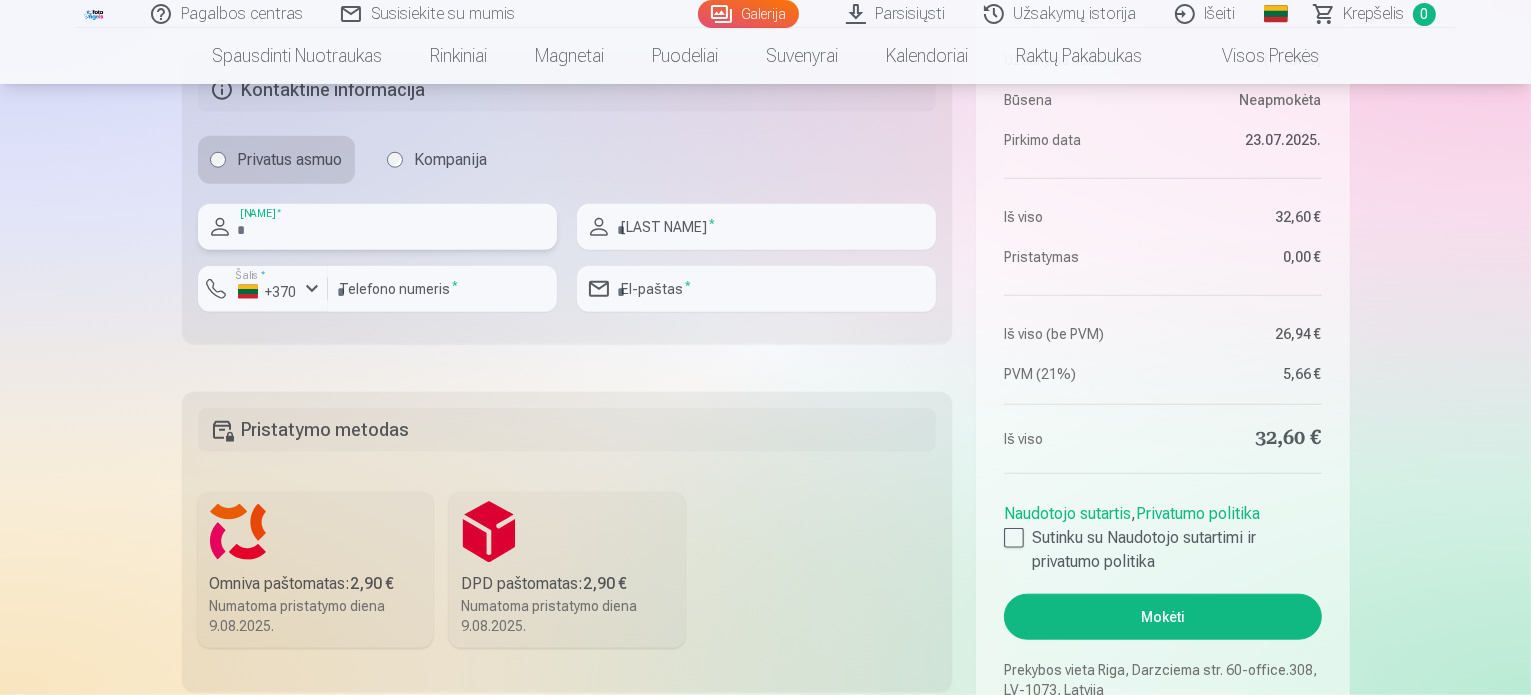 type on "*******" 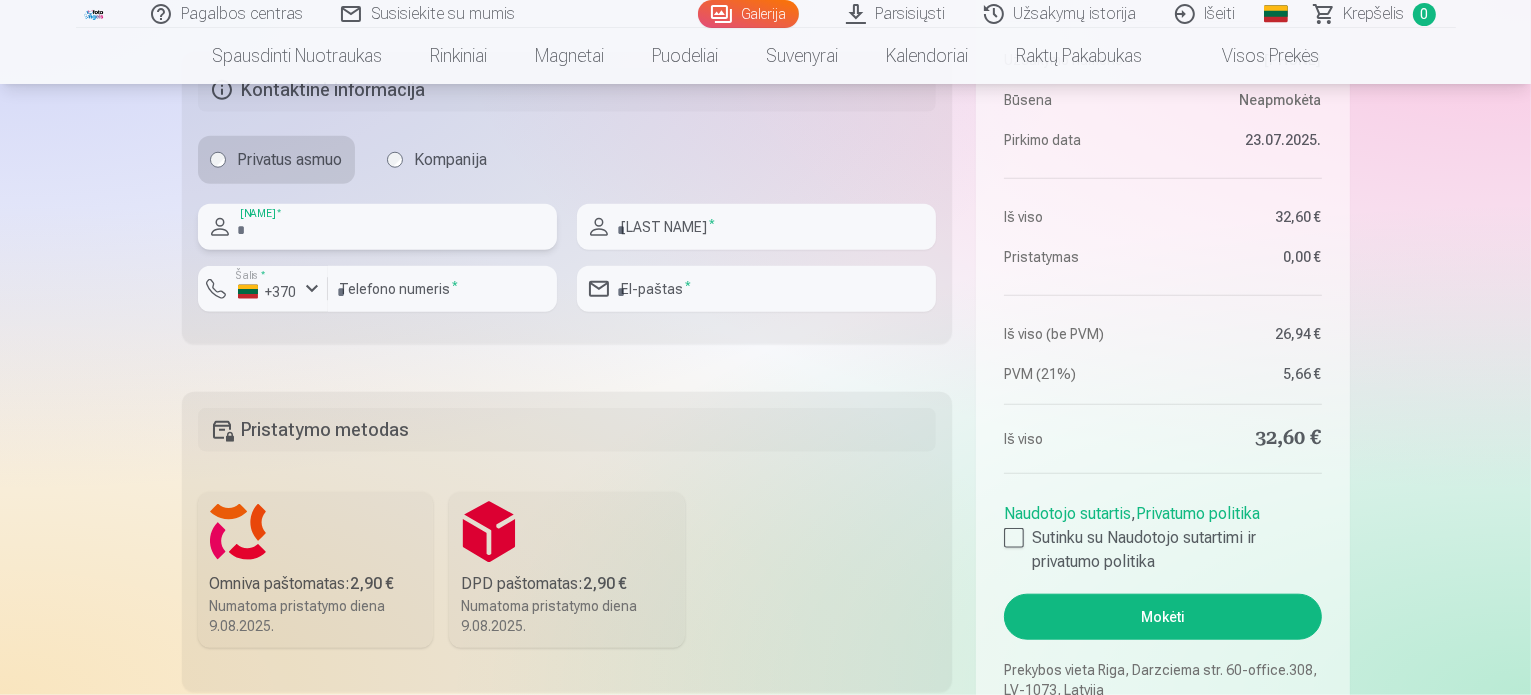 type on "***" 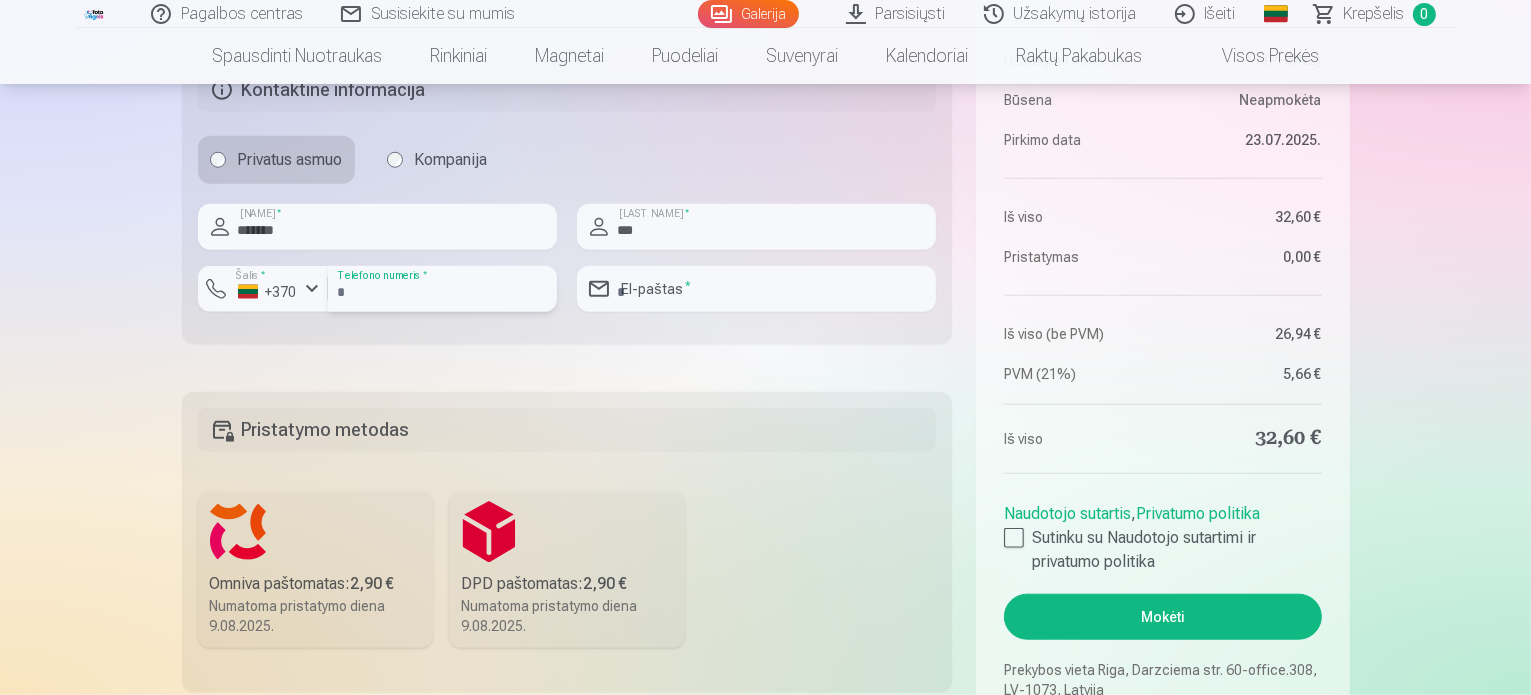 type on "*********" 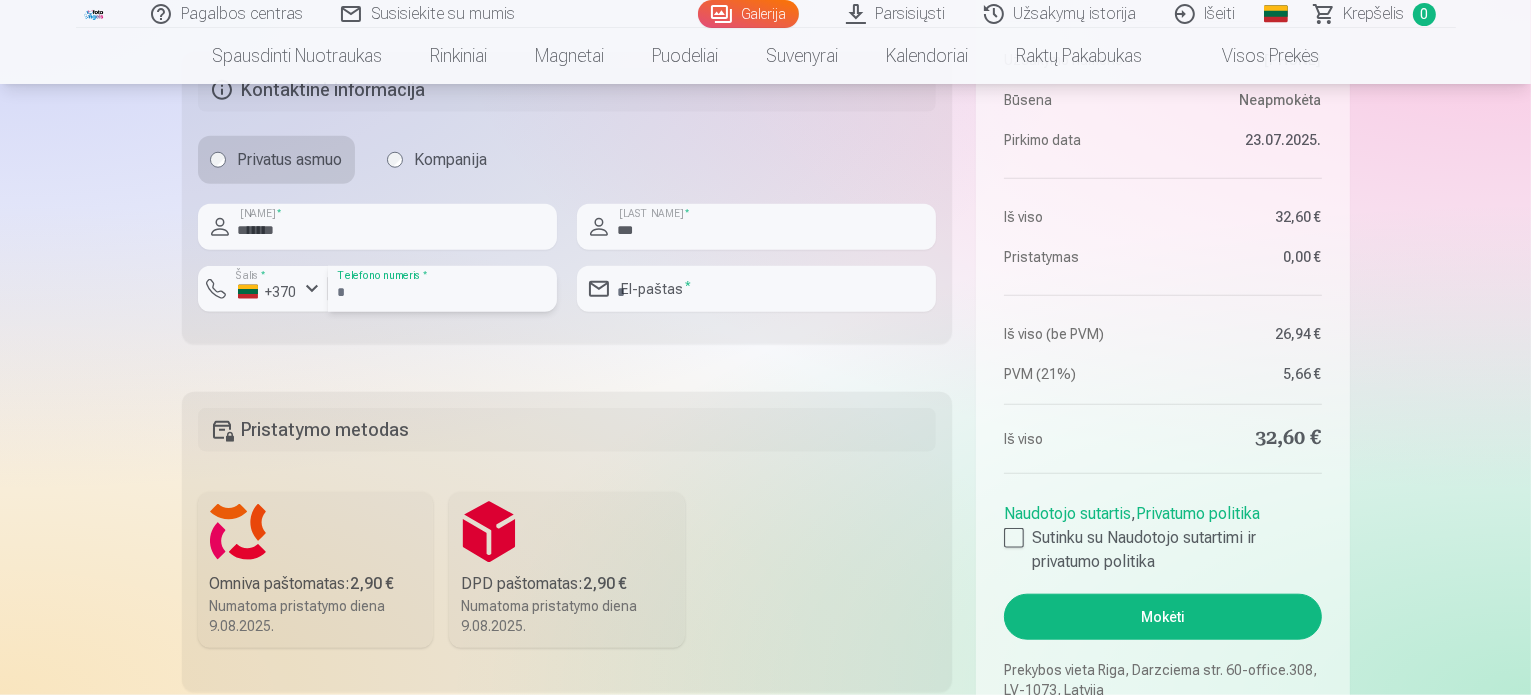 type on "**********" 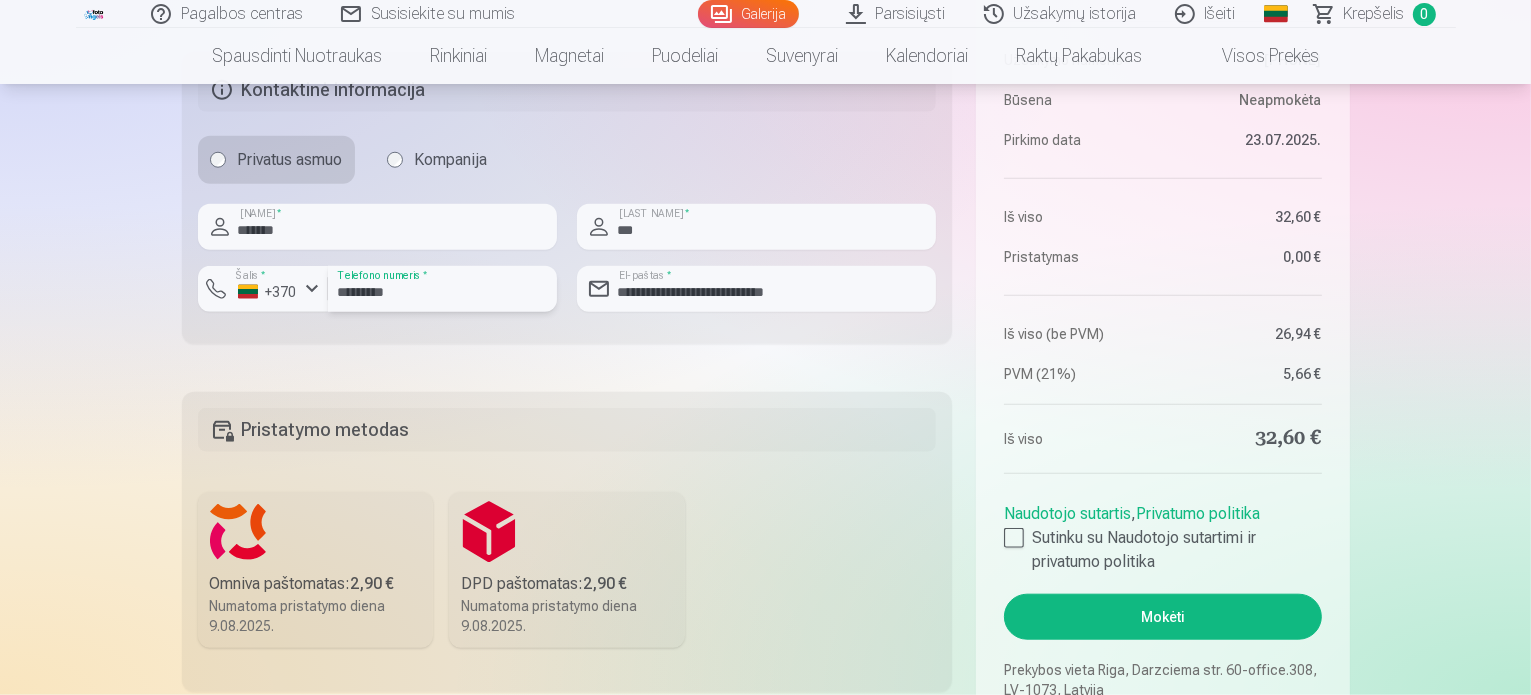 click on "*********" at bounding box center [442, 289] 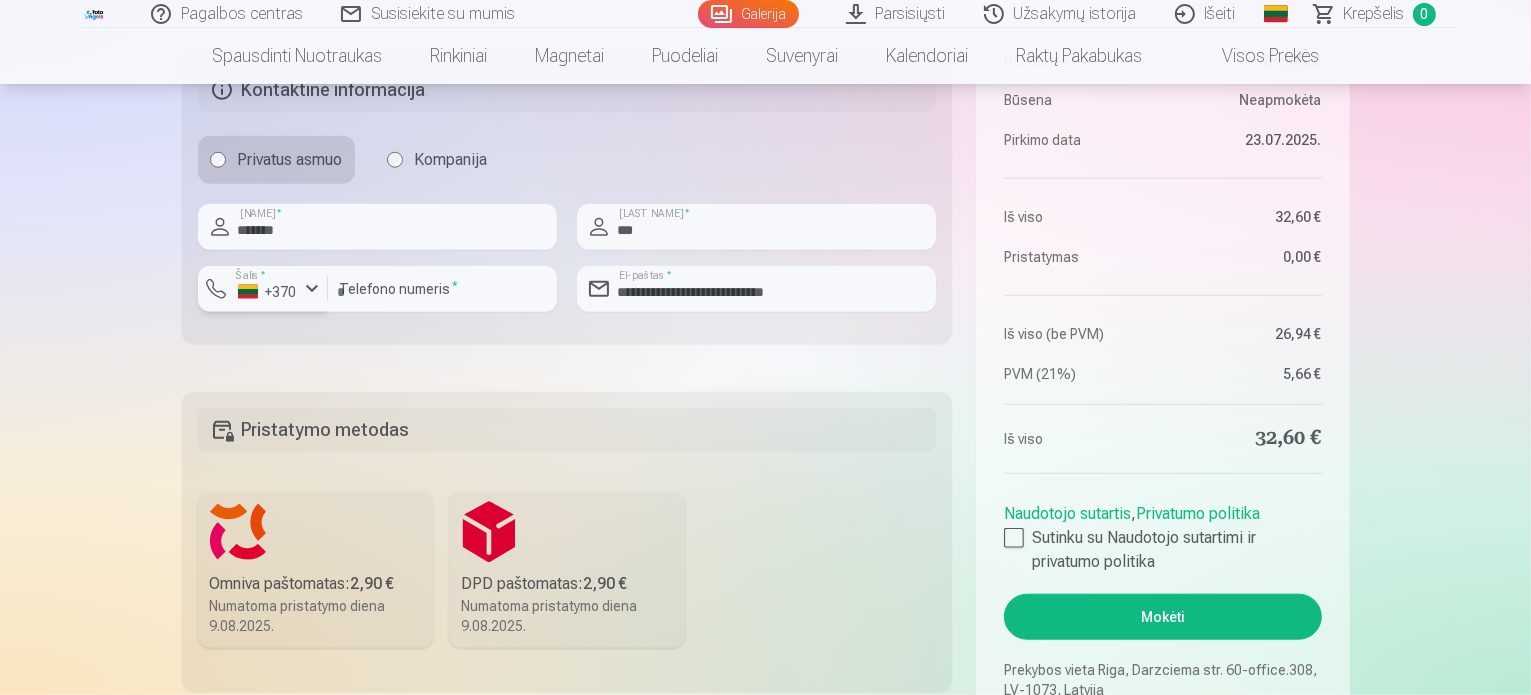 click at bounding box center [312, 289] 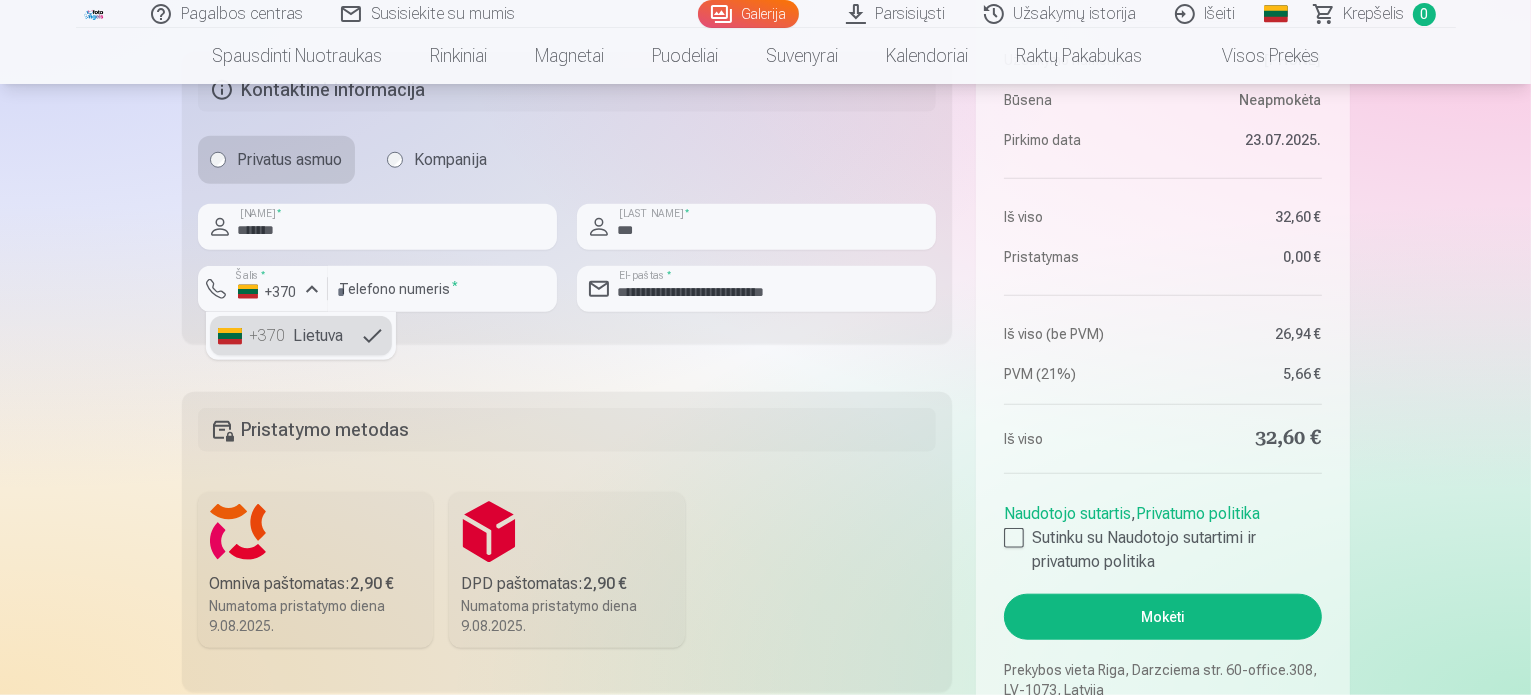 click on "+370 Lietuva" at bounding box center [301, 336] 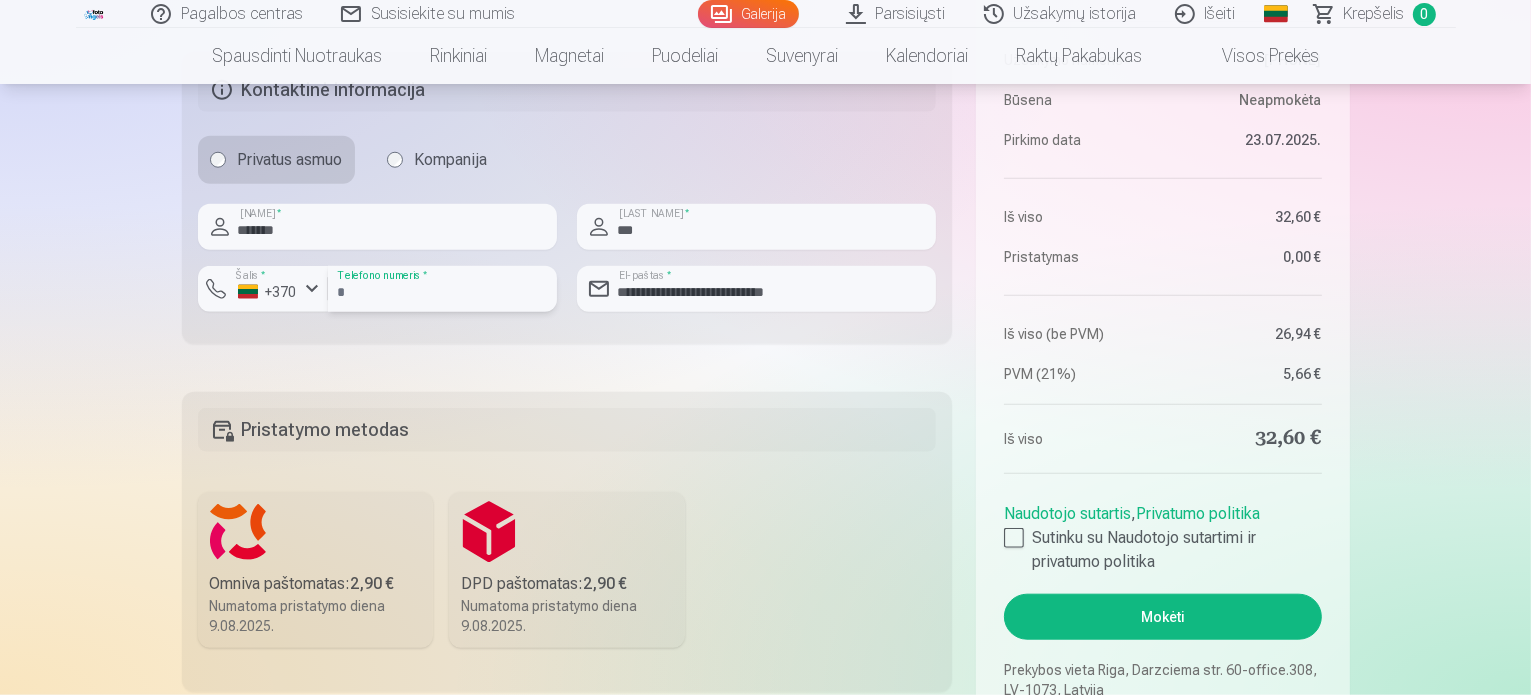 click at bounding box center [442, 289] 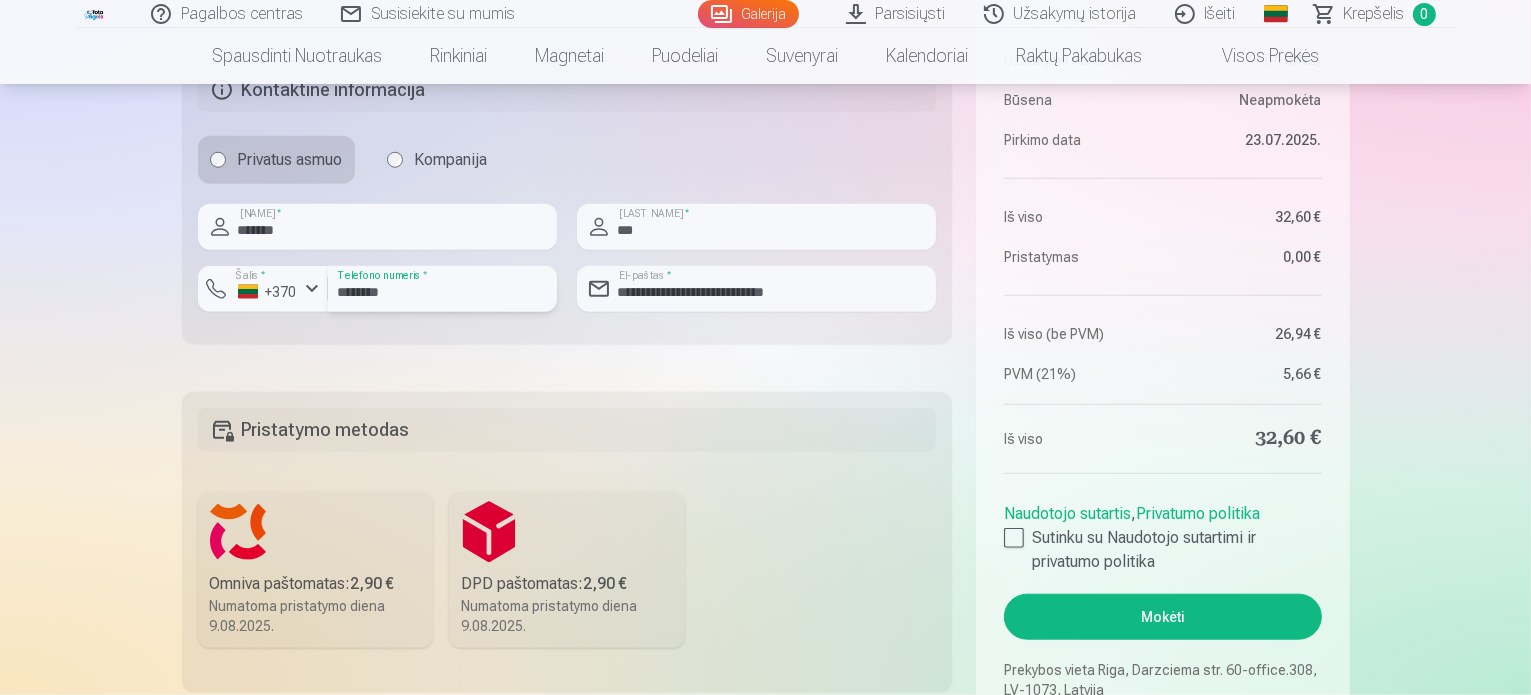 type on "********" 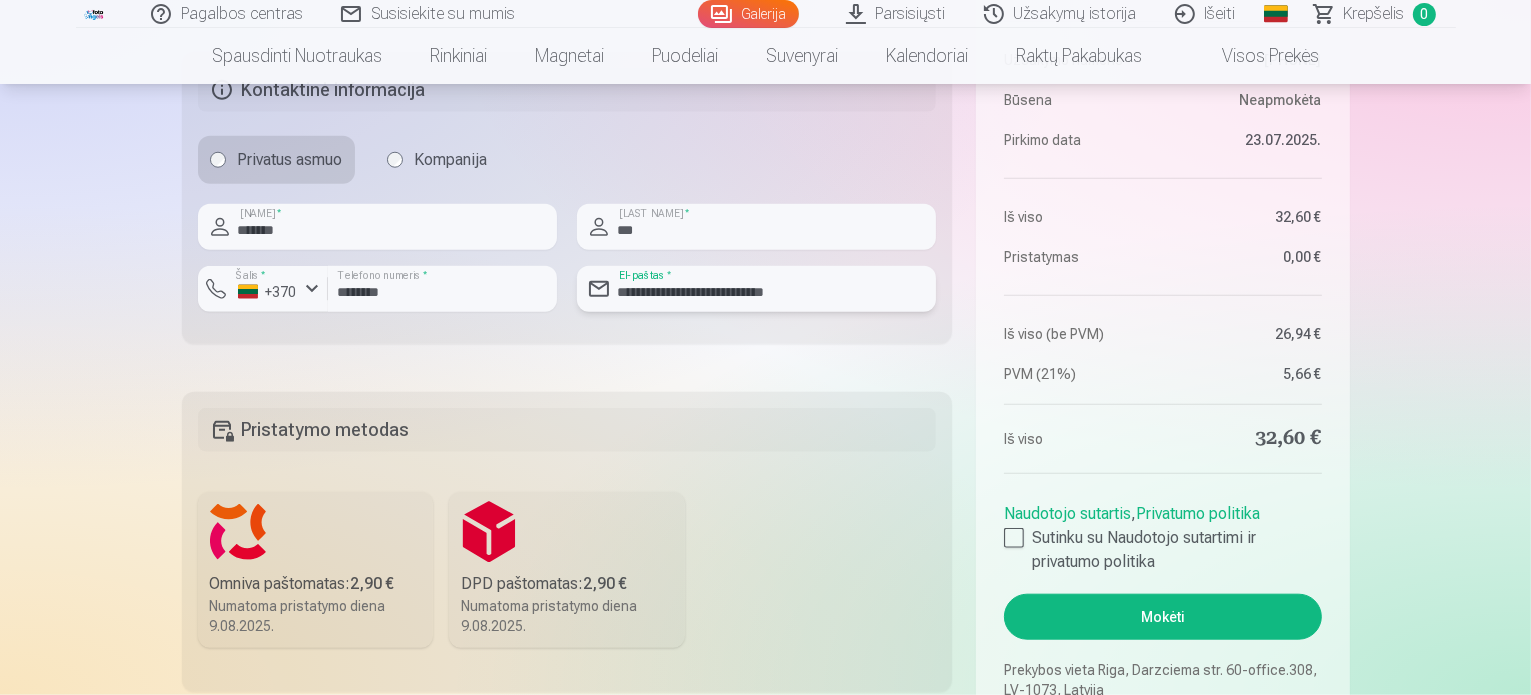 drag, startPoint x: 735, startPoint y: 293, endPoint x: 522, endPoint y: 275, distance: 213.75922 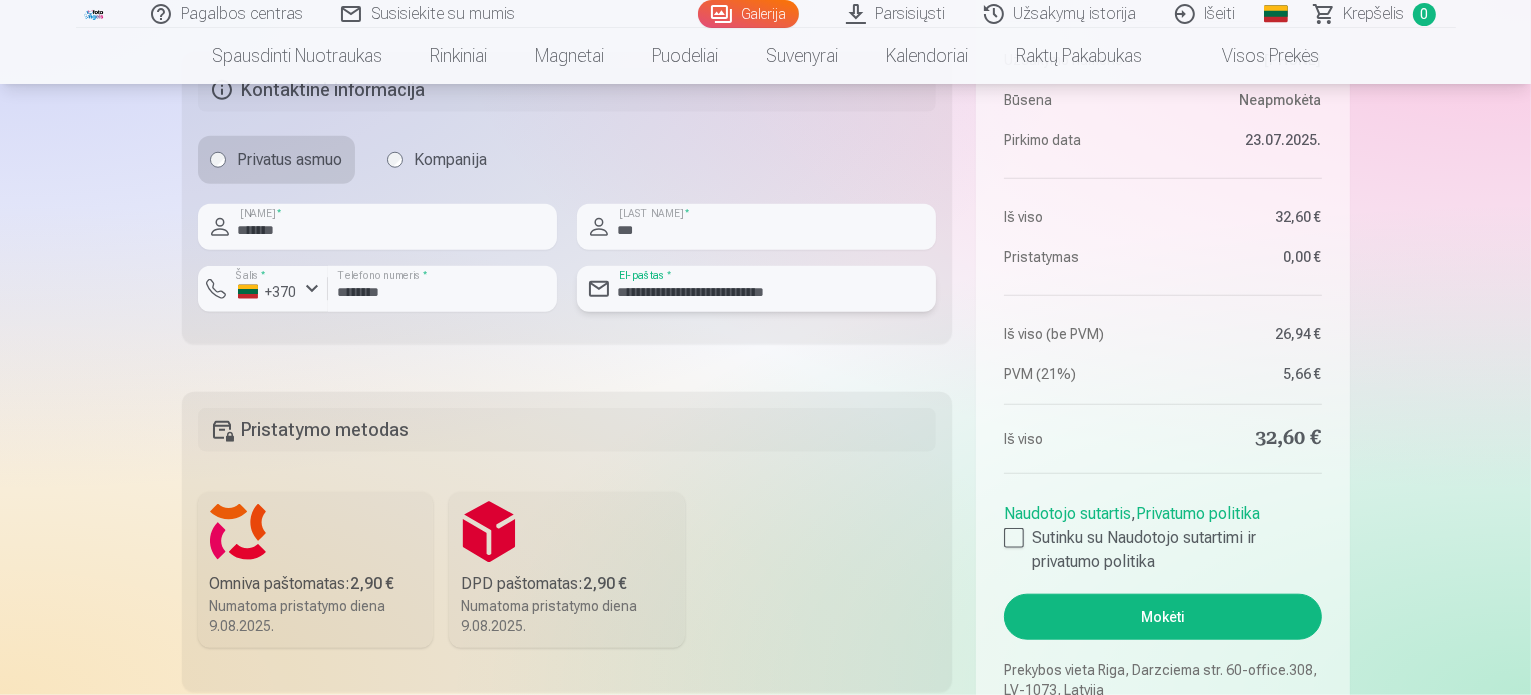 click on "**********" at bounding box center [567, 266] 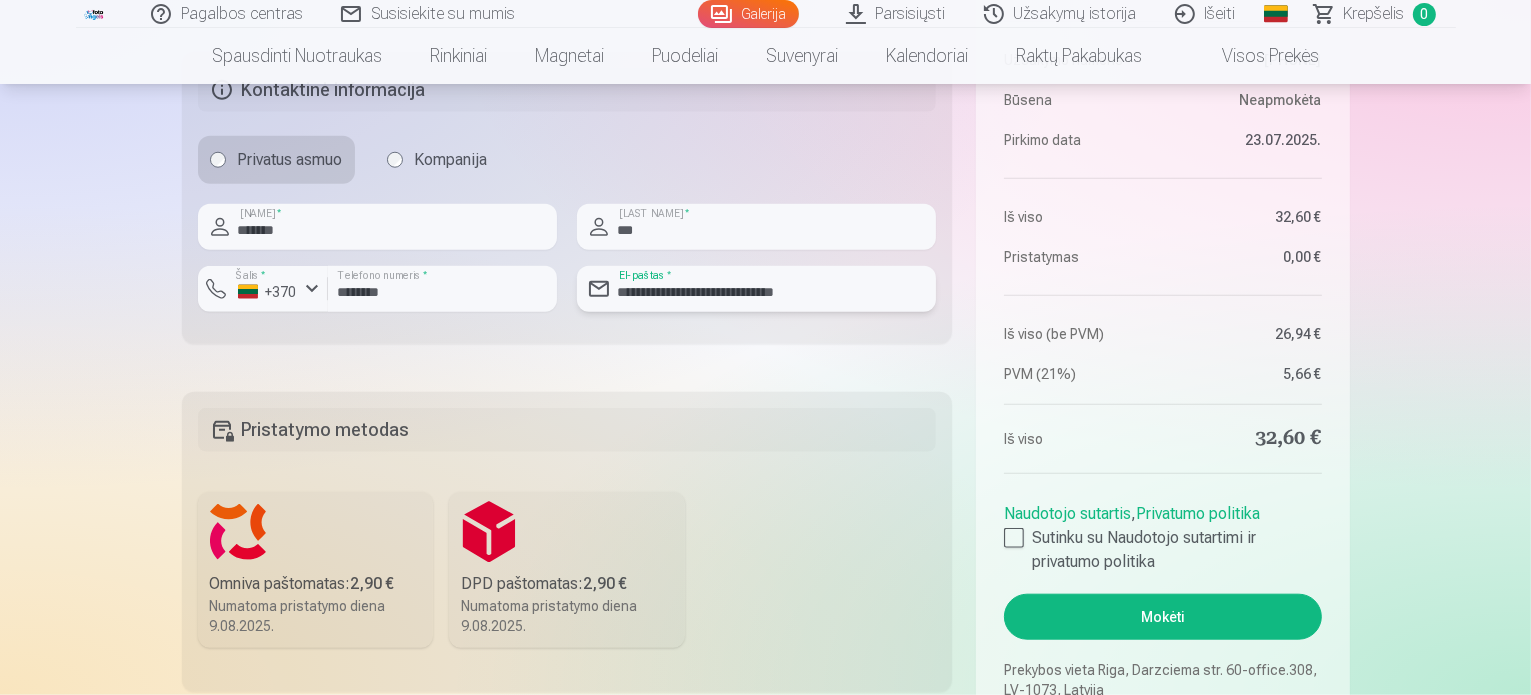 type on "**********" 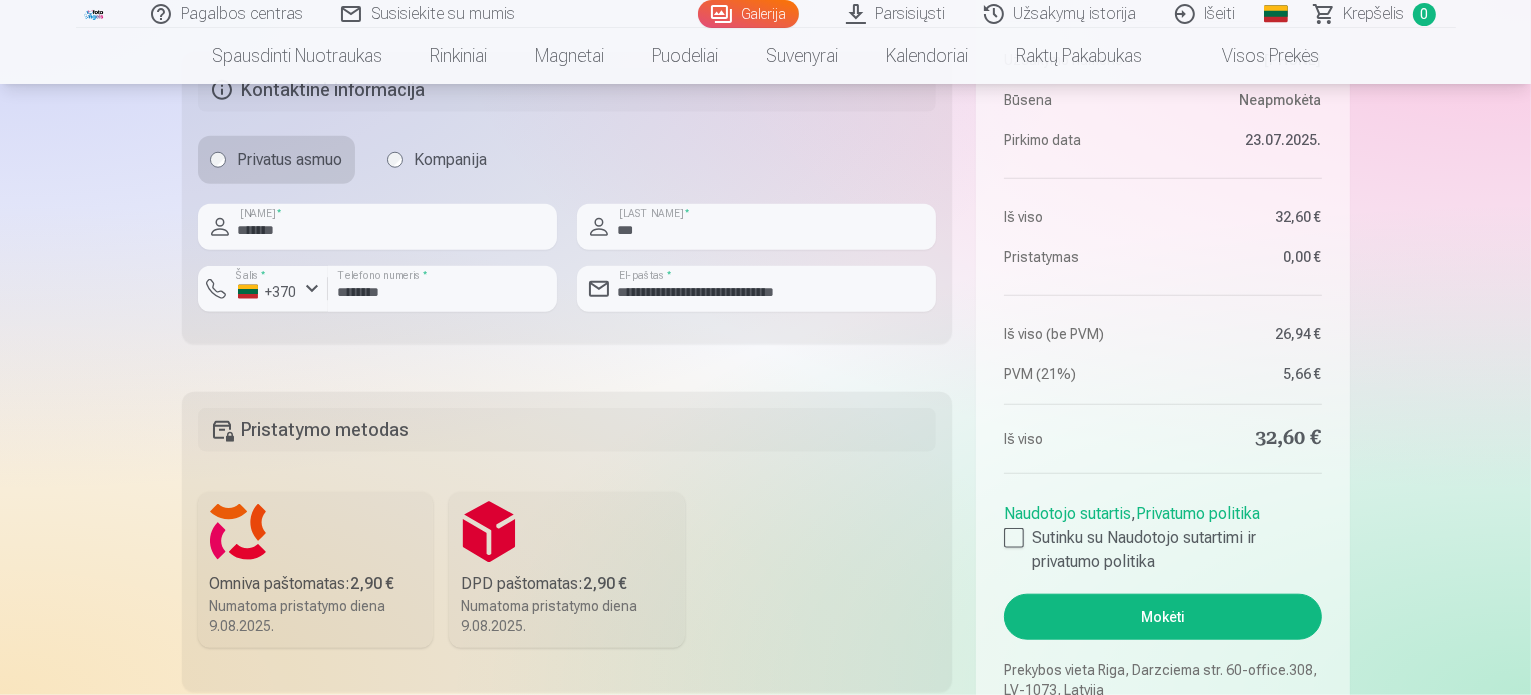 click on "DPD paštomatas :  2,90 € Numatoma pristatymo diena 9.08.2025." at bounding box center (567, 570) 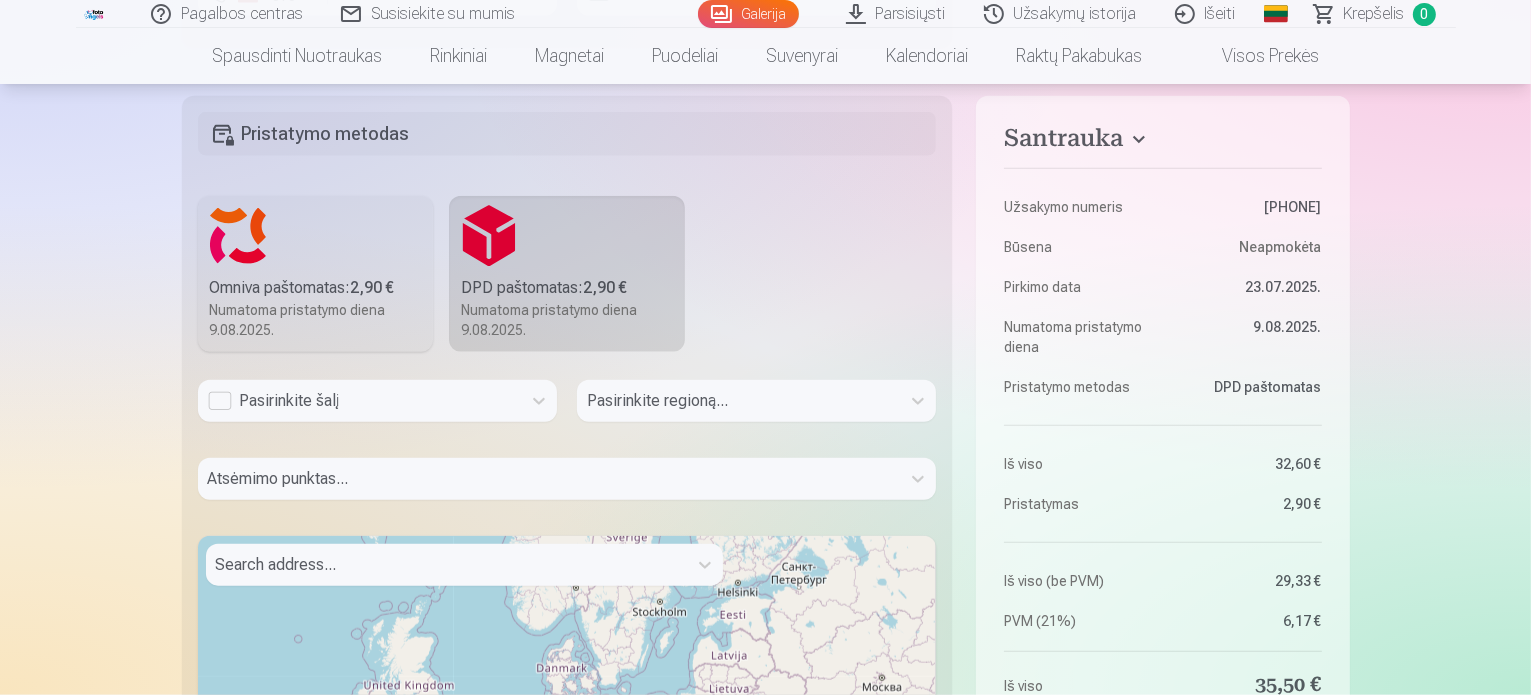 scroll, scrollTop: 2200, scrollLeft: 0, axis: vertical 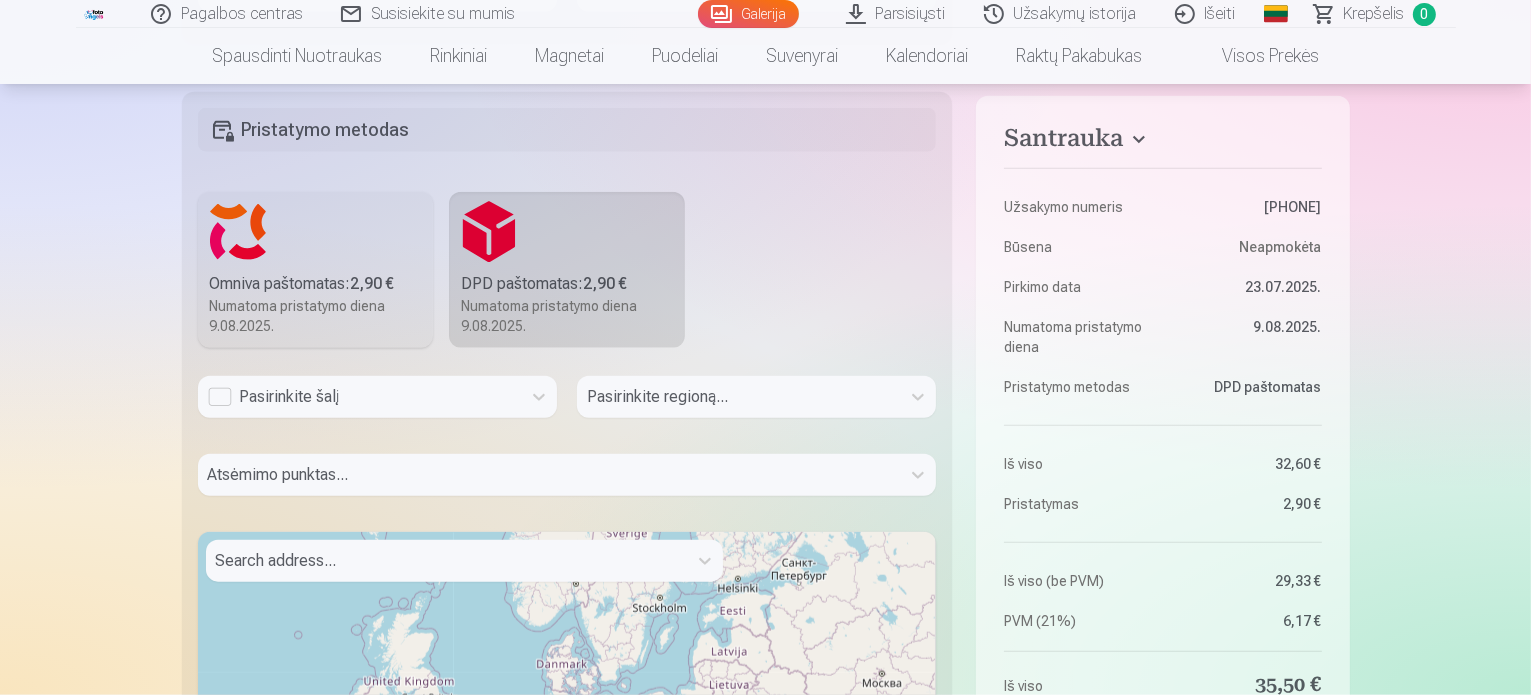 click on "Pasirinkite šalį" at bounding box center [359, 397] 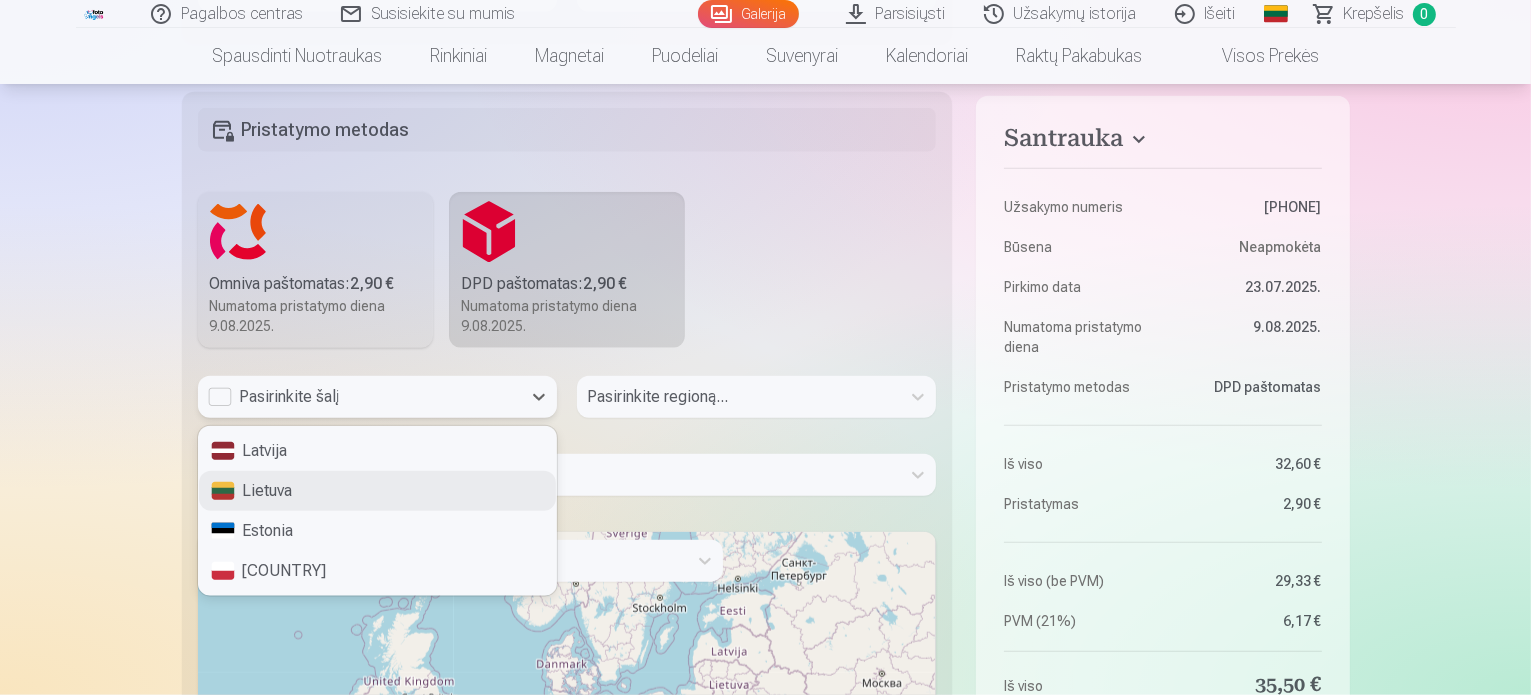 click on "Lietuva" at bounding box center (377, 491) 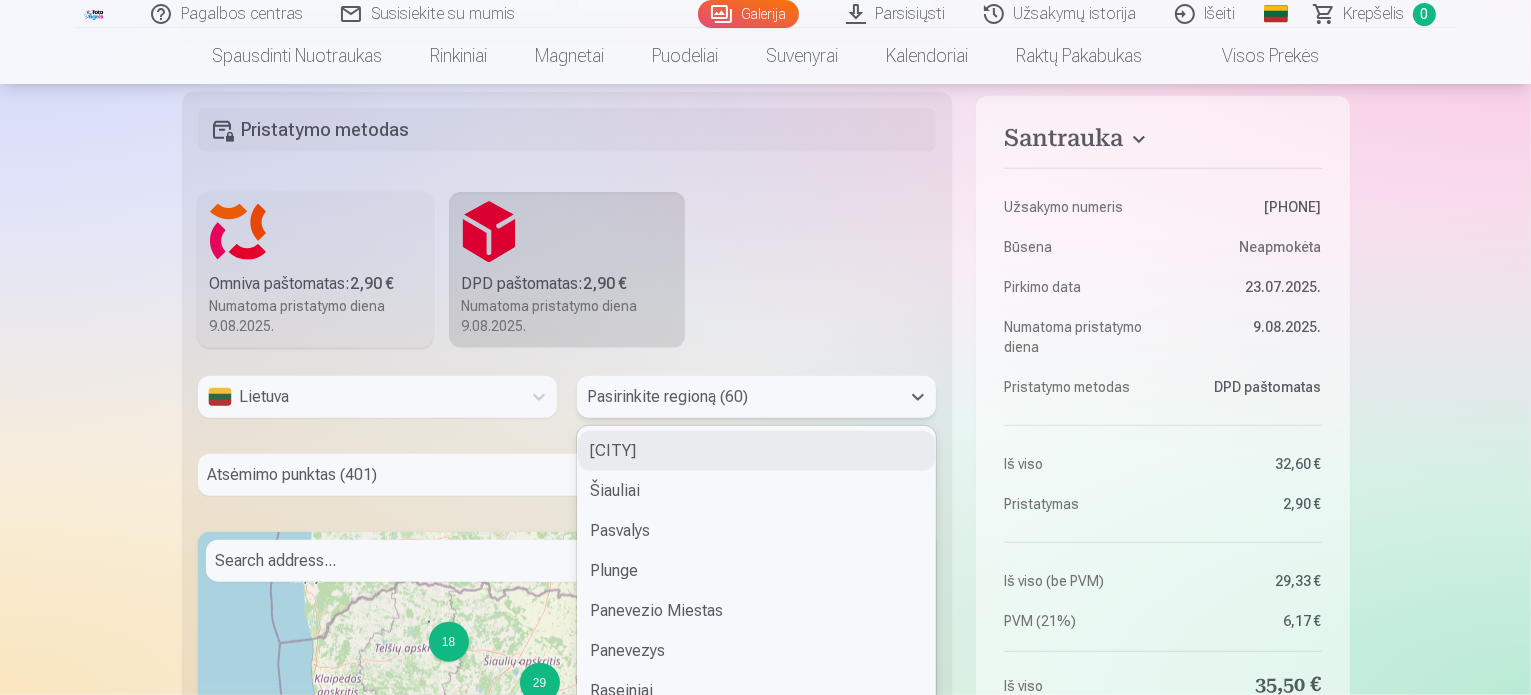 click on "60 results available. Use Up and Down to choose options, press Enter to select the currently focused option, press Escape to exit the menu, press Tab to select the option and exit the menu. Pasirinkite regioną (60) Siauliu Miestas Šiauliai Pasvalys Plunge Panevezio Miestas Panevezys Raseiniai Rietavas Prienai Radviliskis Mazeikiai Moletai Lazdijai Marijampole Pakruojis Palangos Miestas Neringa Pagegiai Kedainiai Kelme Kaunas Kazlu Rudos Kretinga Kupiskis Klaipedos Miestas Klaipeda Jonava Joniskis Elektrenai Ignalina Kalvarija Kauno Miestas Jurbarkas Kaisiadorys Alytaus Miestas Alytus Akmene Birzai Druskininkai Anyksciai Birstonas Vilnius Visaginas Vilkaviskis Vilniaus Miestas Zarasai Taurage Telsiai Sirvintos Svencionys Utena Varena Trakai Ukmerge Sakiai Salcininkai Rokiskis Skuodas Silale Silute" at bounding box center [756, 397] 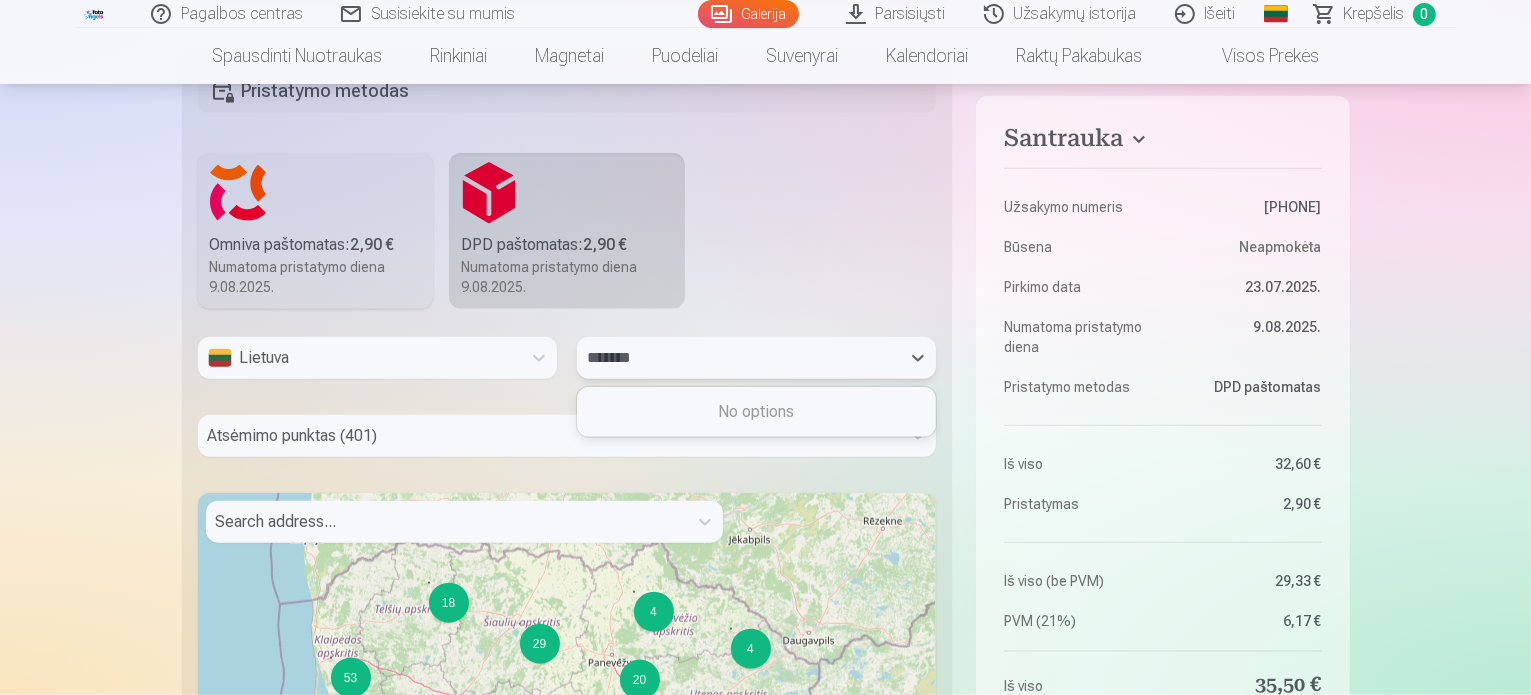 type on "******" 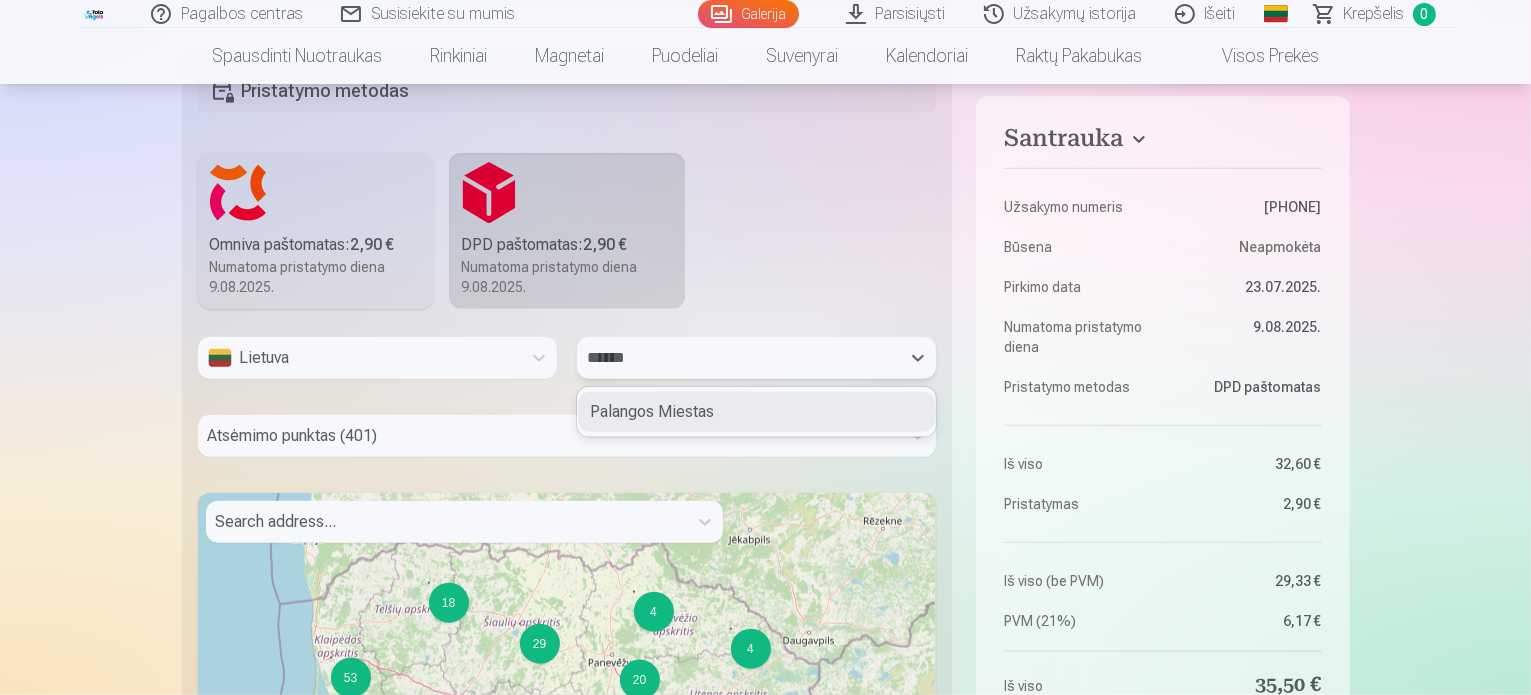 click on "Palangos Miestas" at bounding box center [756, 412] 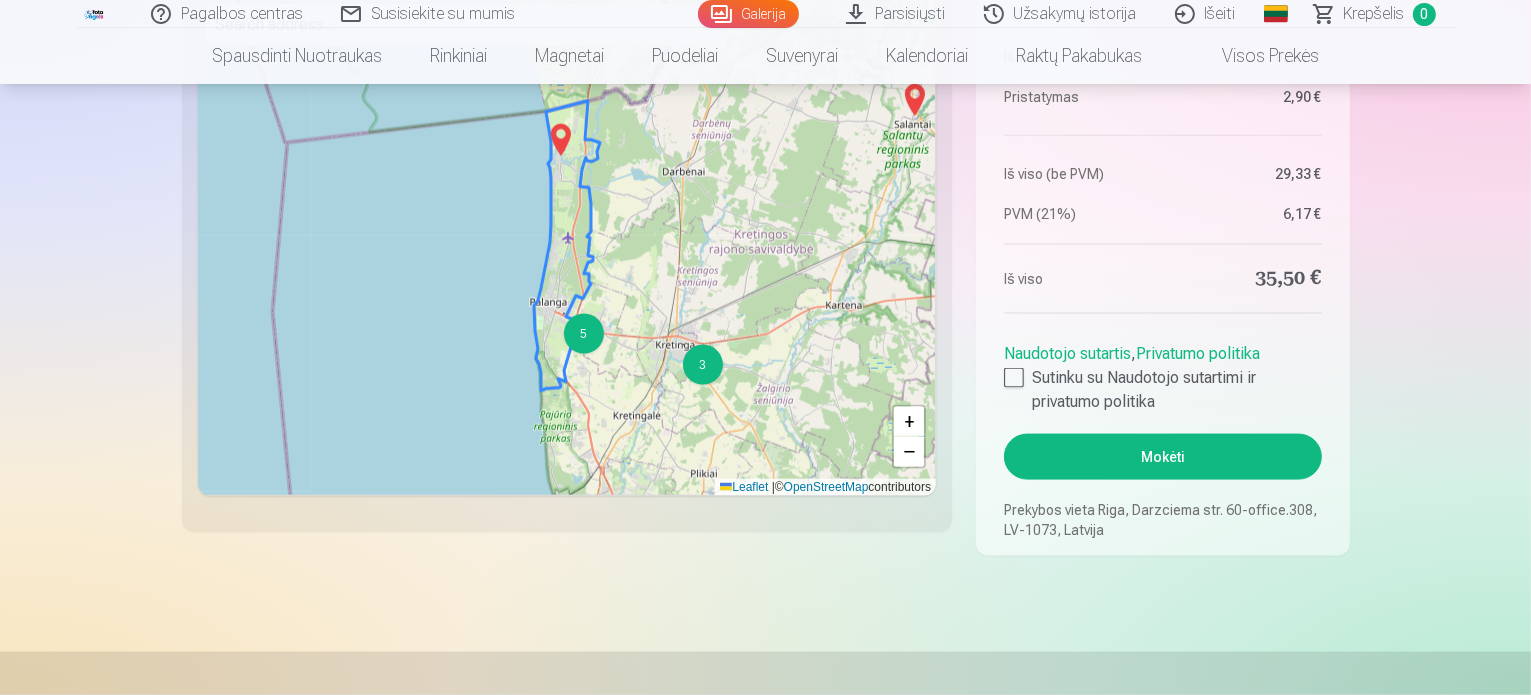 scroll, scrollTop: 2739, scrollLeft: 0, axis: vertical 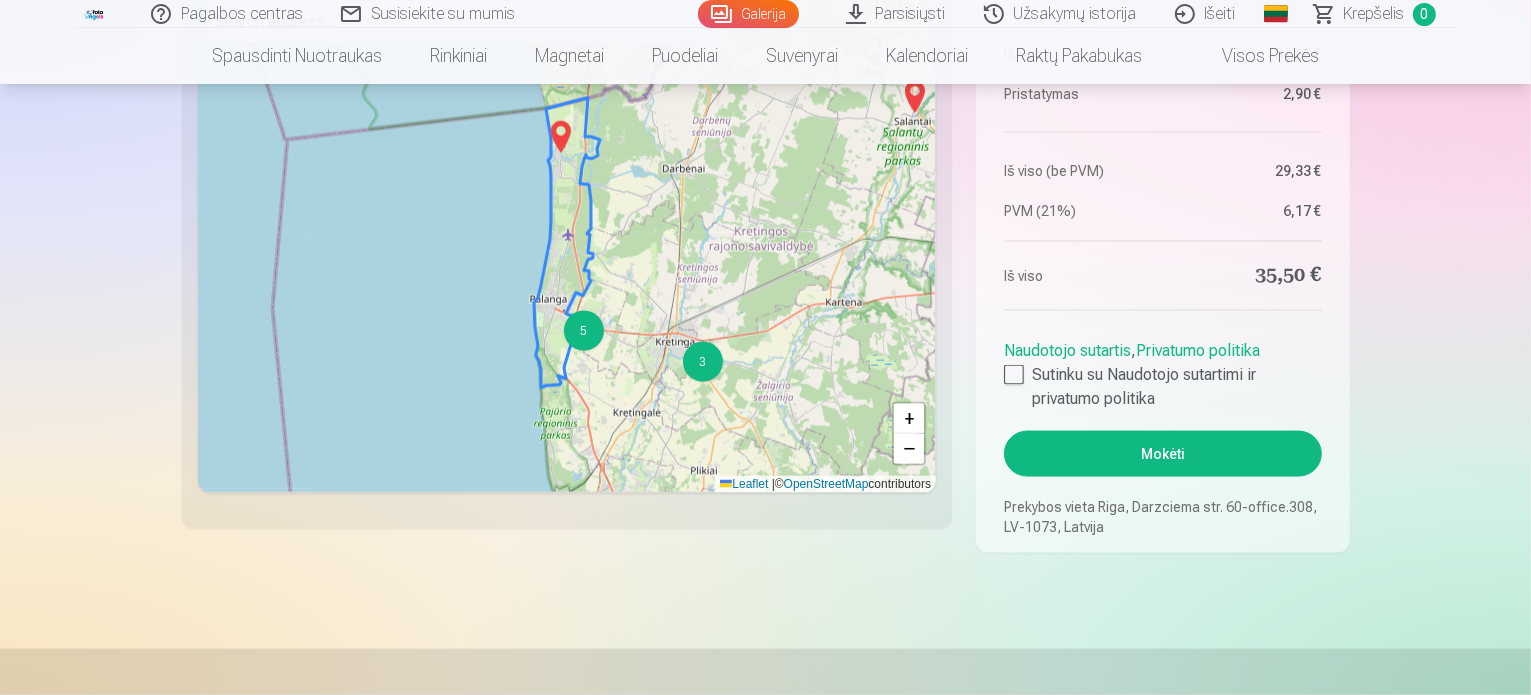 click on "5" at bounding box center [584, 331] 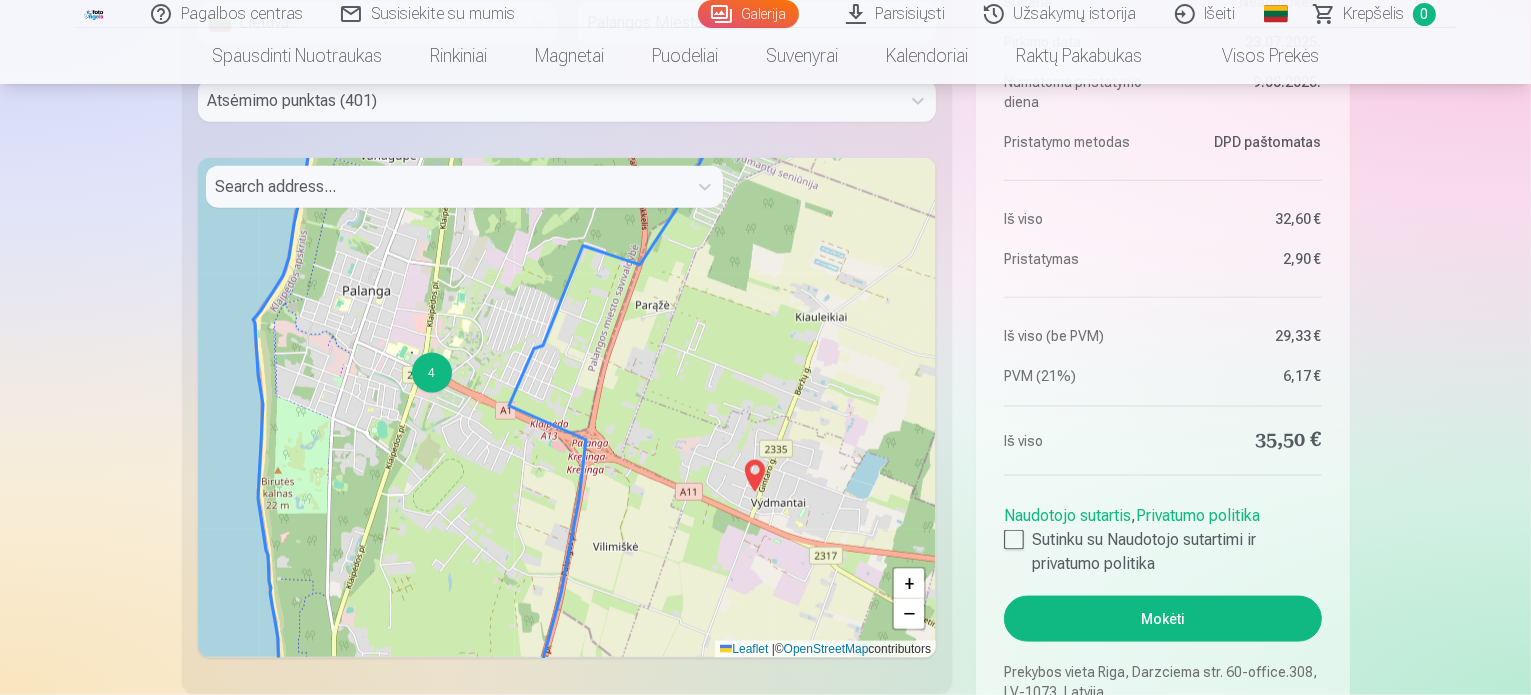 scroll, scrollTop: 2539, scrollLeft: 0, axis: vertical 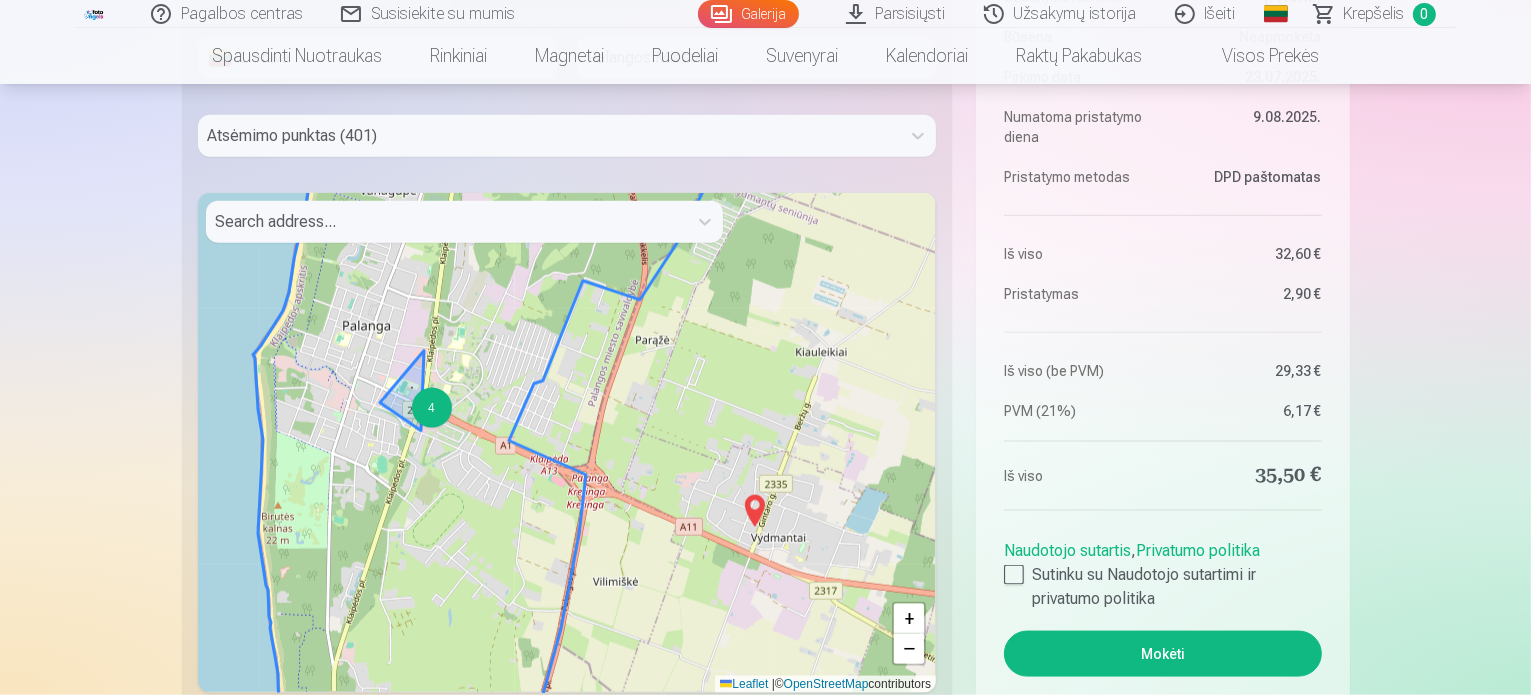 click on "4" at bounding box center [432, 408] 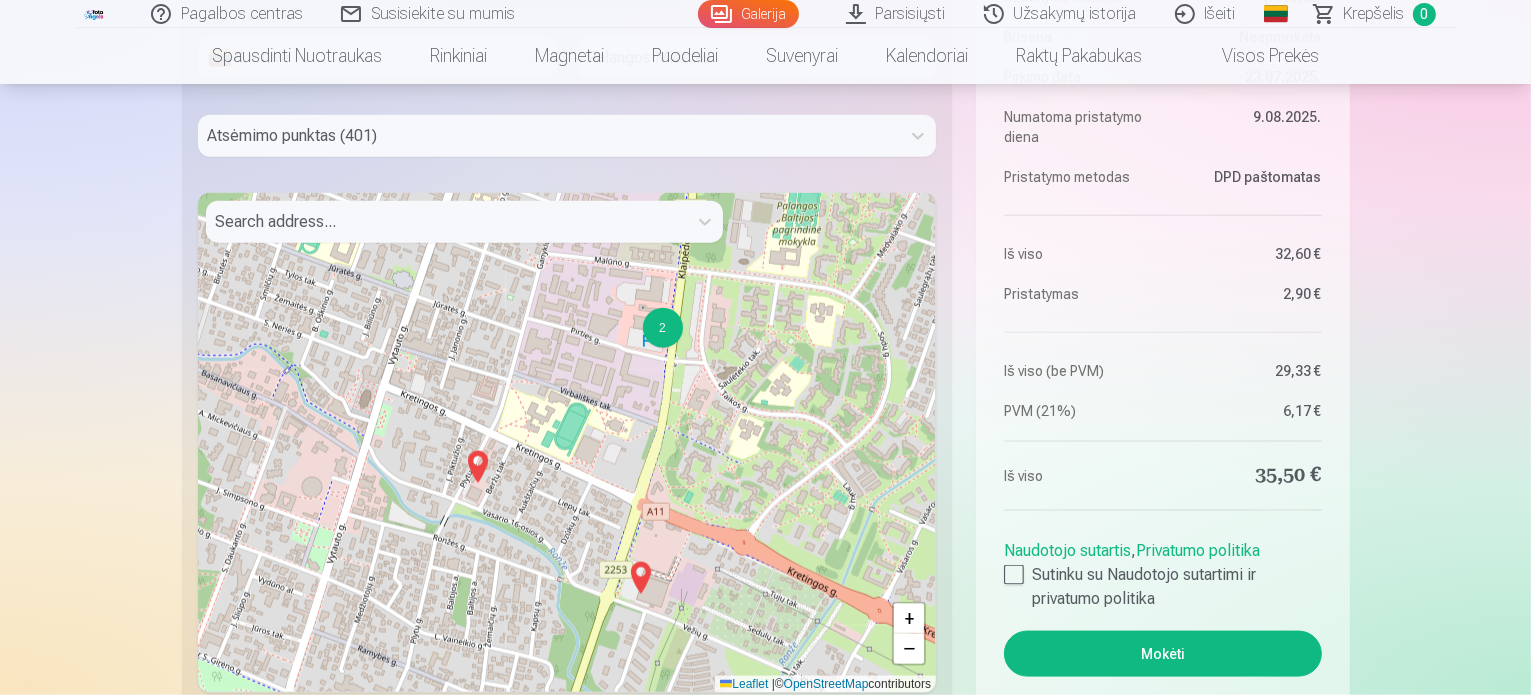 scroll, scrollTop: 2439, scrollLeft: 0, axis: vertical 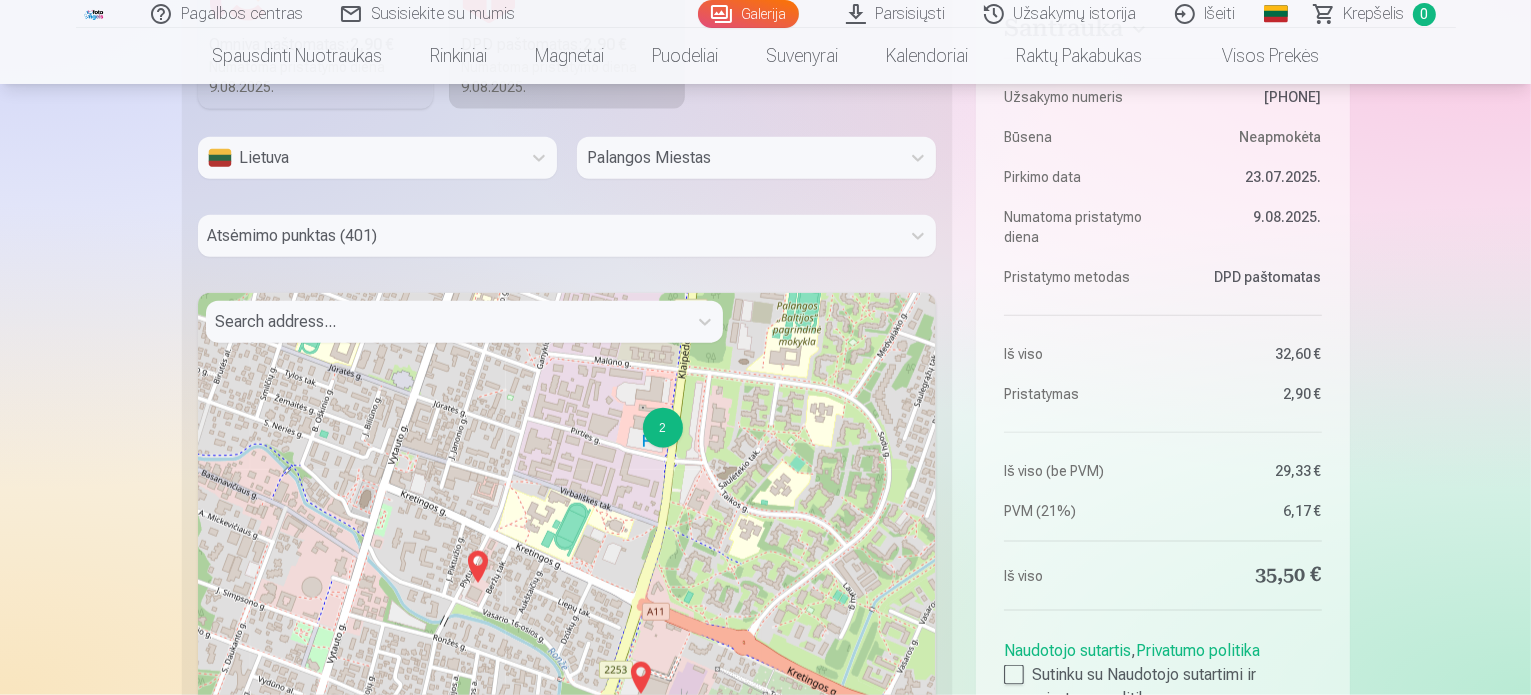 click on "2" at bounding box center [663, 428] 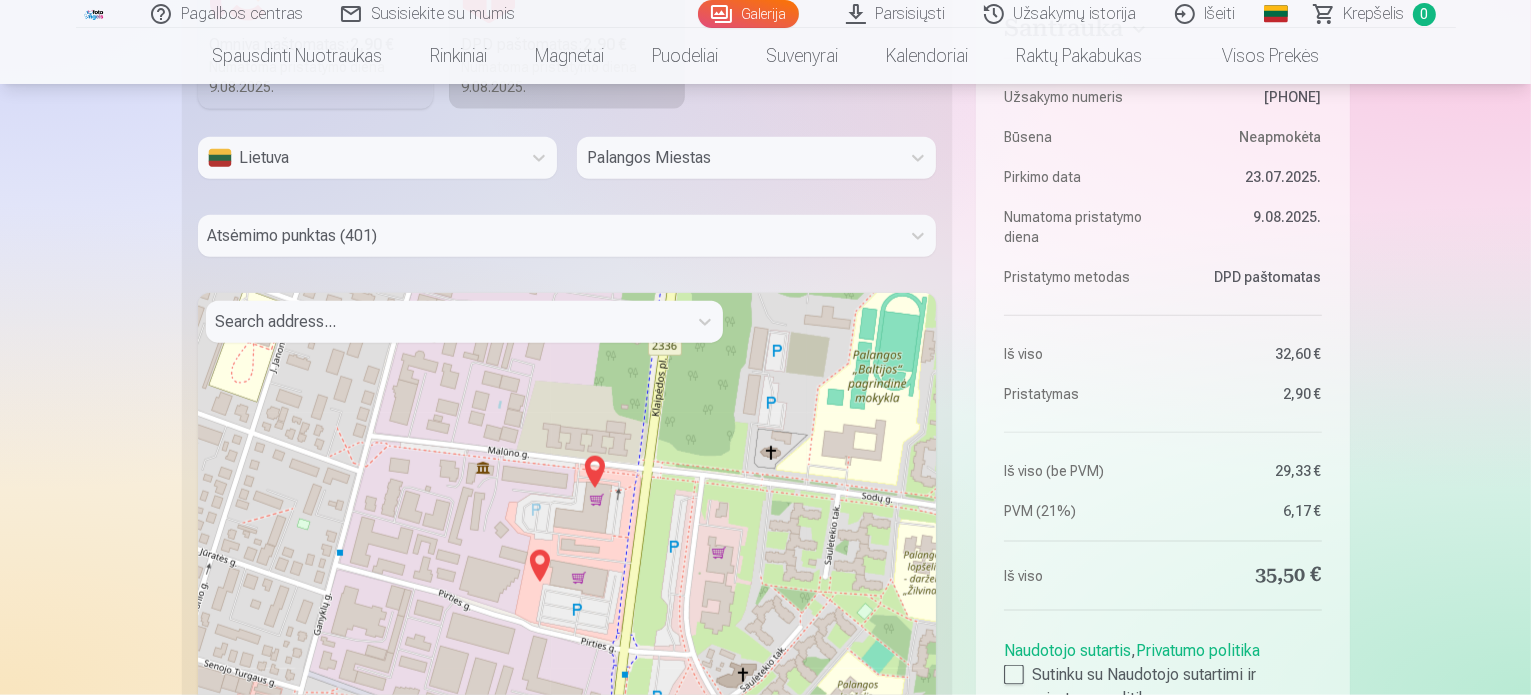 click at bounding box center [595, 472] 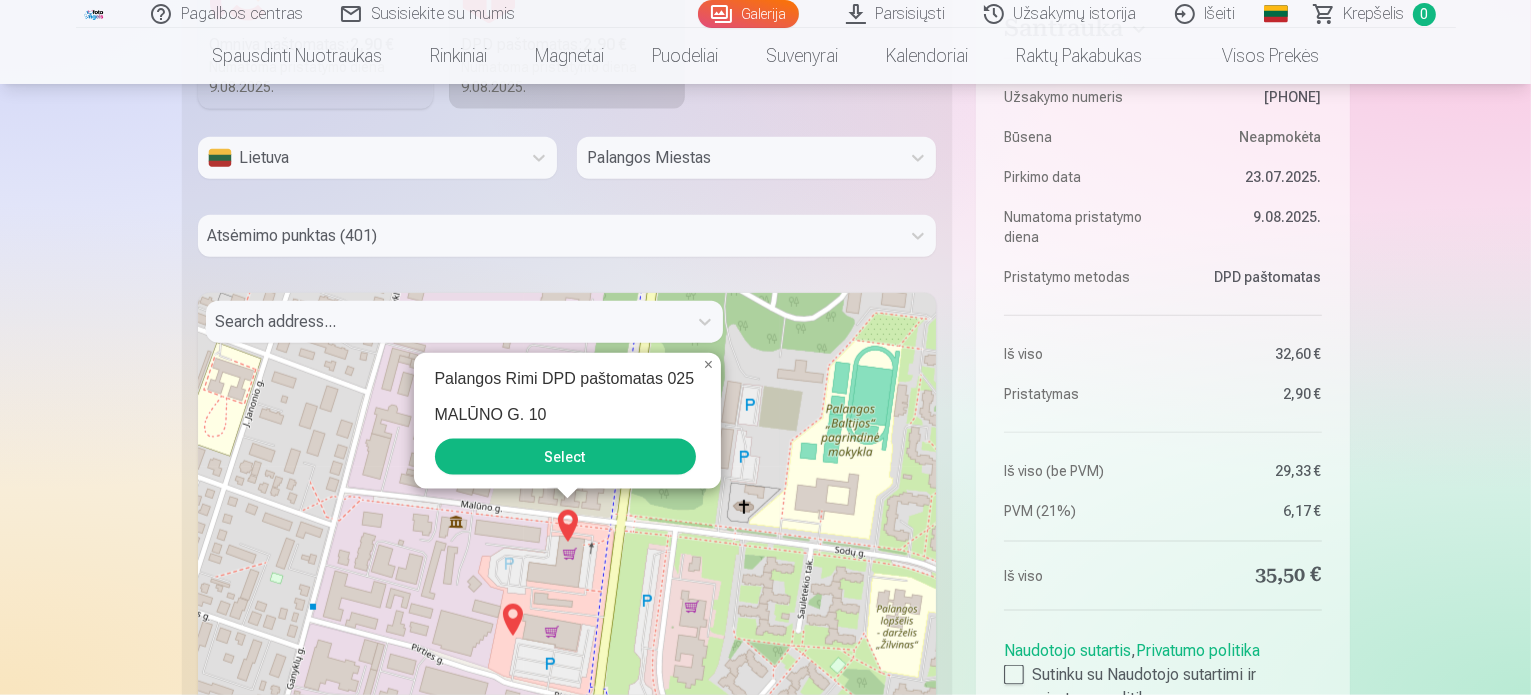 click on "Select" at bounding box center (565, 457) 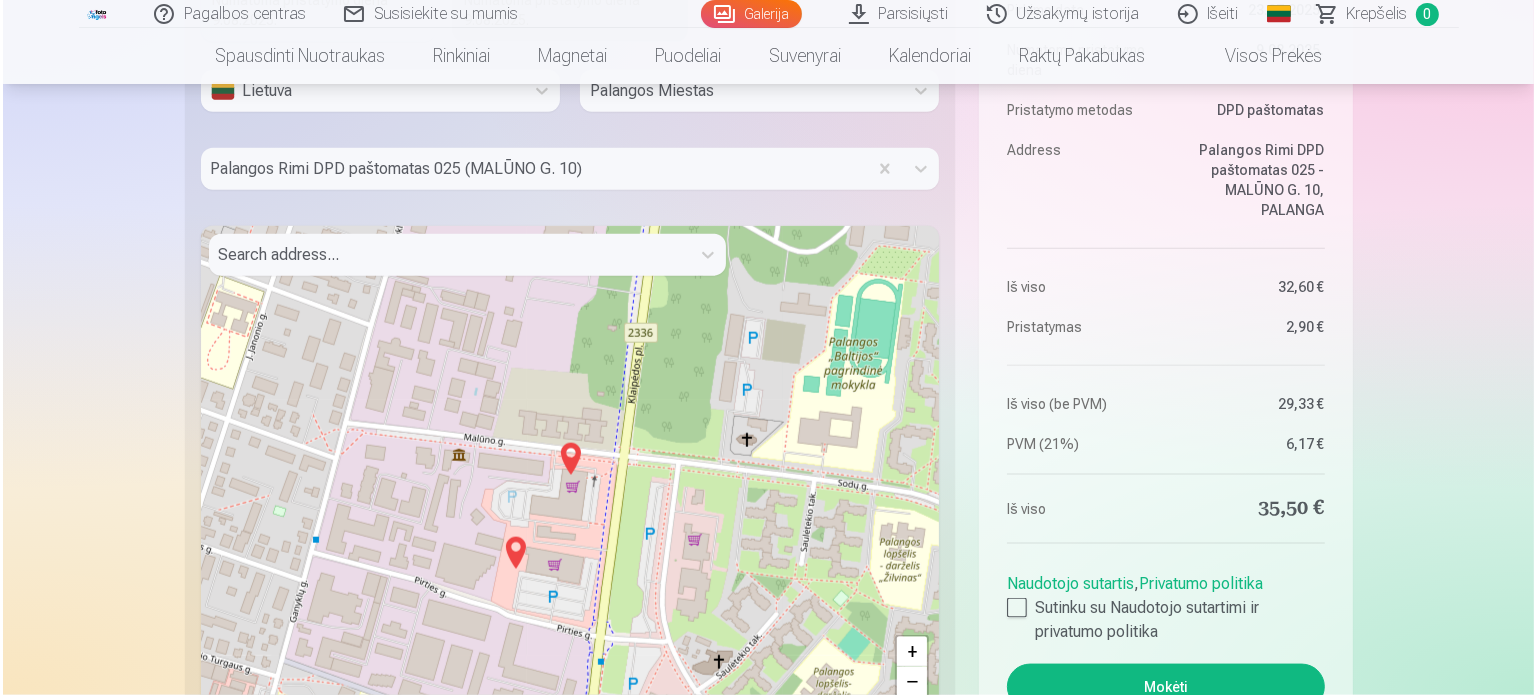 scroll, scrollTop: 2539, scrollLeft: 0, axis: vertical 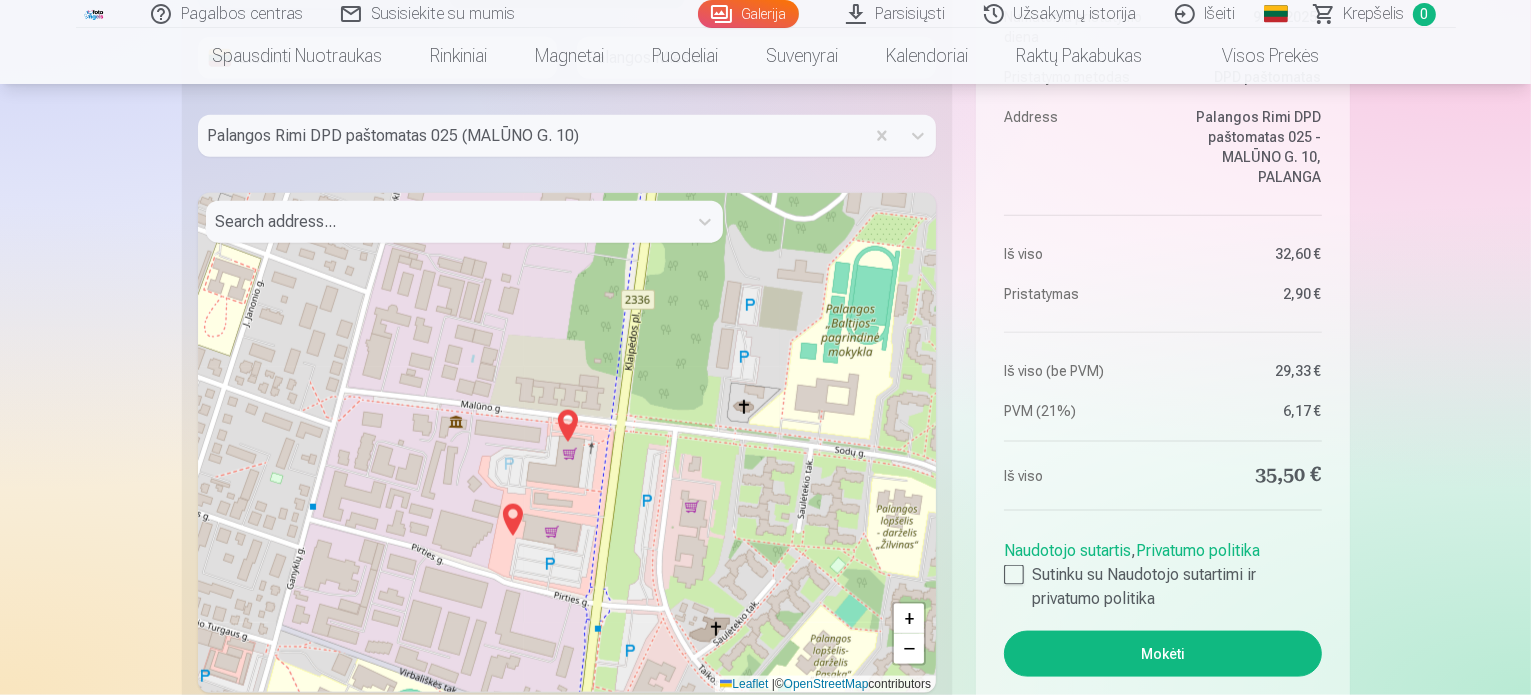 click on "Mokėti" at bounding box center (1162, 654) 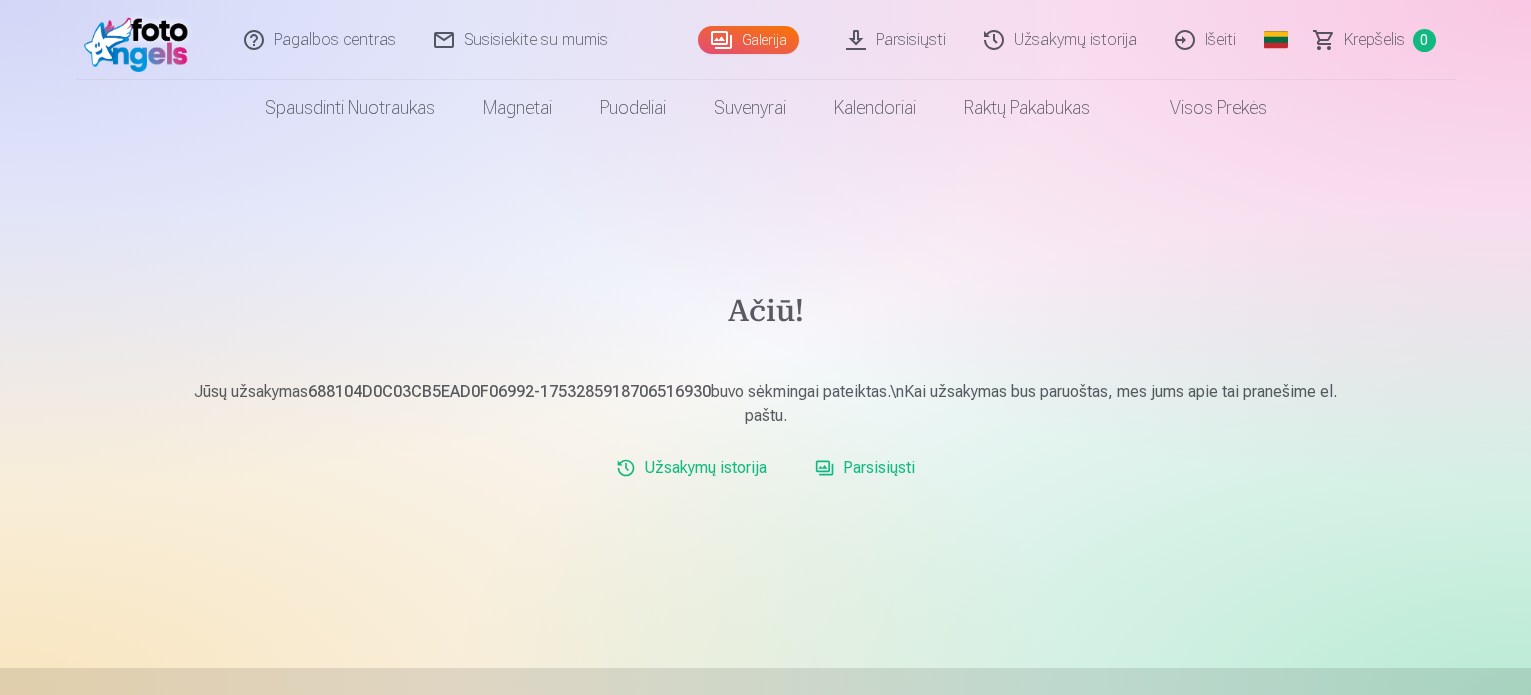 scroll, scrollTop: 0, scrollLeft: 0, axis: both 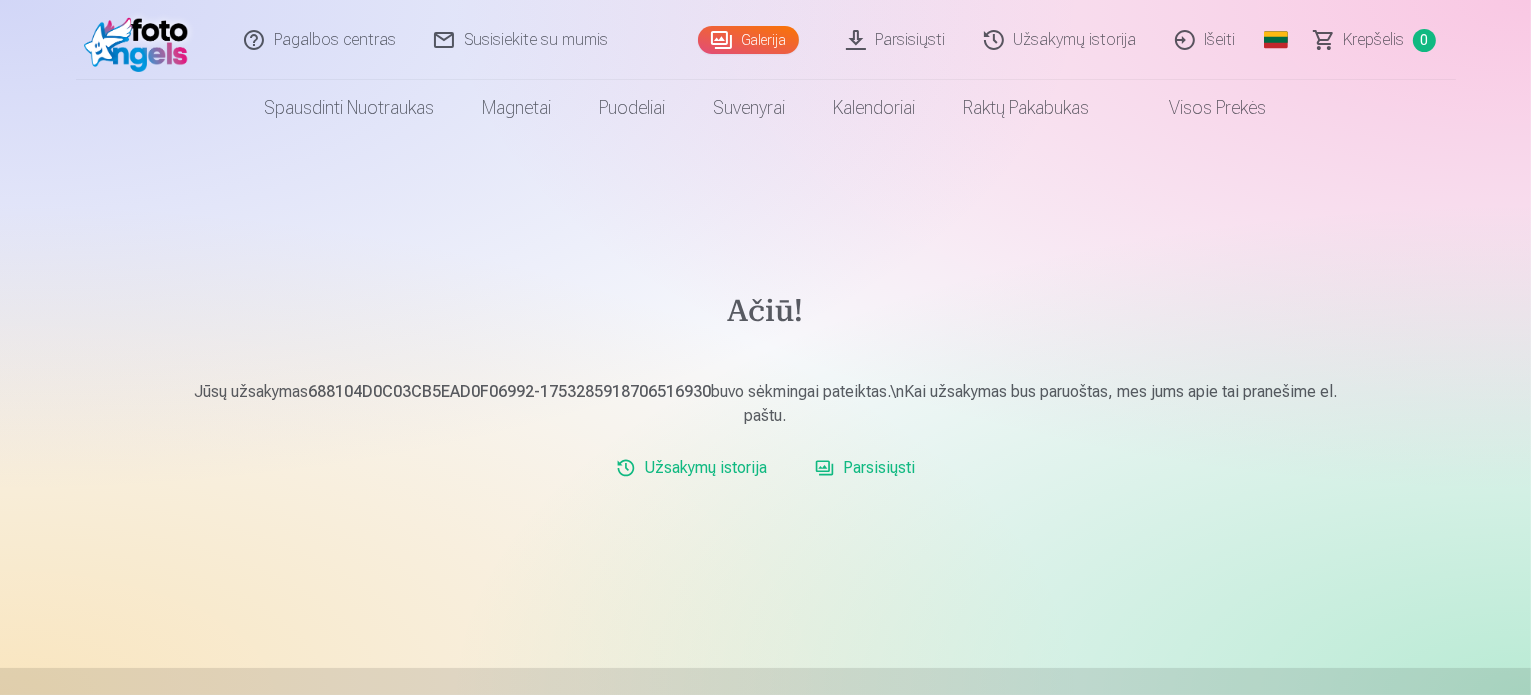 click on "Užsakymų istorija" at bounding box center [1061, 40] 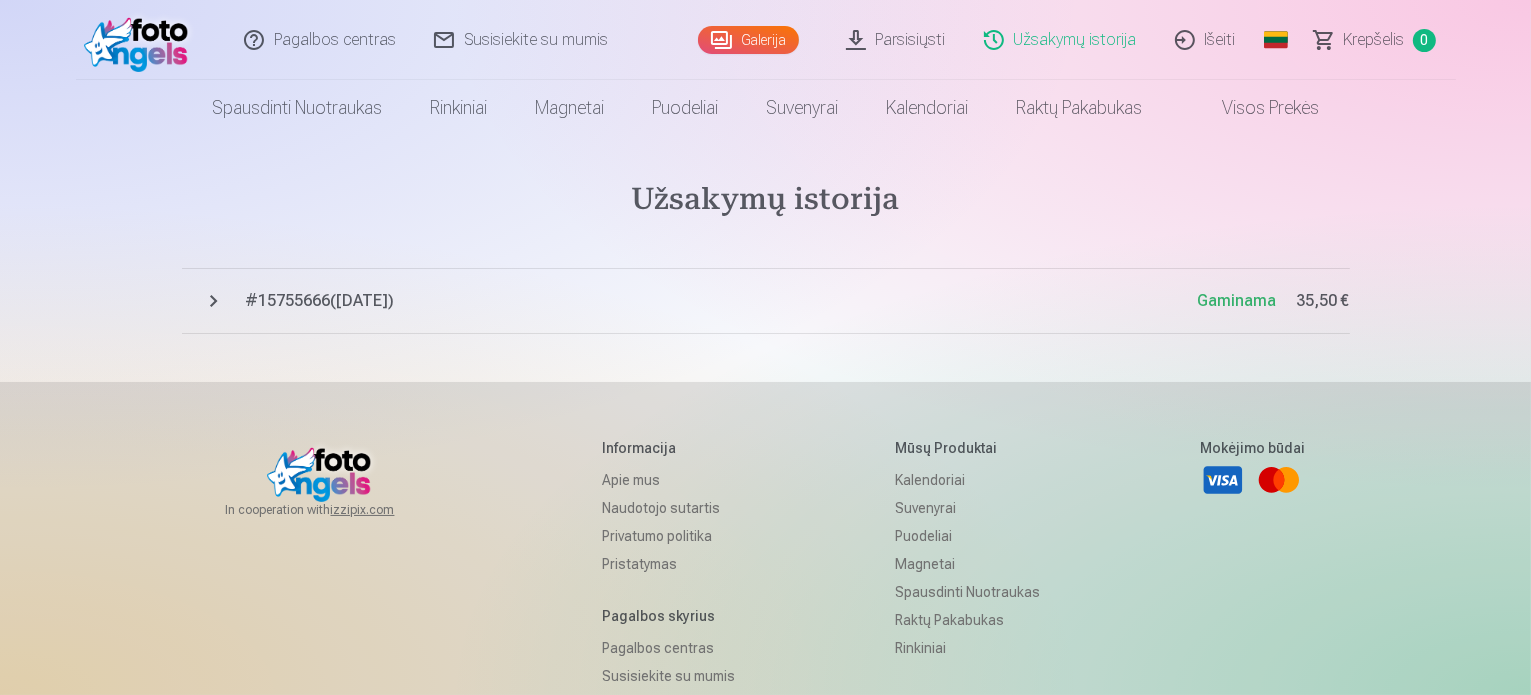 click on "# 15755666  ( 23.07.2025 )" at bounding box center (722, 301) 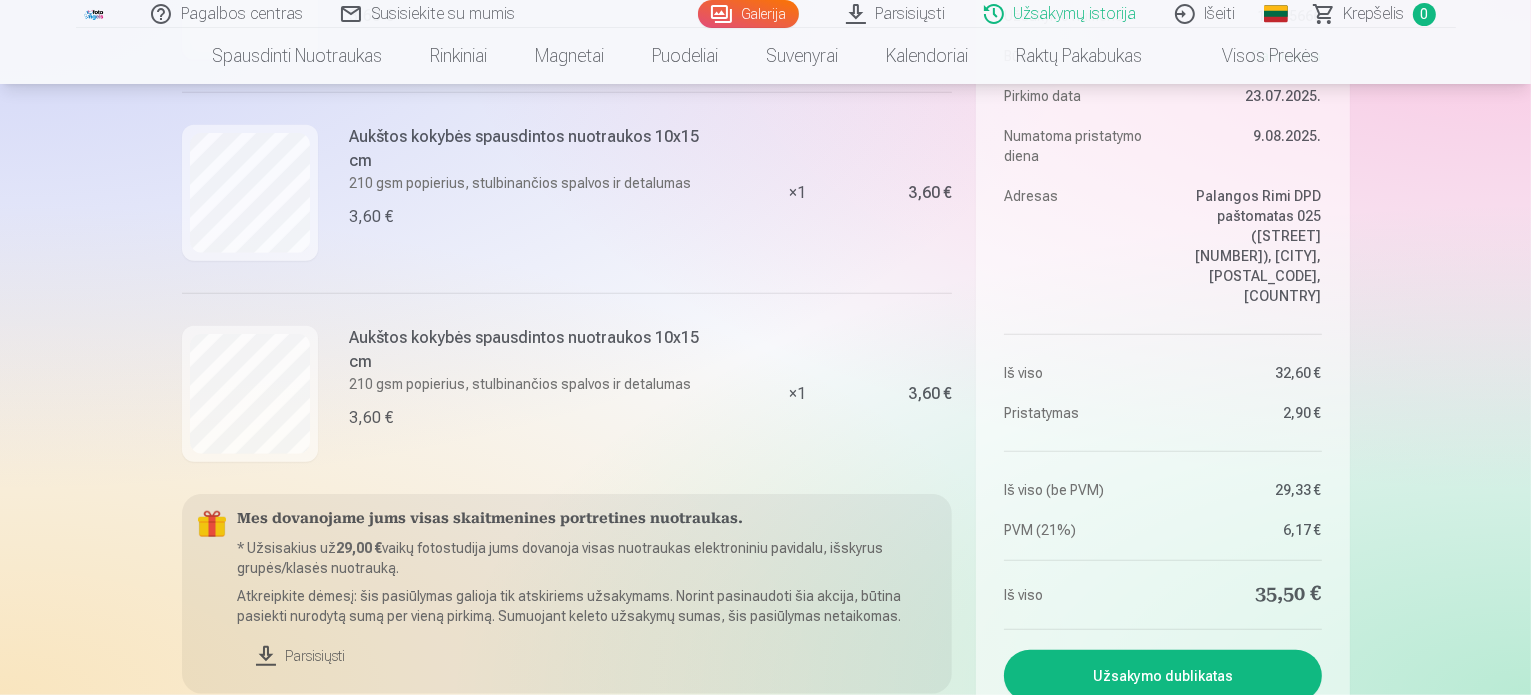 scroll, scrollTop: 1600, scrollLeft: 0, axis: vertical 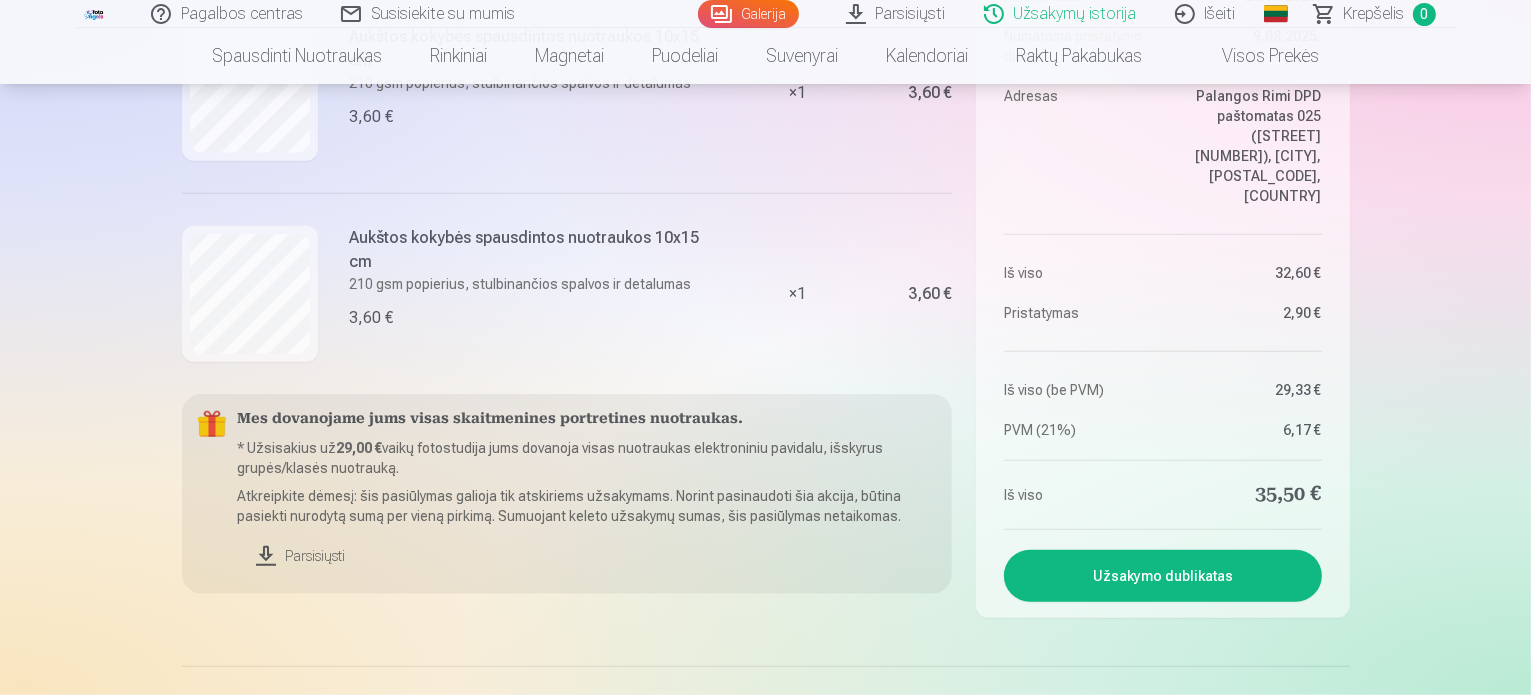 click on "Parsisiųsti" at bounding box center [587, 556] 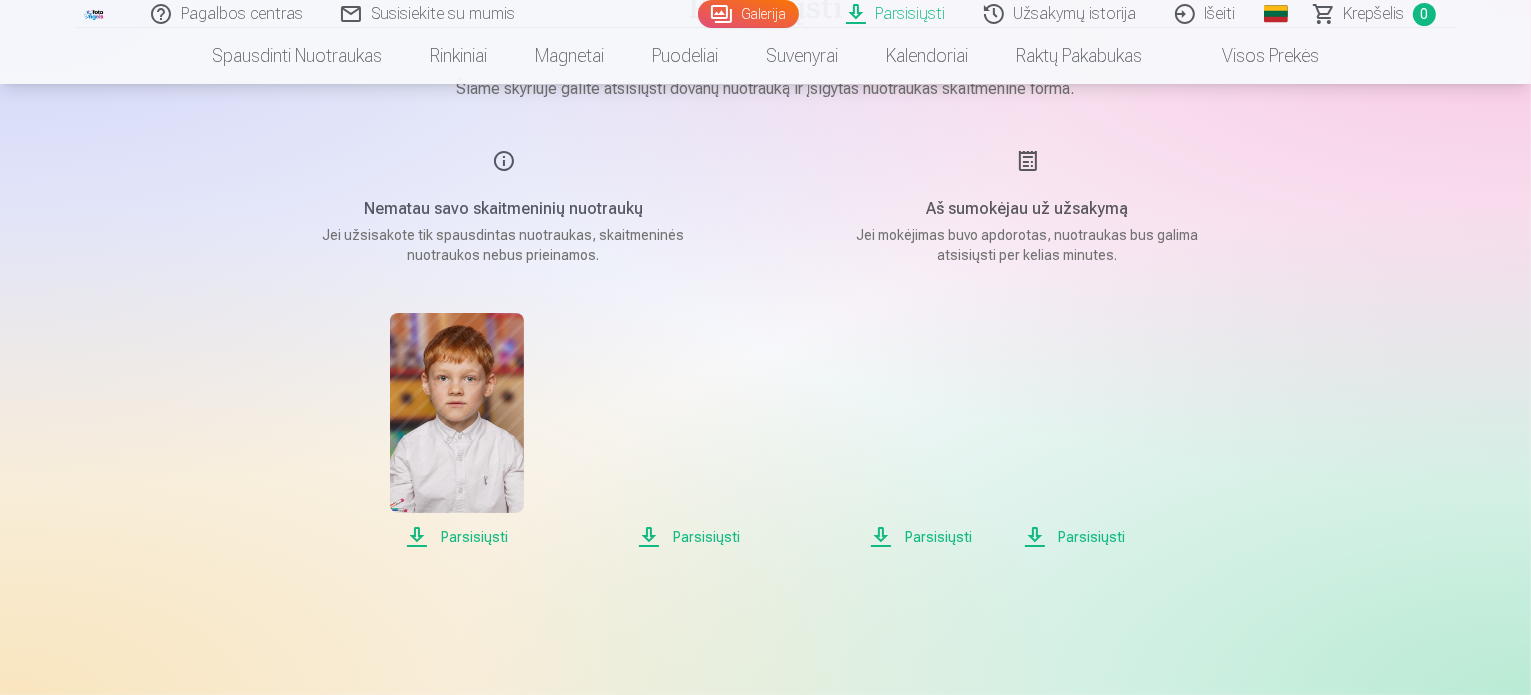 scroll, scrollTop: 200, scrollLeft: 0, axis: vertical 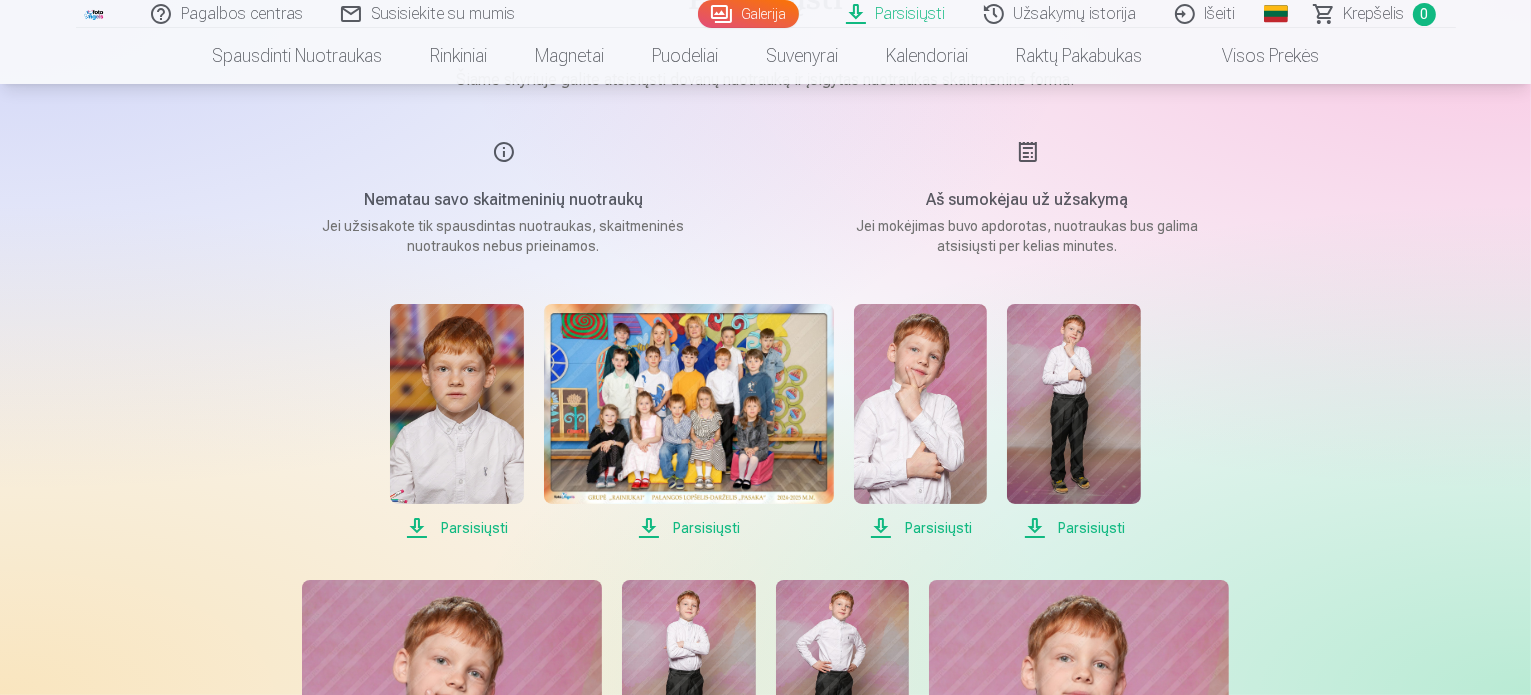 click on "Parsisiųsti" at bounding box center (456, 528) 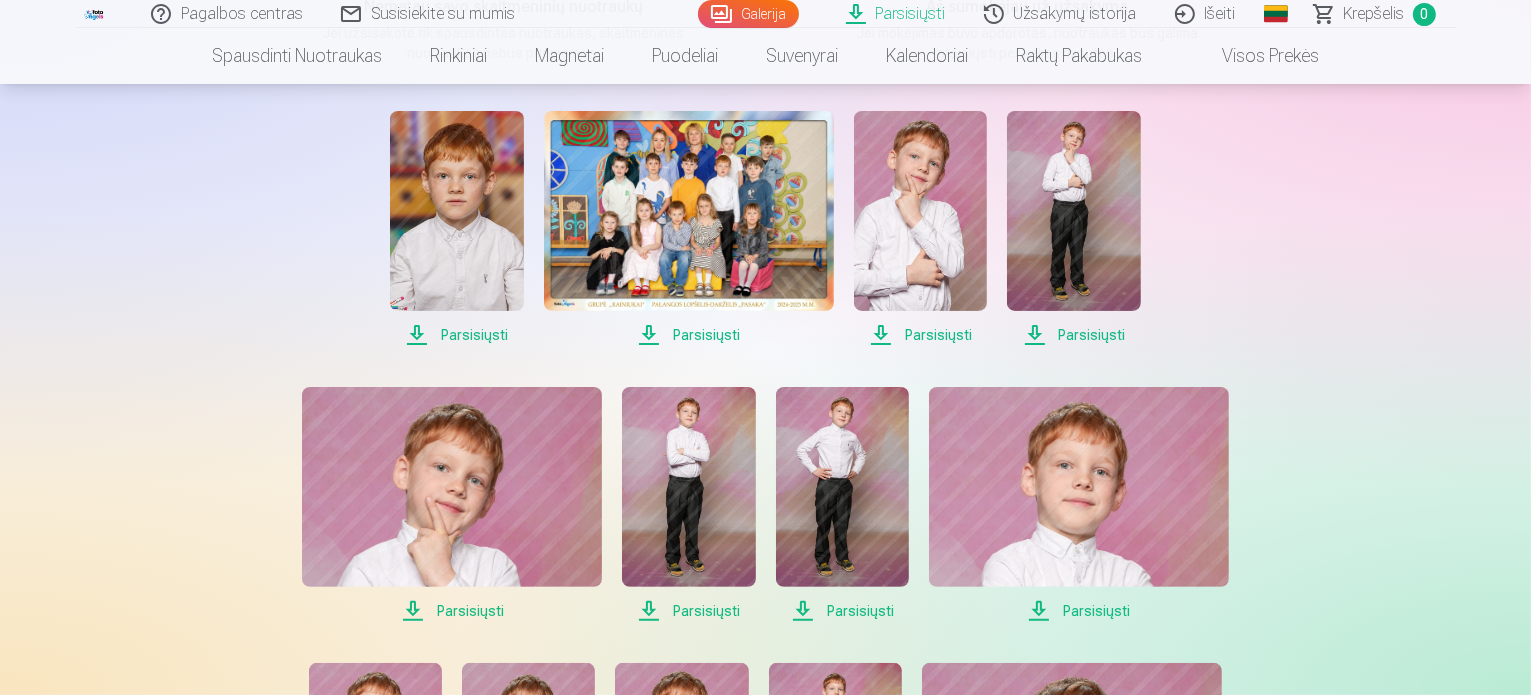 scroll, scrollTop: 400, scrollLeft: 0, axis: vertical 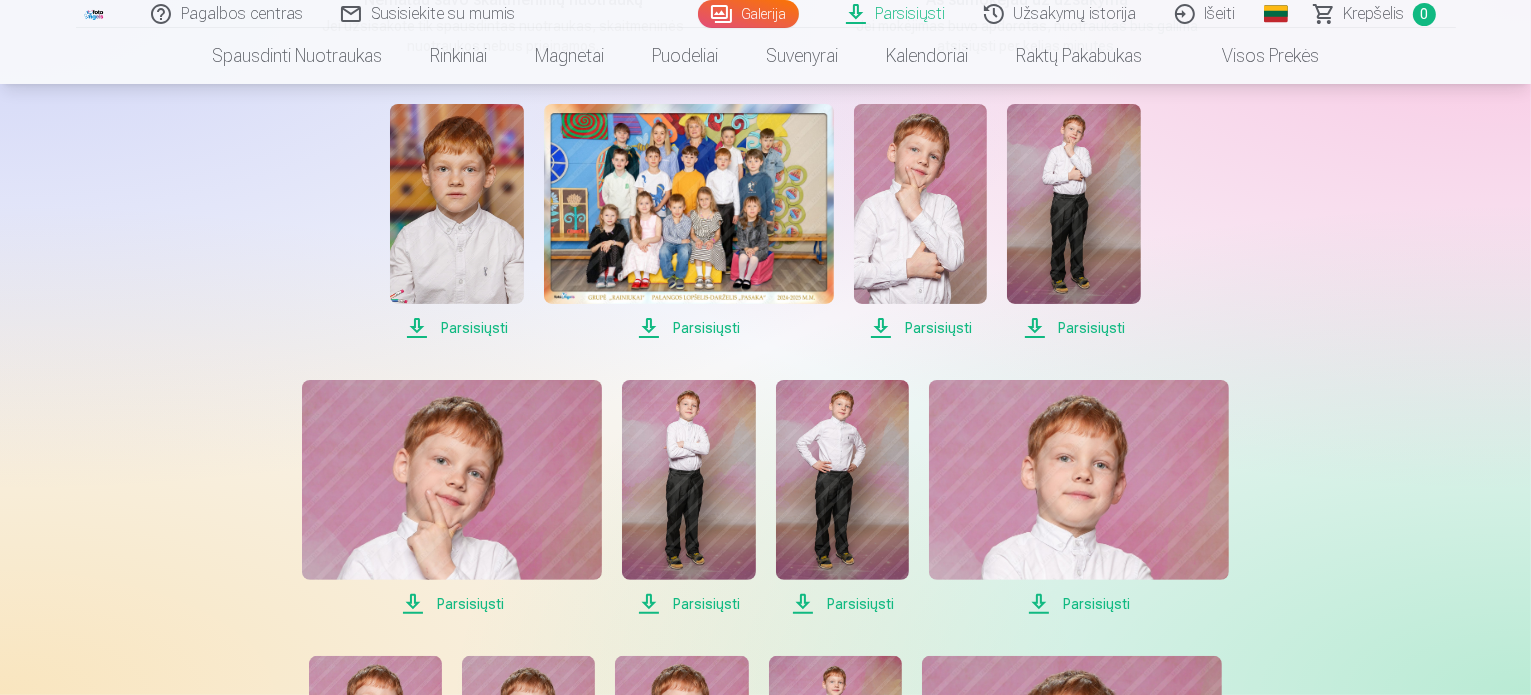 click on "Parsisiųsti" at bounding box center (689, 328) 